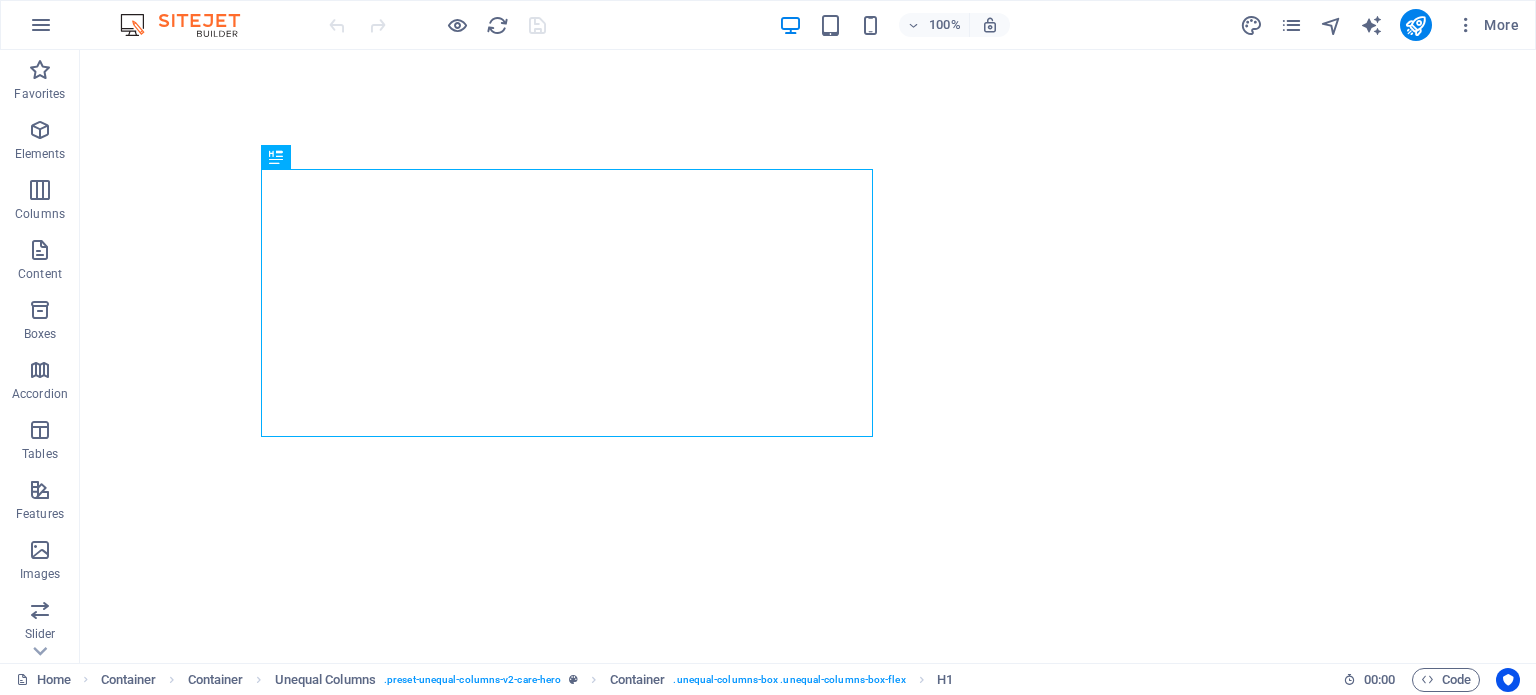 scroll, scrollTop: 0, scrollLeft: 0, axis: both 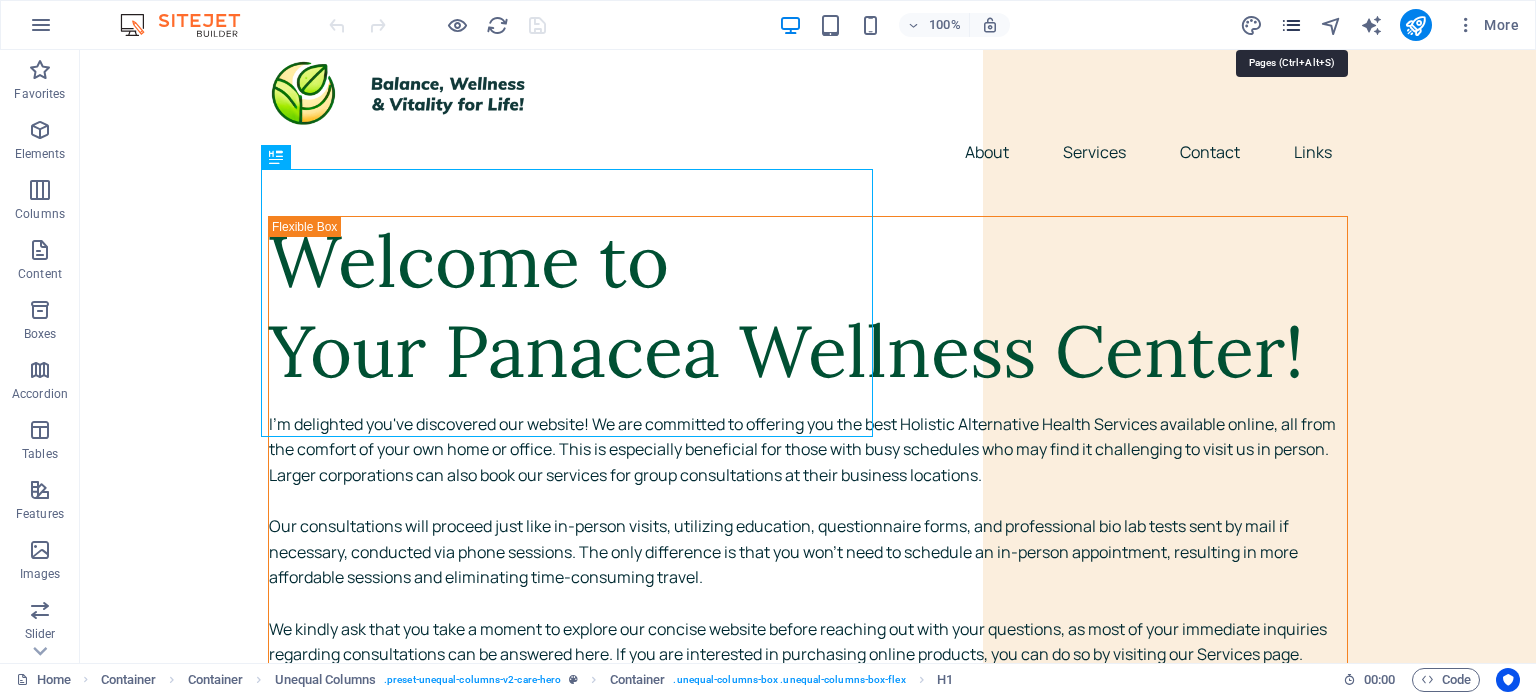 click at bounding box center (1291, 25) 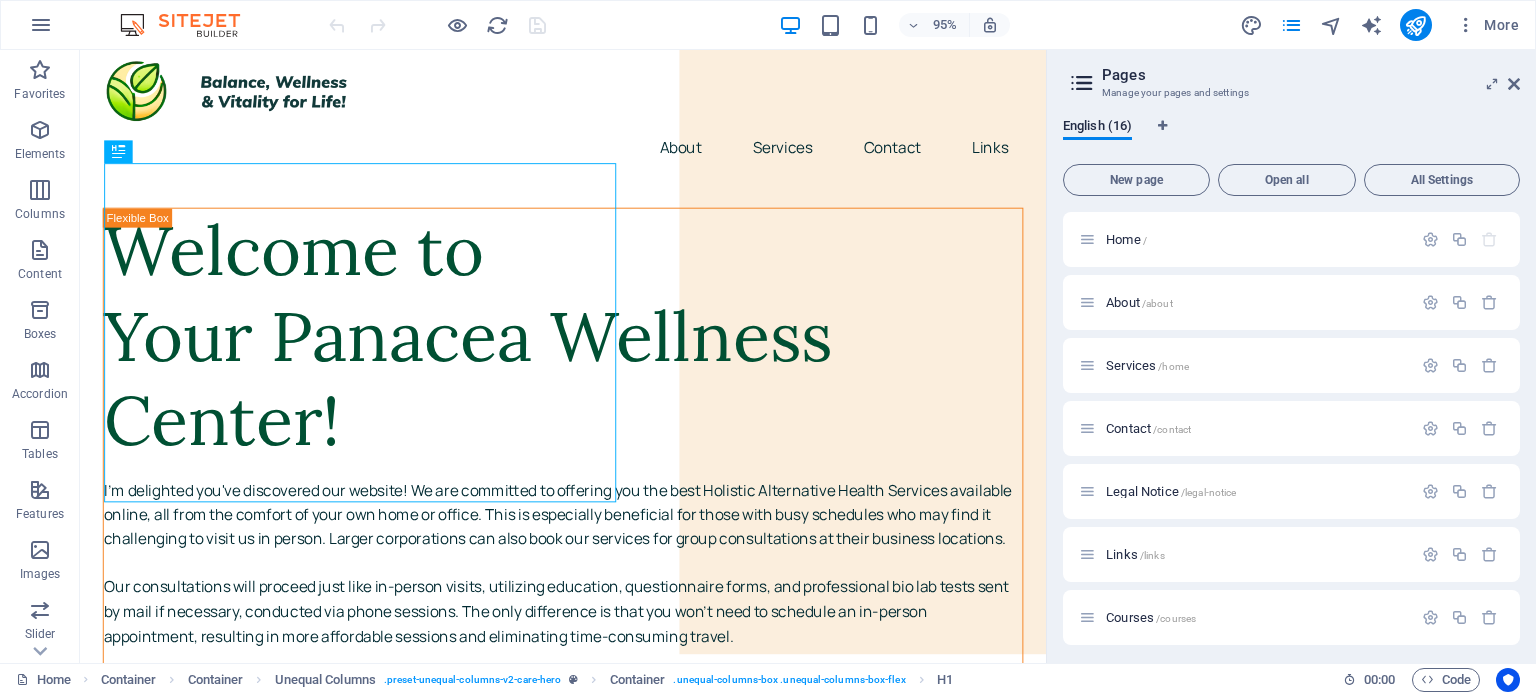 scroll, scrollTop: 380, scrollLeft: 0, axis: vertical 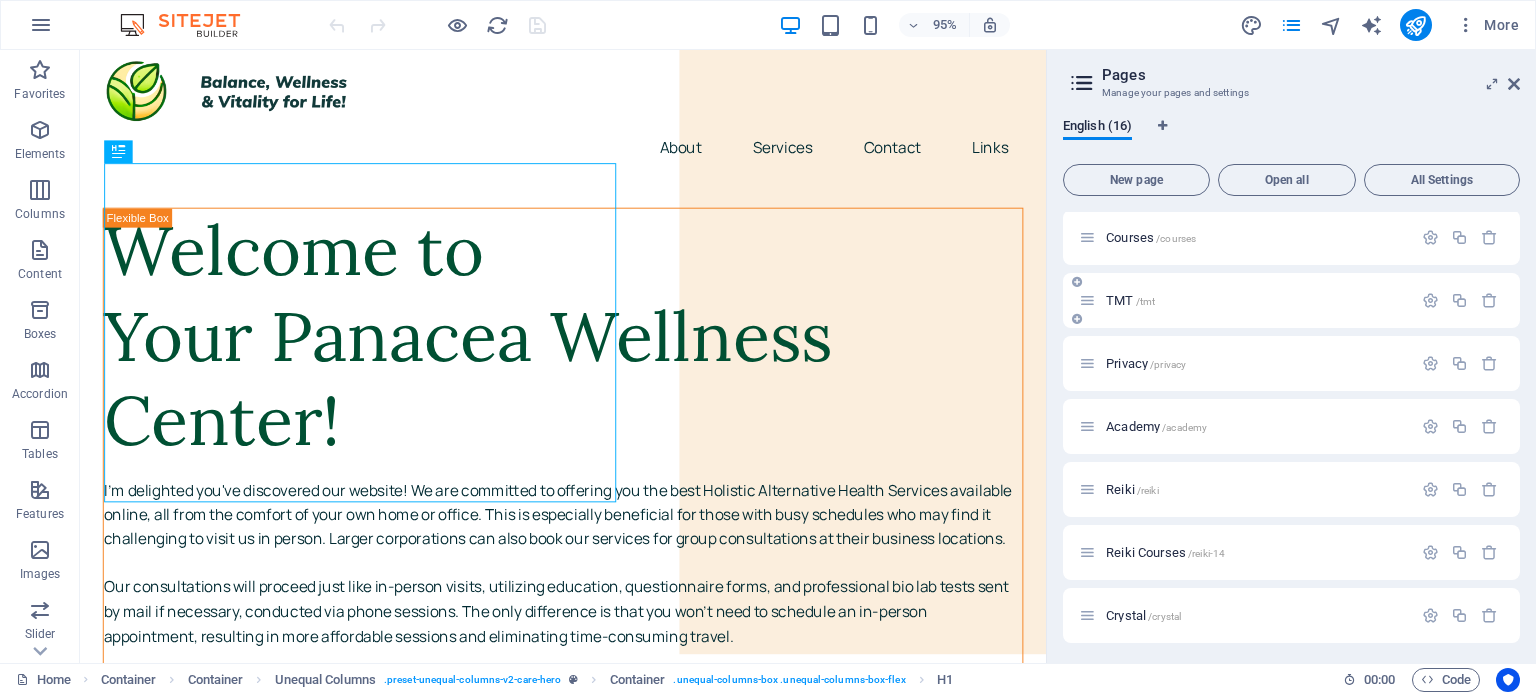 click on "/tmt" at bounding box center [1146, 301] 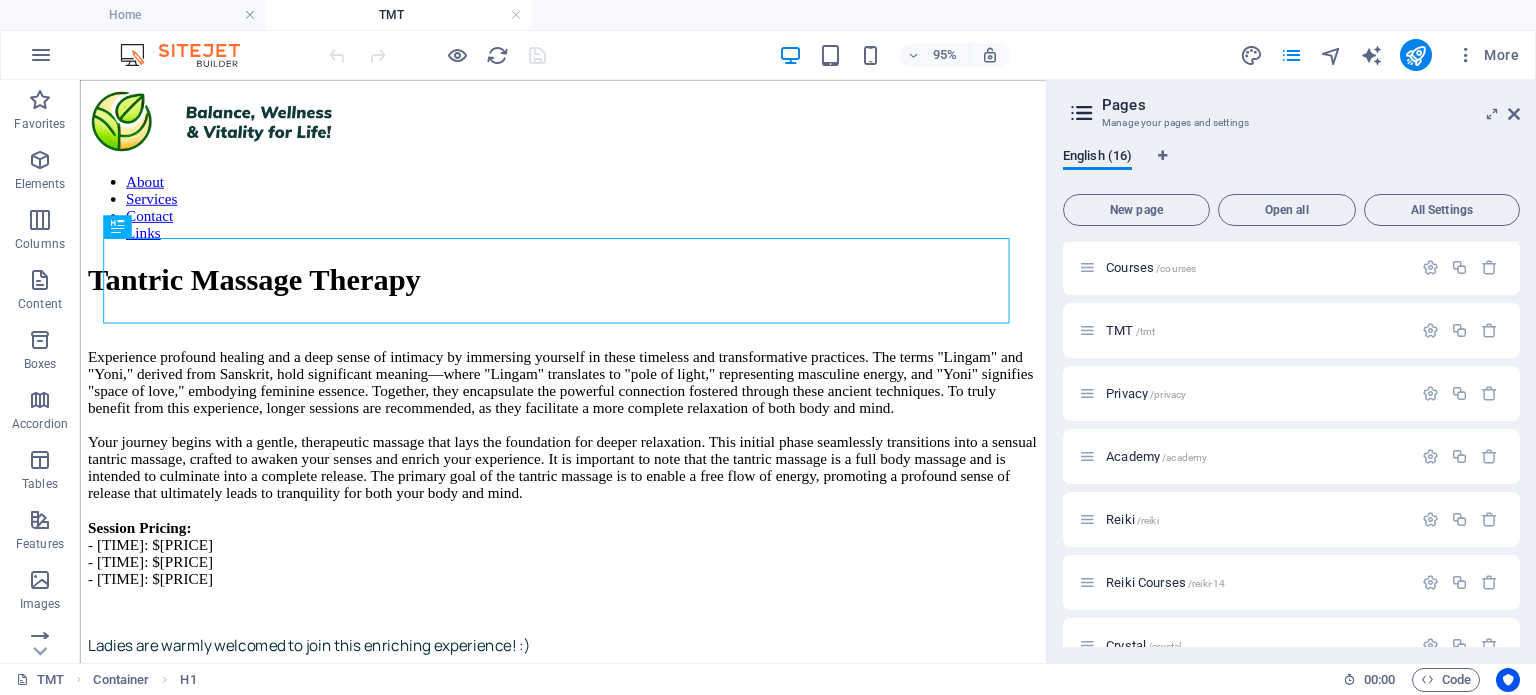 scroll, scrollTop: 0, scrollLeft: 0, axis: both 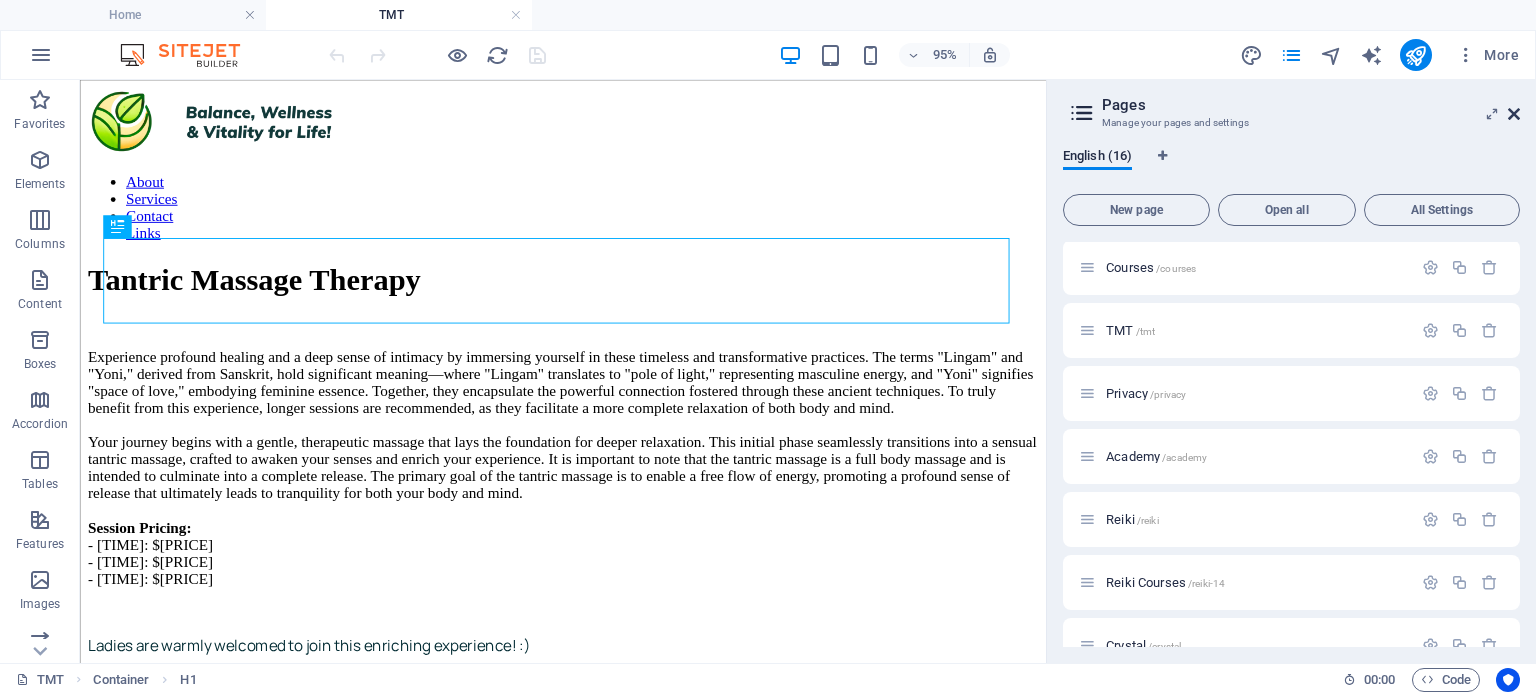 click at bounding box center (1514, 114) 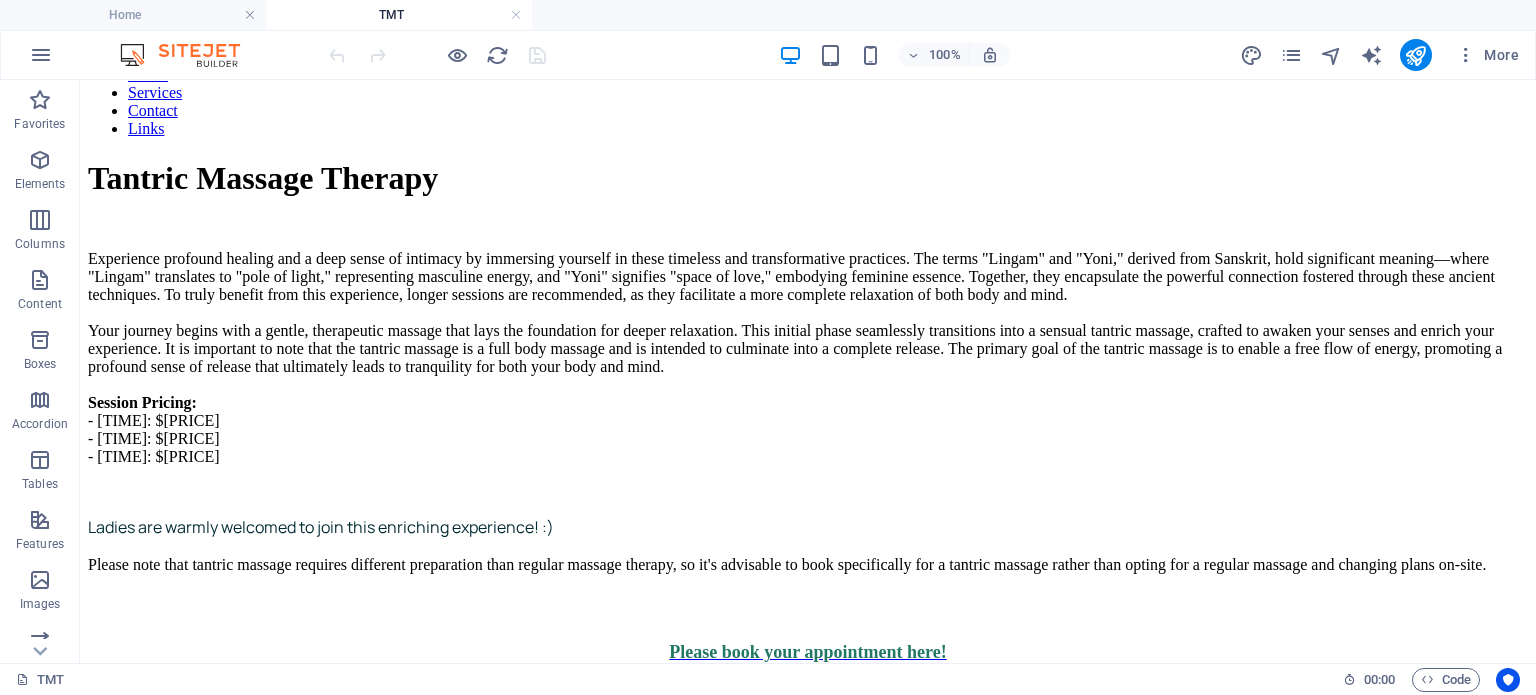 scroll, scrollTop: 0, scrollLeft: 0, axis: both 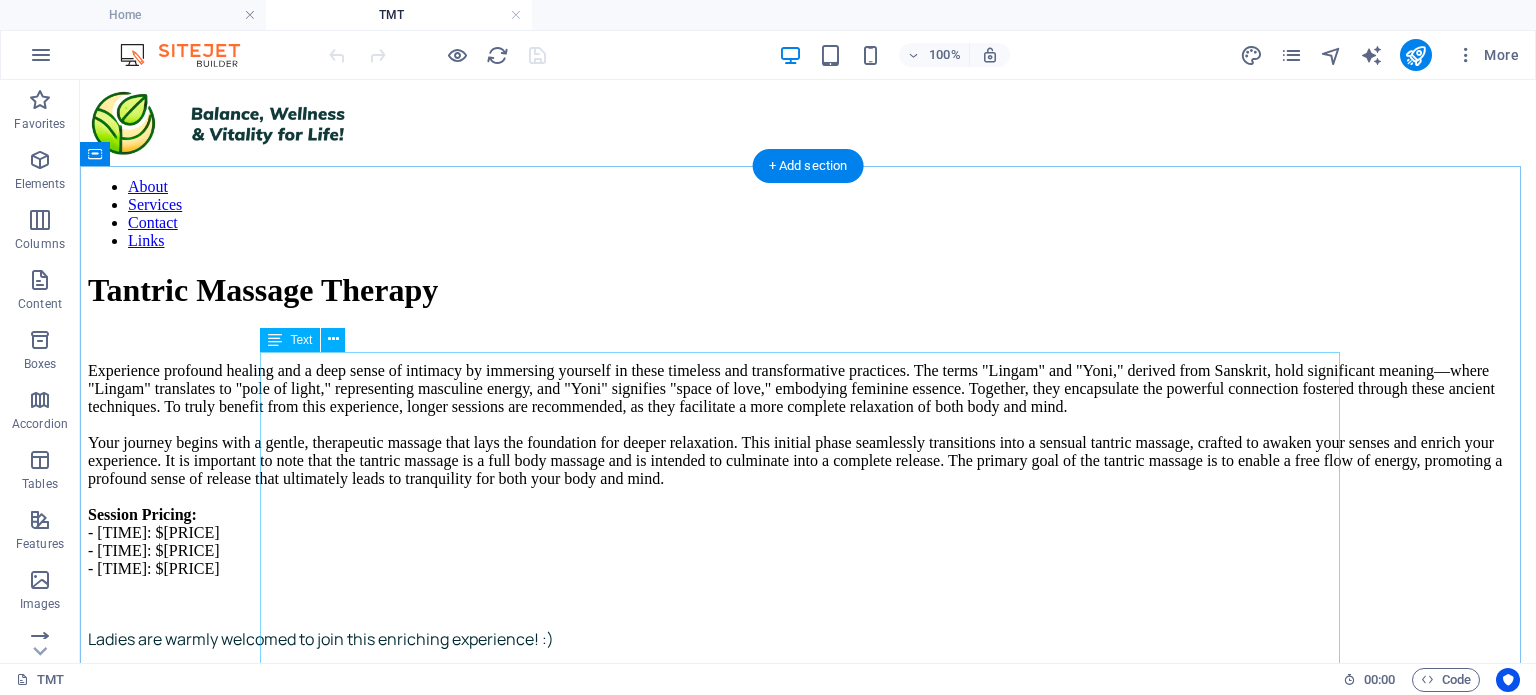 click on "Return to [PERSON]'s page" at bounding box center (808, 672) 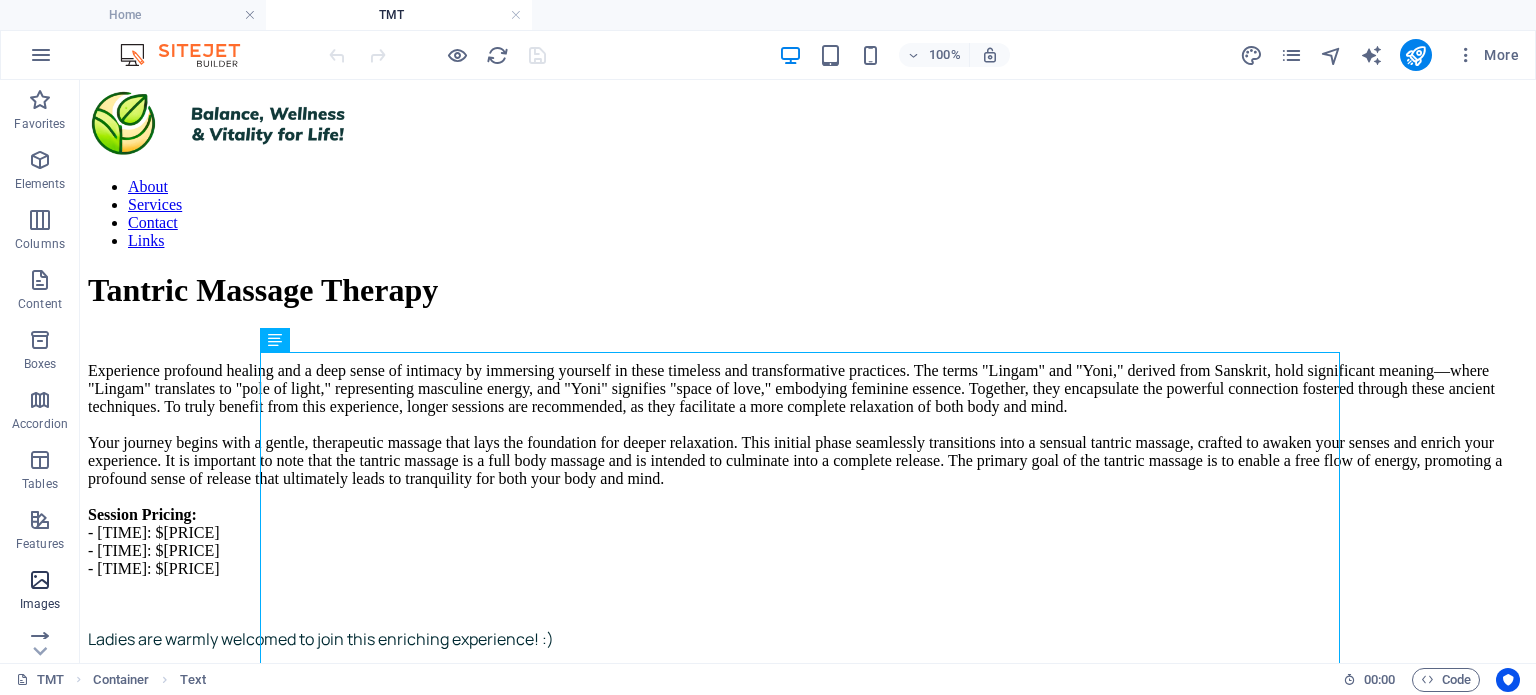 click at bounding box center [40, 580] 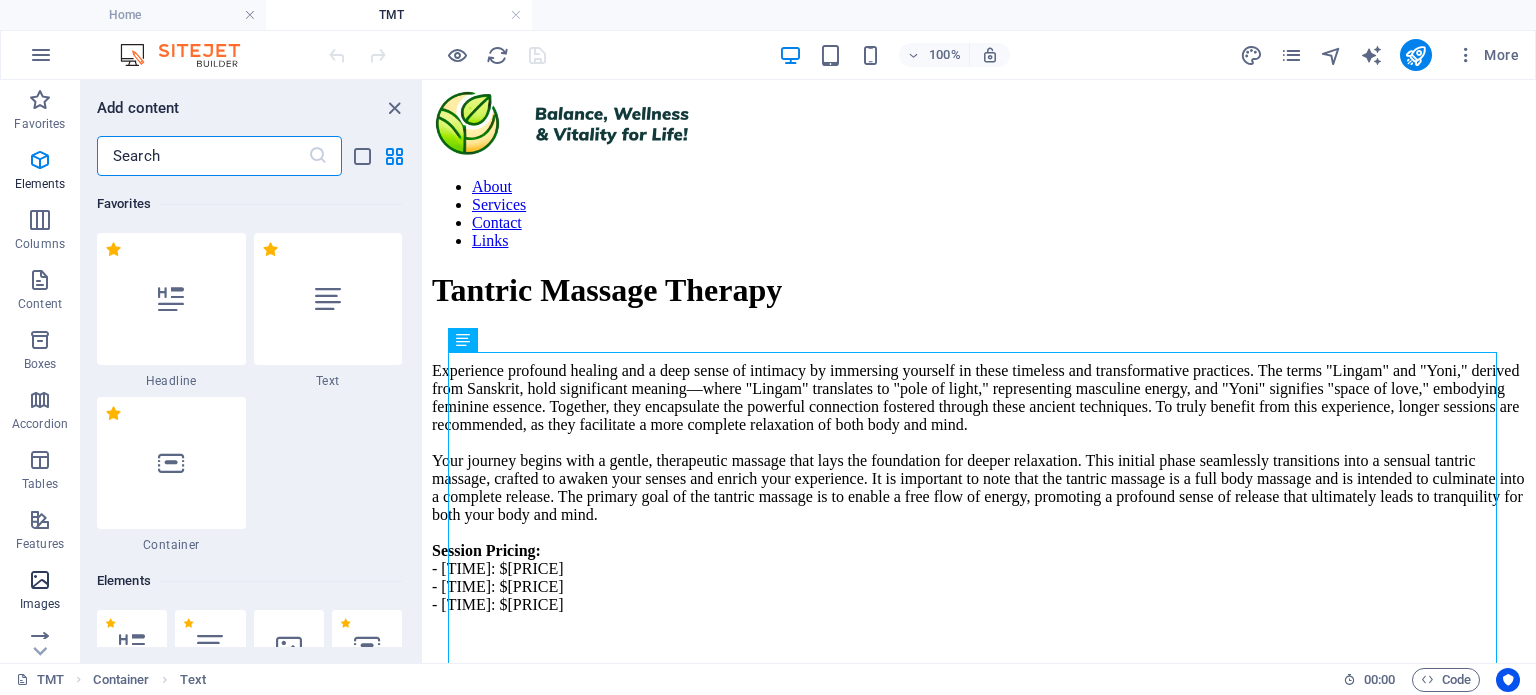 scroll, scrollTop: 10304, scrollLeft: 0, axis: vertical 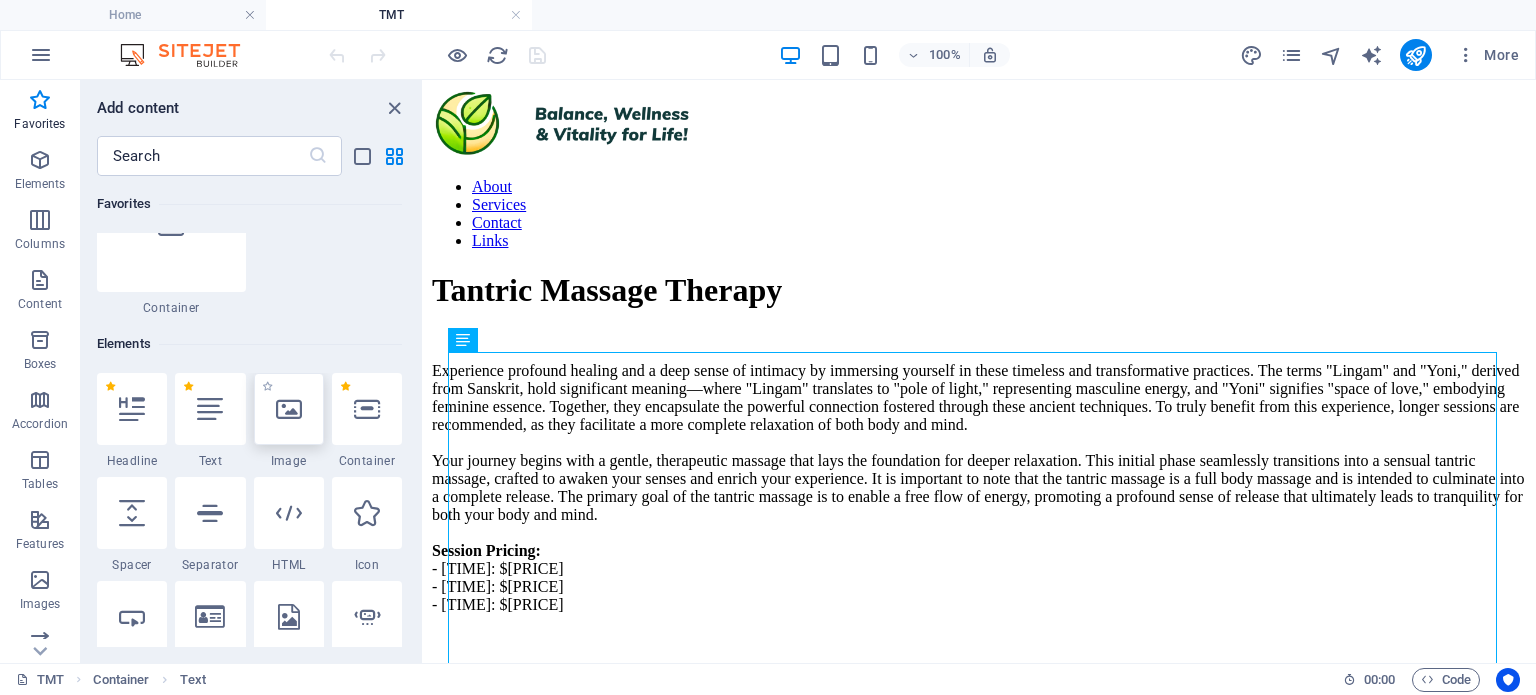 click at bounding box center (289, 409) 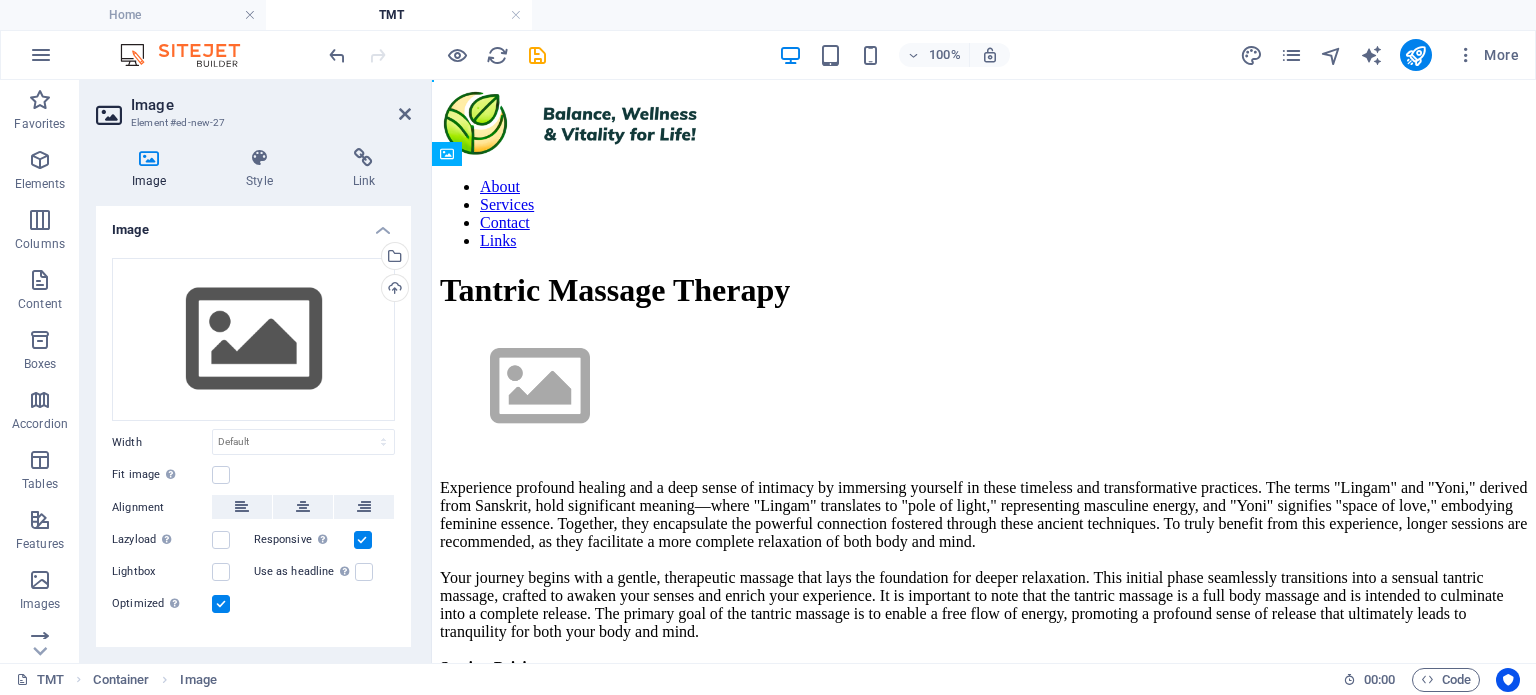 drag, startPoint x: 501, startPoint y: 268, endPoint x: 508, endPoint y: 377, distance: 109.22454 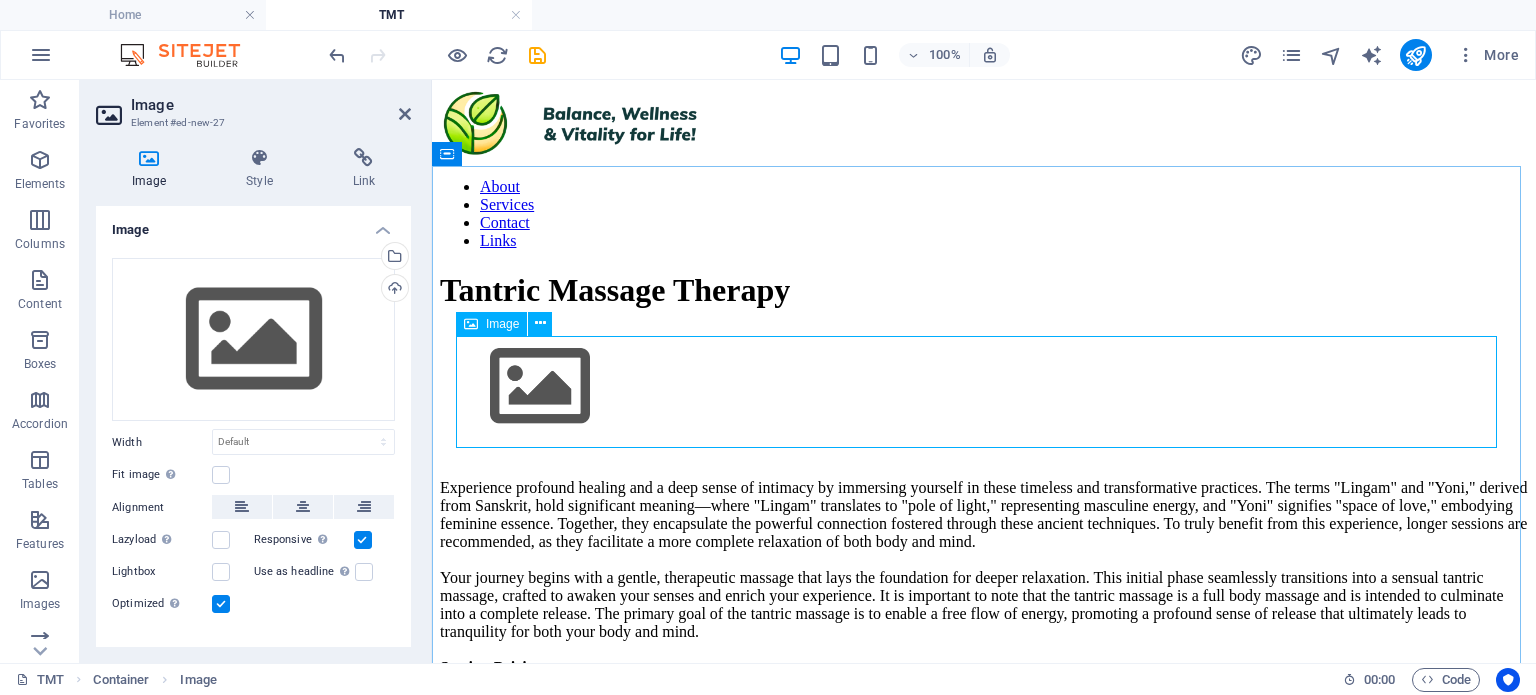 click on "Image" at bounding box center [502, 324] 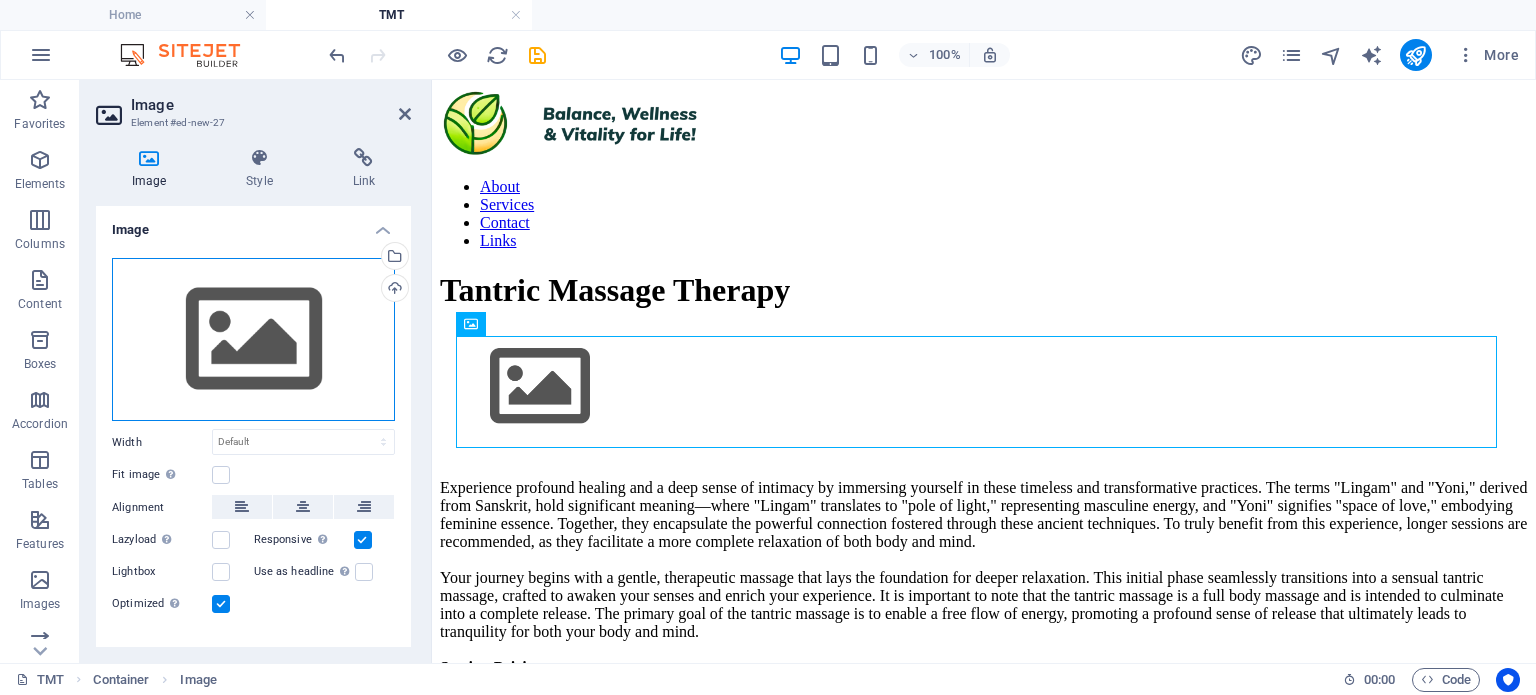 click on "Drag files here, click to choose files or select files from Files or our free stock photos & videos" at bounding box center (253, 340) 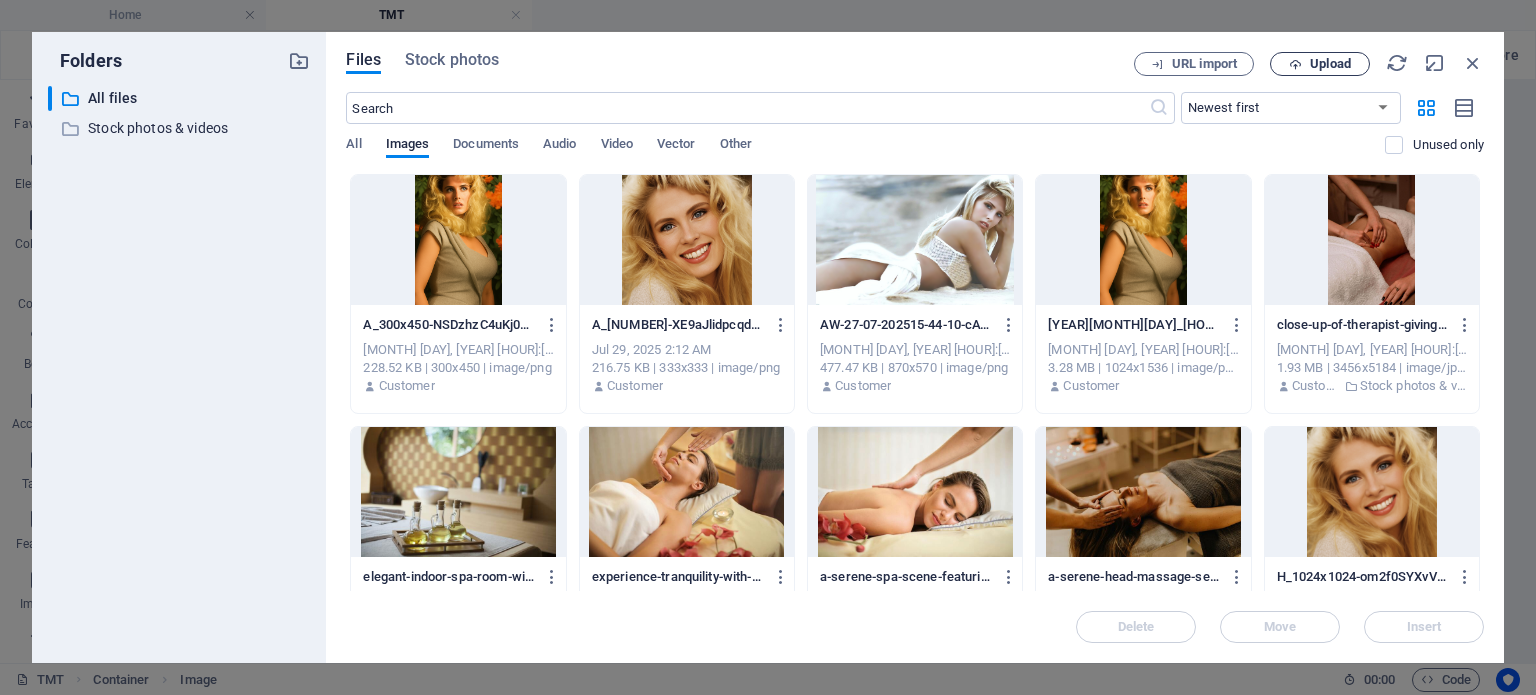 click on "Upload" at bounding box center [1330, 64] 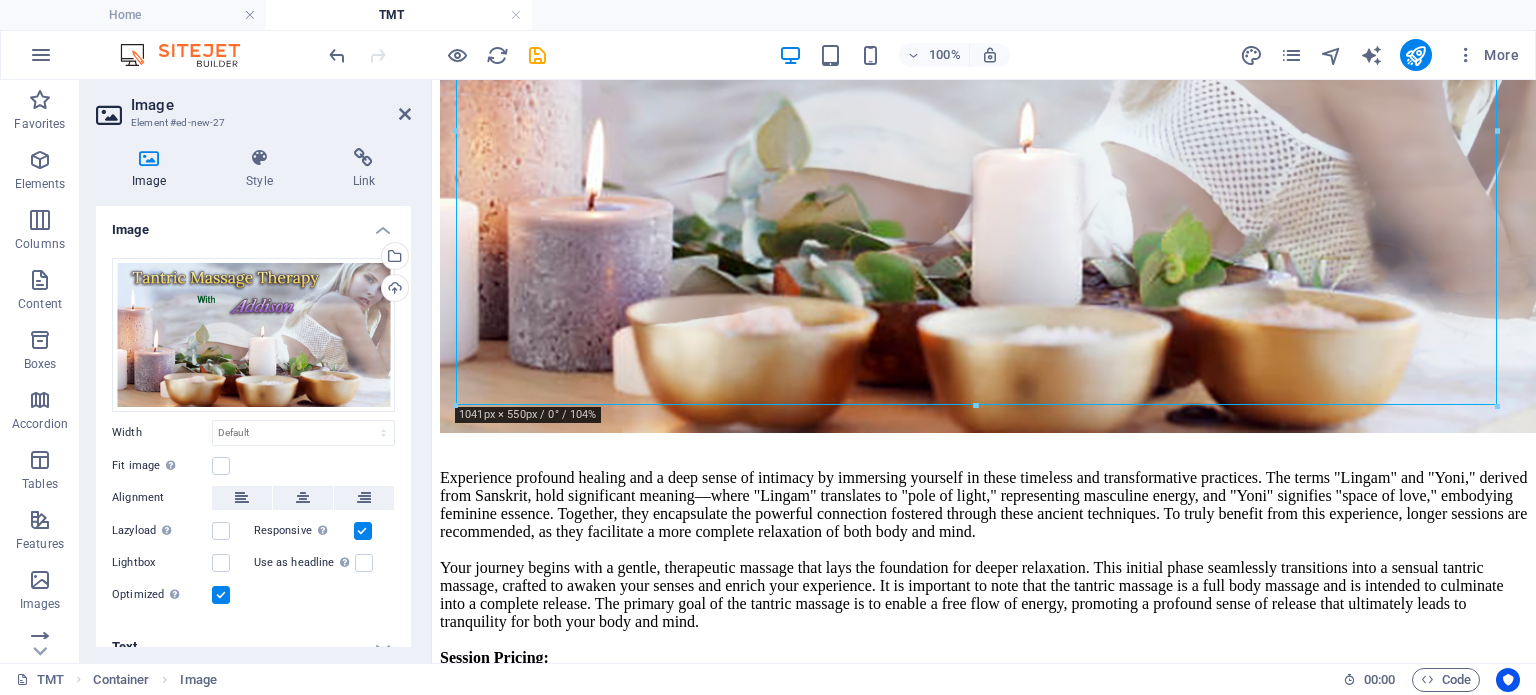 scroll, scrollTop: 483, scrollLeft: 0, axis: vertical 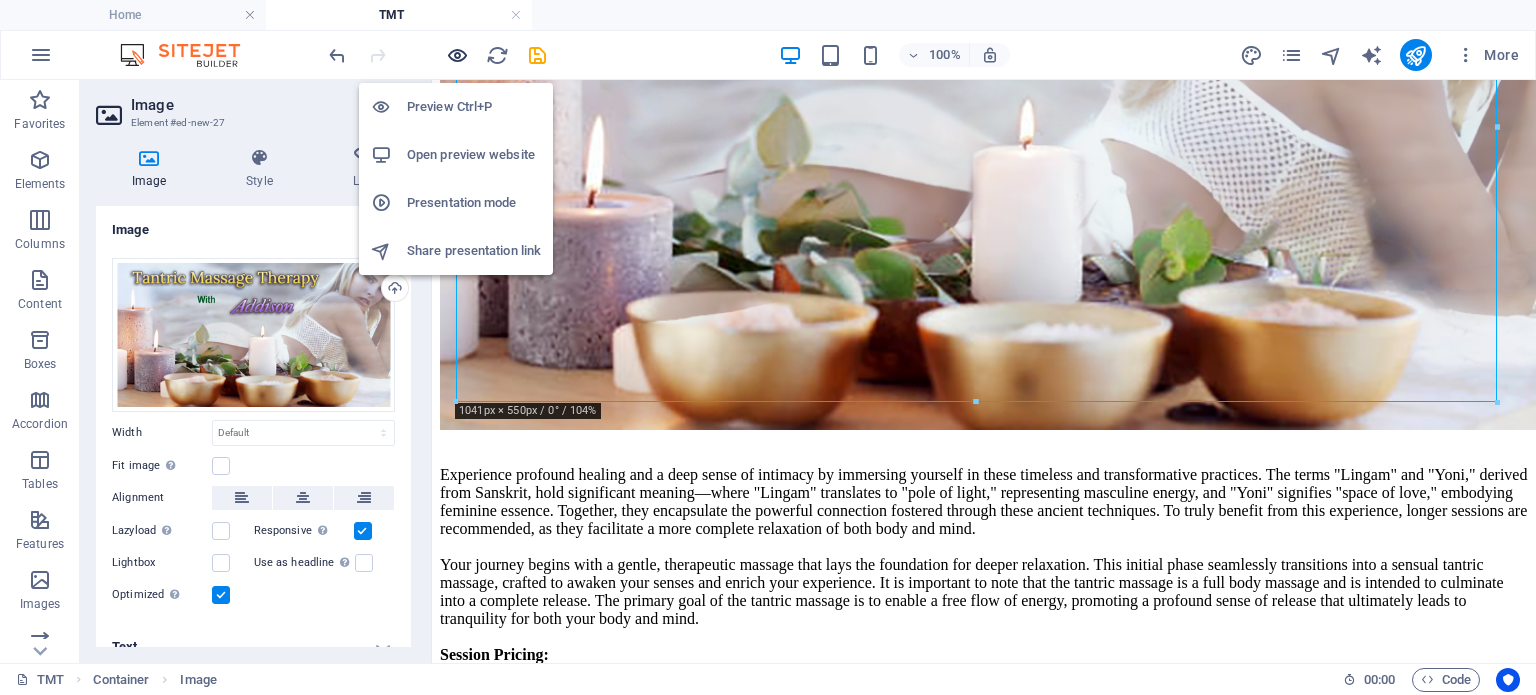 click at bounding box center (457, 55) 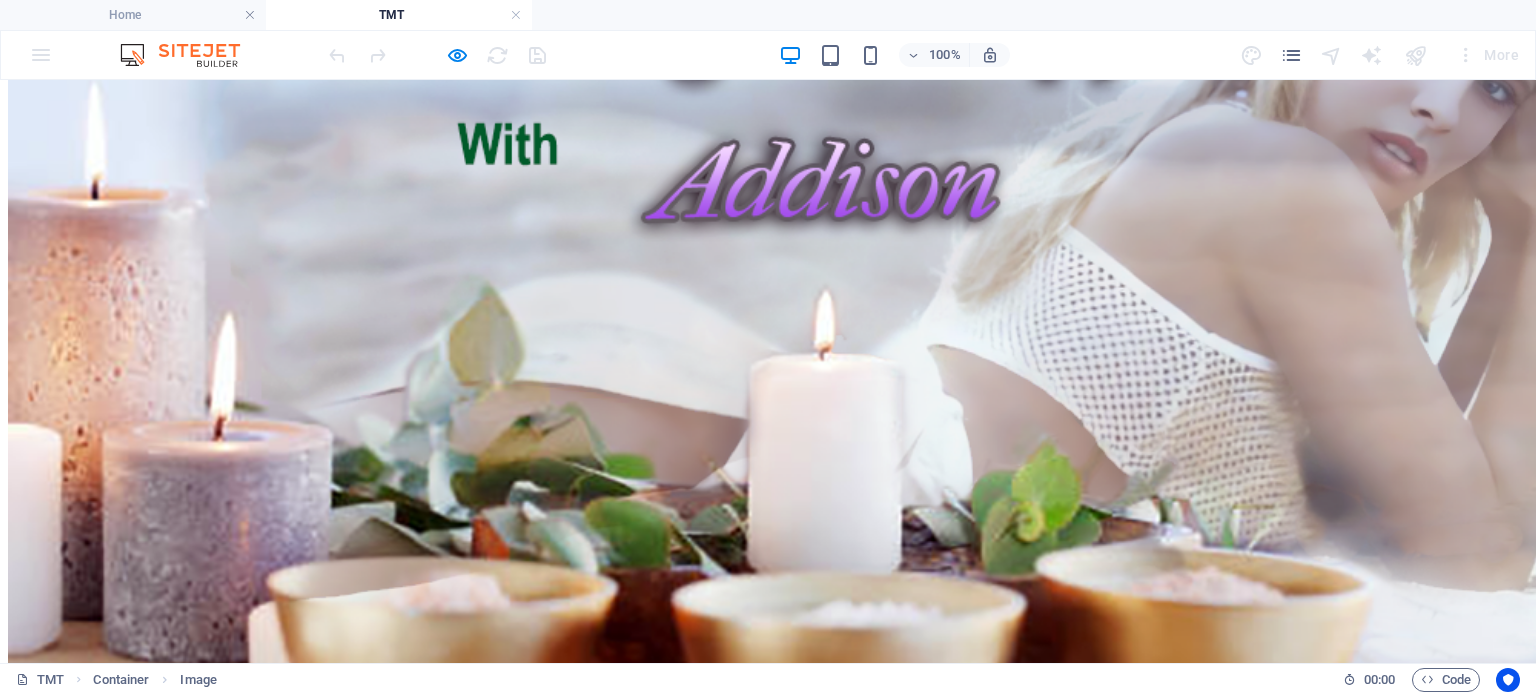 scroll, scrollTop: 382, scrollLeft: 0, axis: vertical 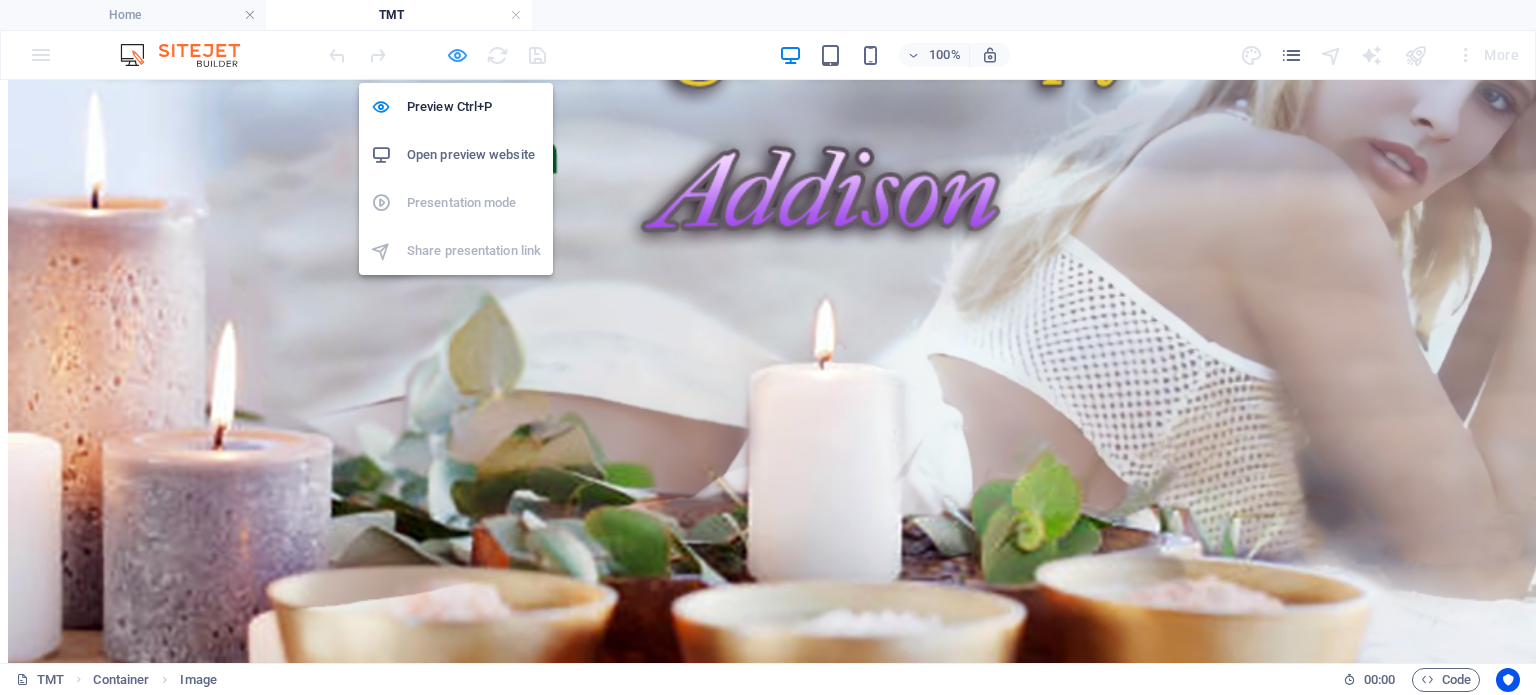 click at bounding box center (457, 55) 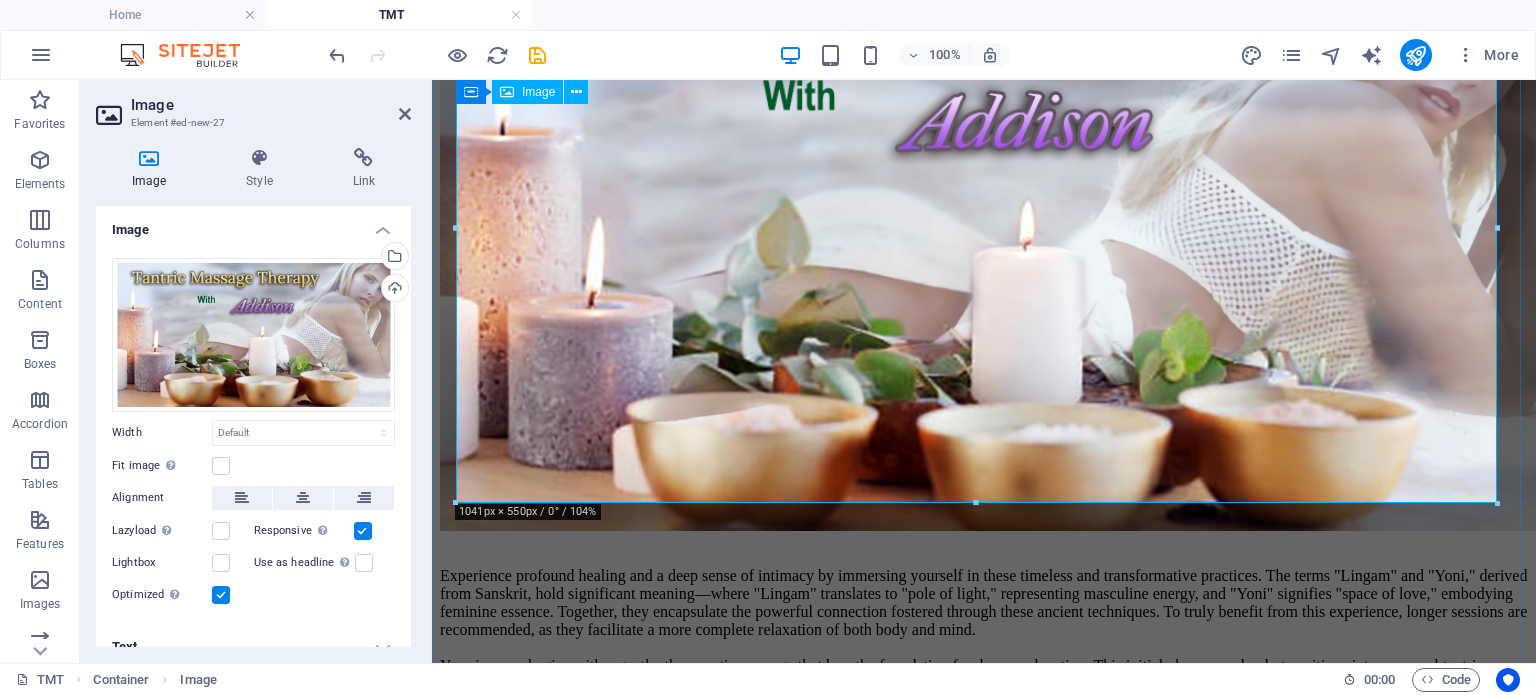 click at bounding box center [984, 241] 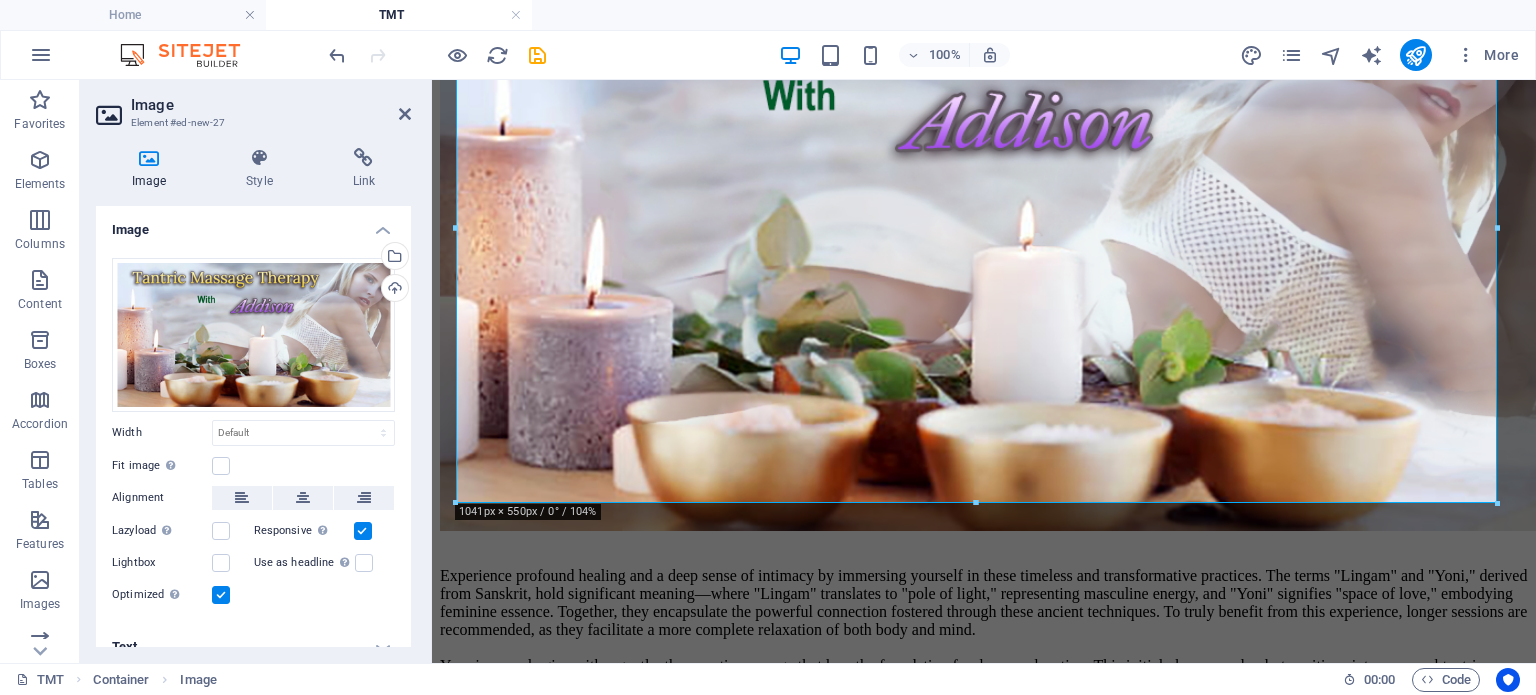 drag, startPoint x: 406, startPoint y: 408, endPoint x: 407, endPoint y: 487, distance: 79.00633 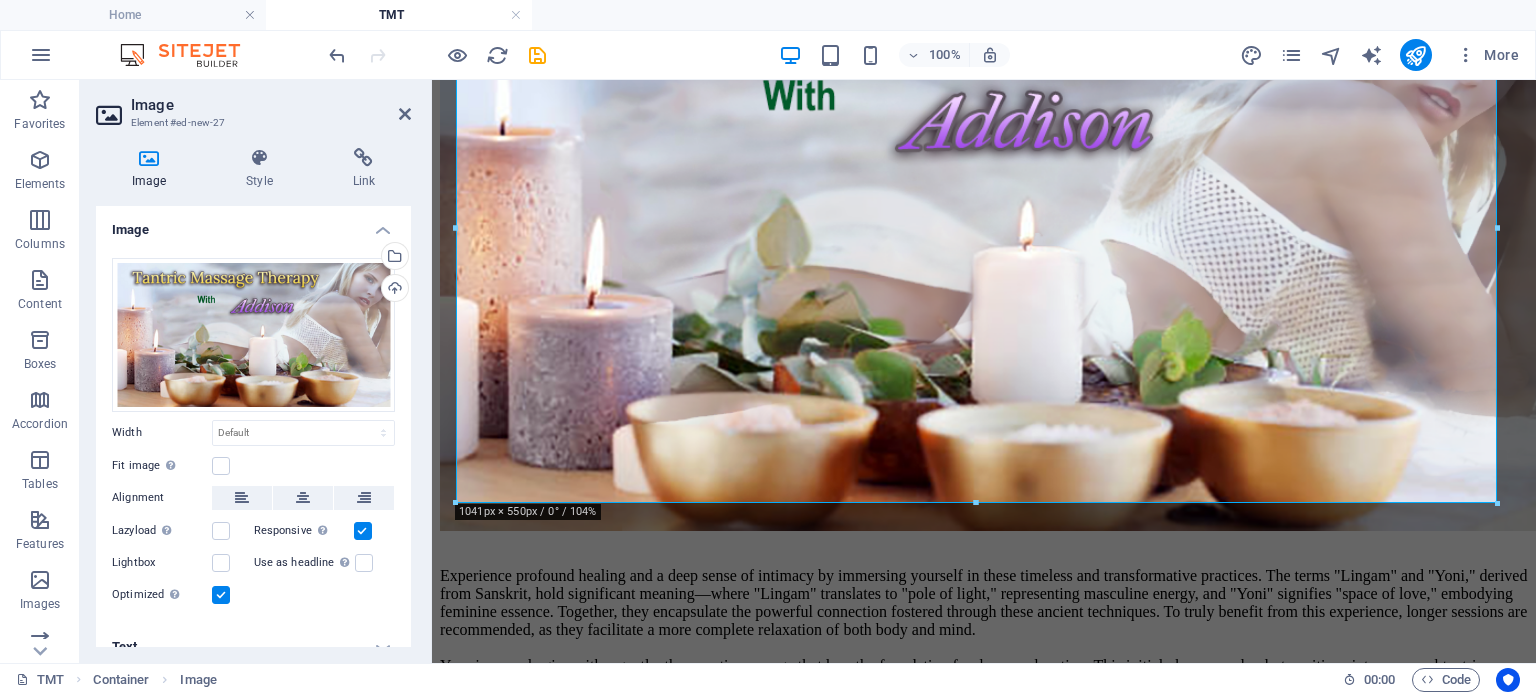 click on "Image Drag files here, click to choose files or select files from Files or our free stock photos & videos Select files from the file manager, stock photos, or upload file(s) Upload Width Default auto px rem % em vh vw Fit image Automatically fit image to a fixed width and height Height Default auto px Alignment Lazyload Loading images after the page loads improves page speed. Responsive Automatically load retina image and smartphone optimized sizes. Lightbox Use as headline The image will be wrapped in an H1 headline tag. Useful for giving alternative text the weight of an H1 headline, e.g. for the logo. Leave unchecked if uncertain. Optimized Images are compressed to improve page speed. Position Direction Custom X offset 50 px rem % vh vw Y offset 50 px rem % vh vw Text Float No float Image left Image right Determine how text should behave around the image. Text Alternative text Image caption Paragraph Format Normal Heading 1 Heading 2 Heading 3 Heading 4 Heading 5 Heading 6 Code Font Family Arial Georgia 8" at bounding box center (253, 426) 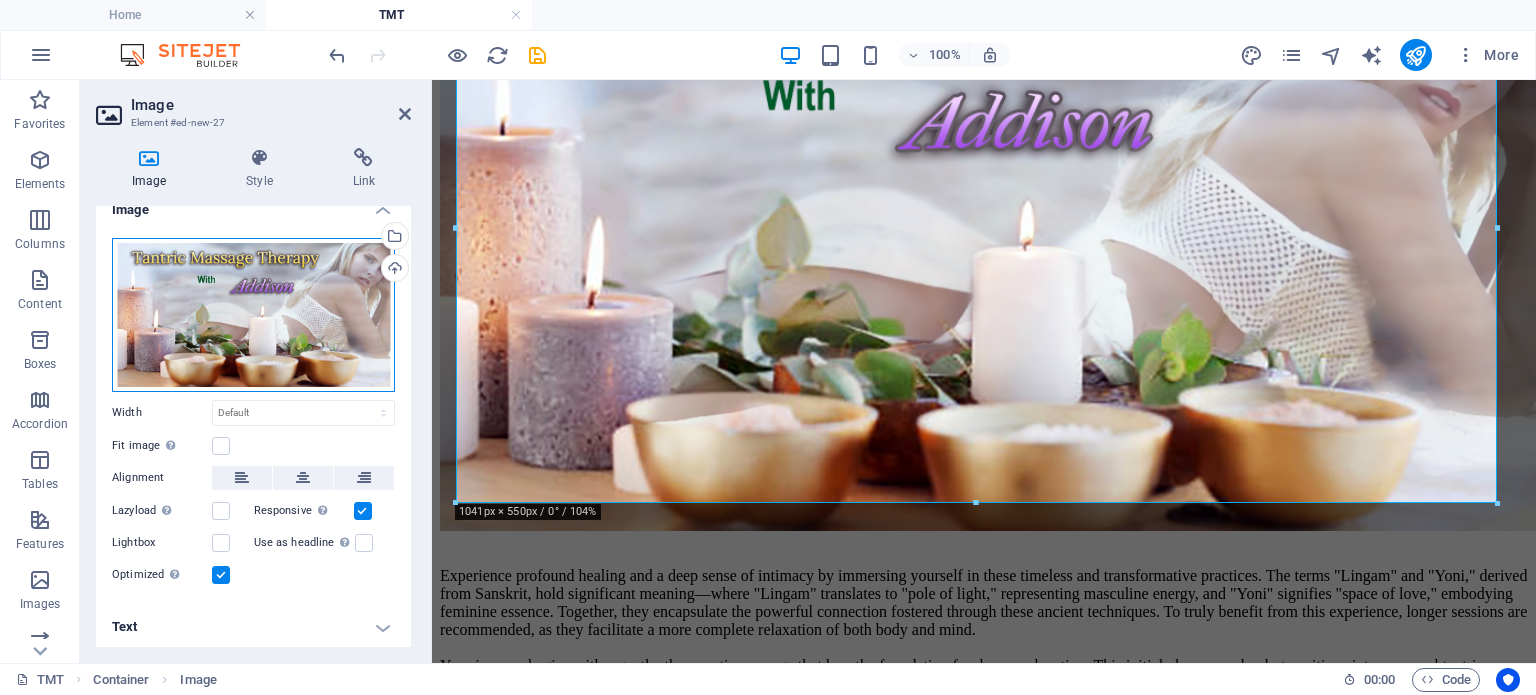 click on "Drag files here, click to choose files or select files from Files or our free stock photos & videos" at bounding box center (253, 315) 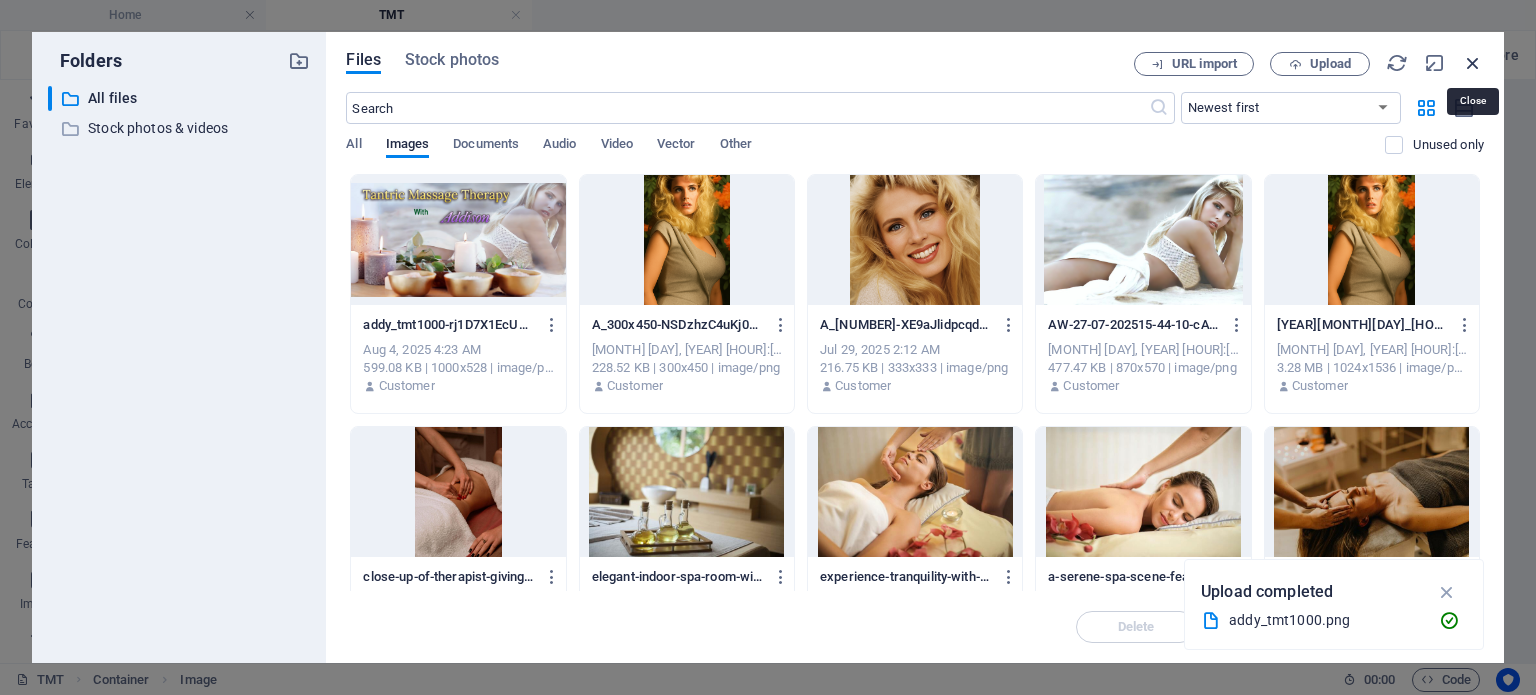 click at bounding box center [1473, 63] 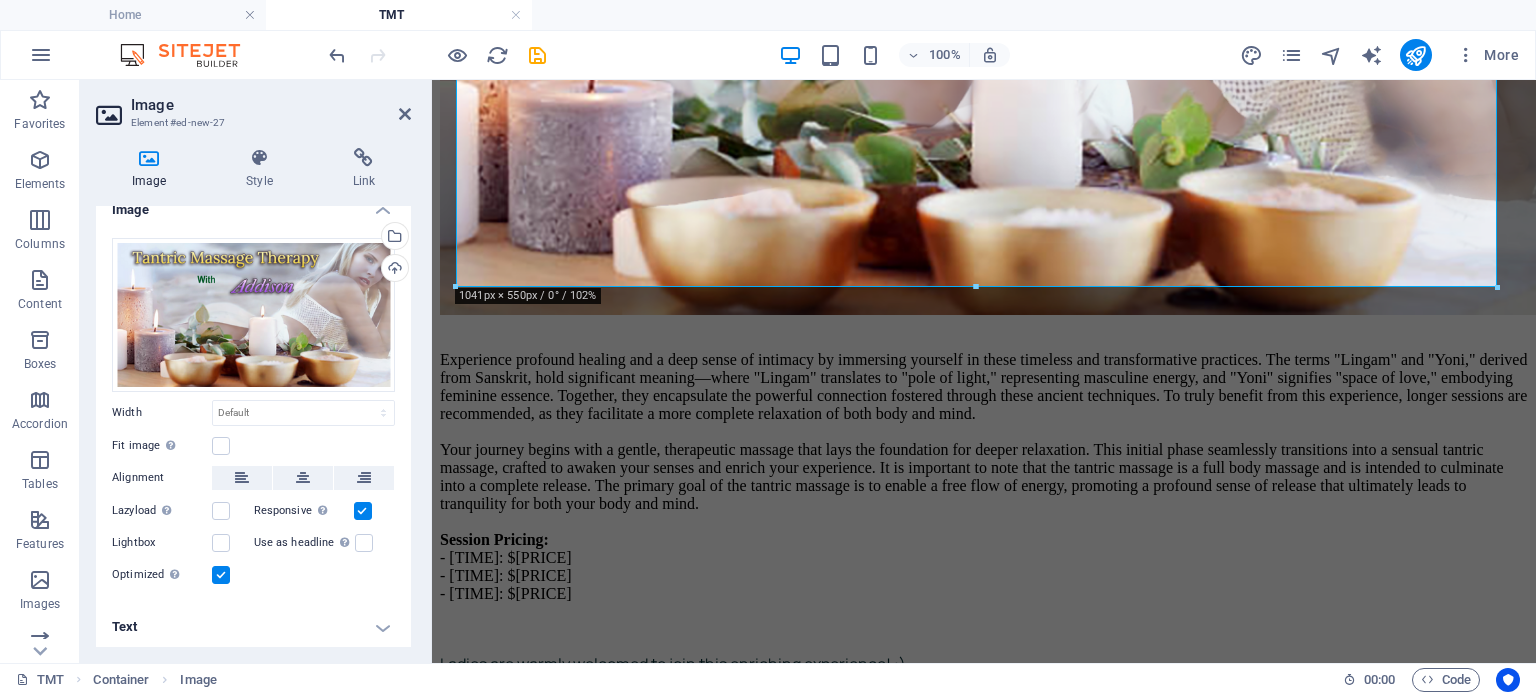 scroll, scrollTop: 599, scrollLeft: 0, axis: vertical 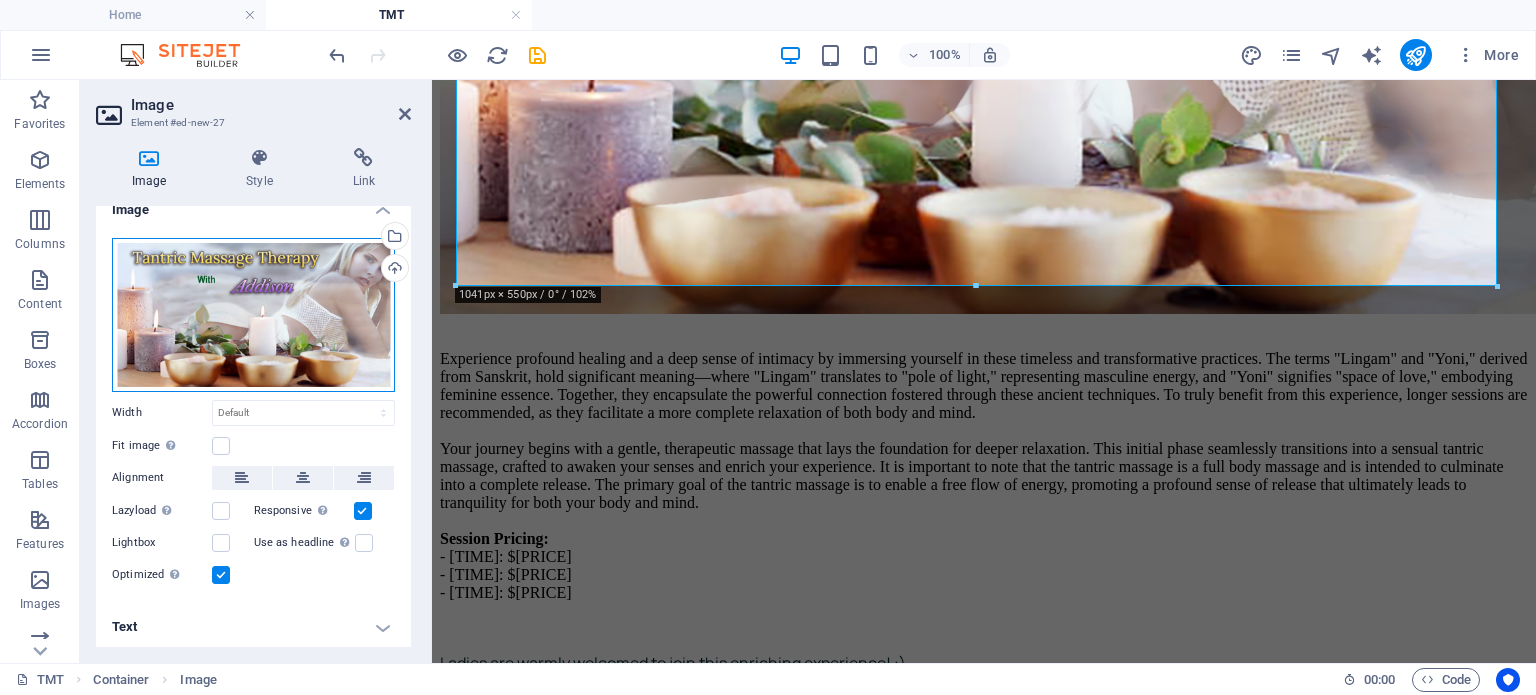 click on "Drag files here, click to choose files or select files from Files or our free stock photos & videos" at bounding box center [253, 315] 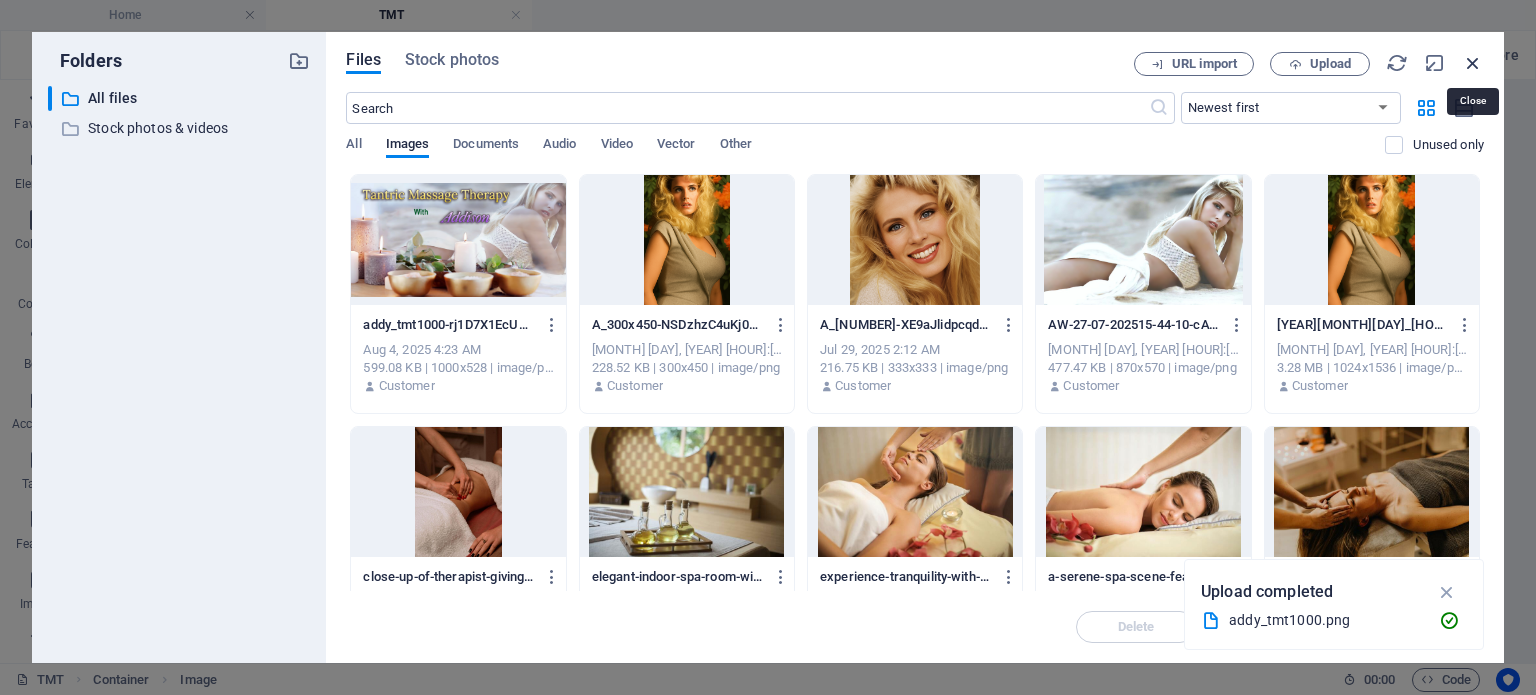 click at bounding box center [1473, 63] 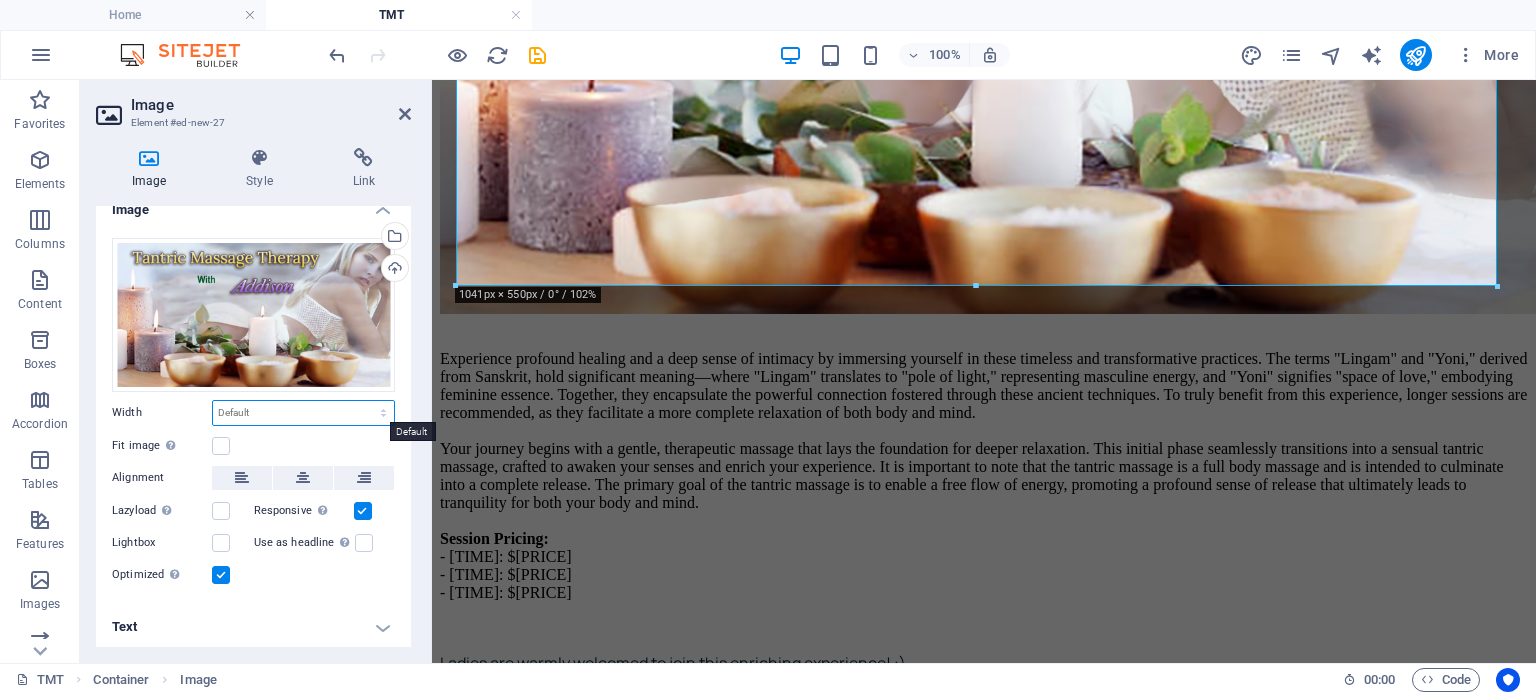 click on "Default auto px rem % em vh vw" at bounding box center [303, 413] 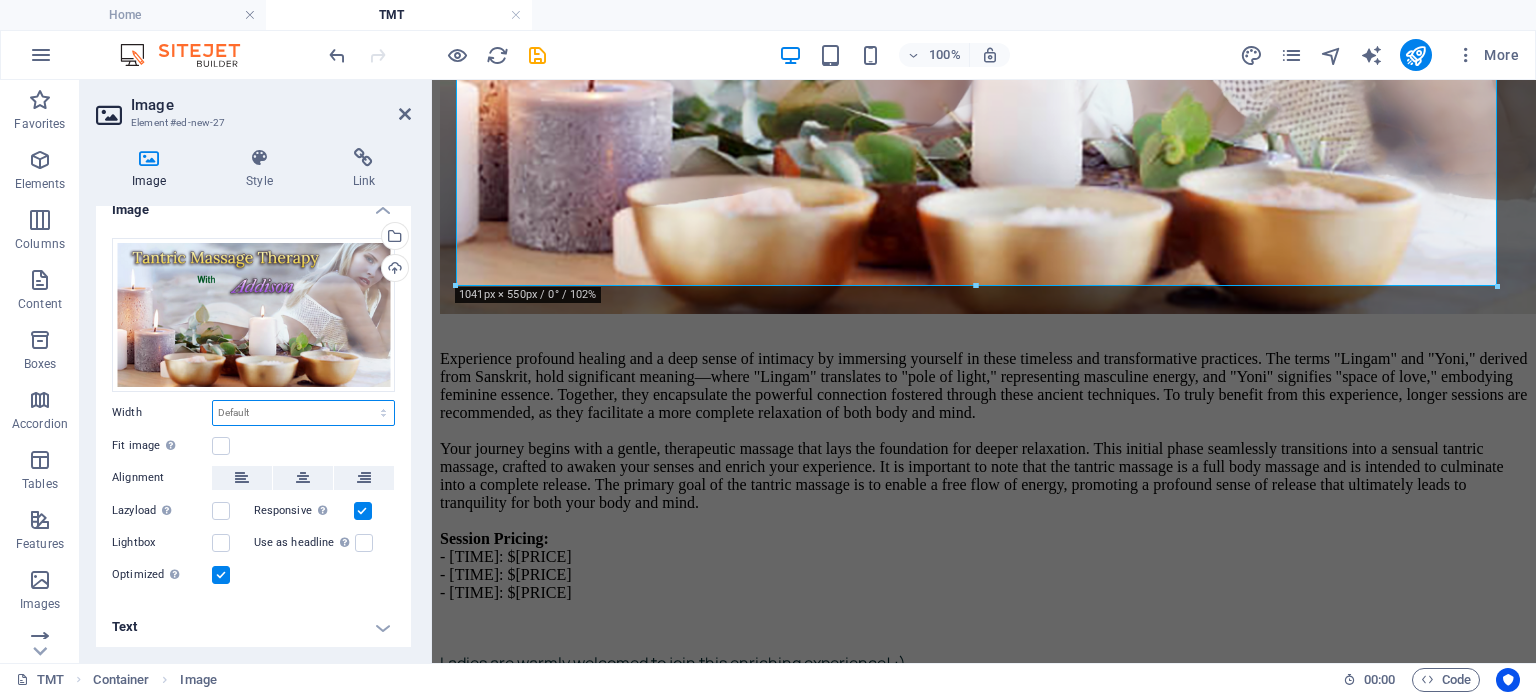 select on "%" 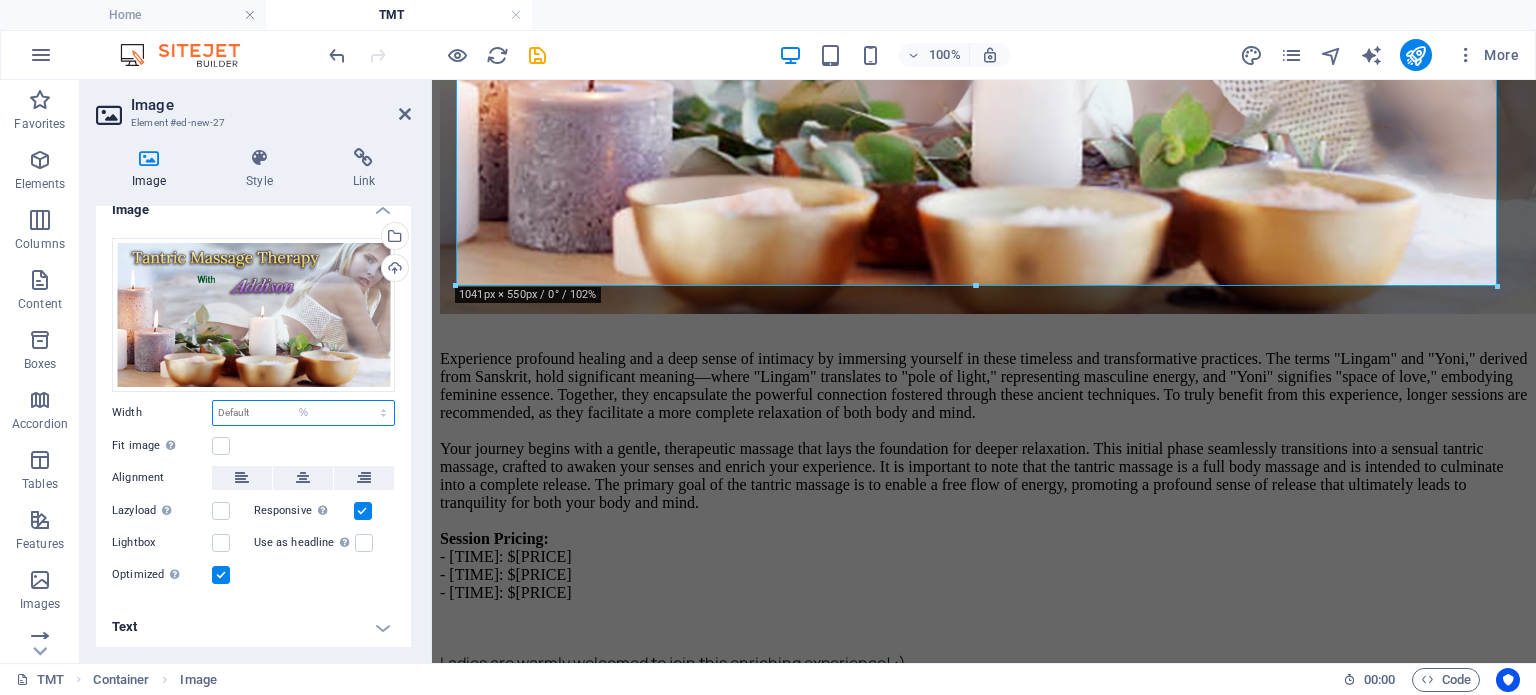 click on "Default auto px rem % em vh vw" at bounding box center [303, 413] 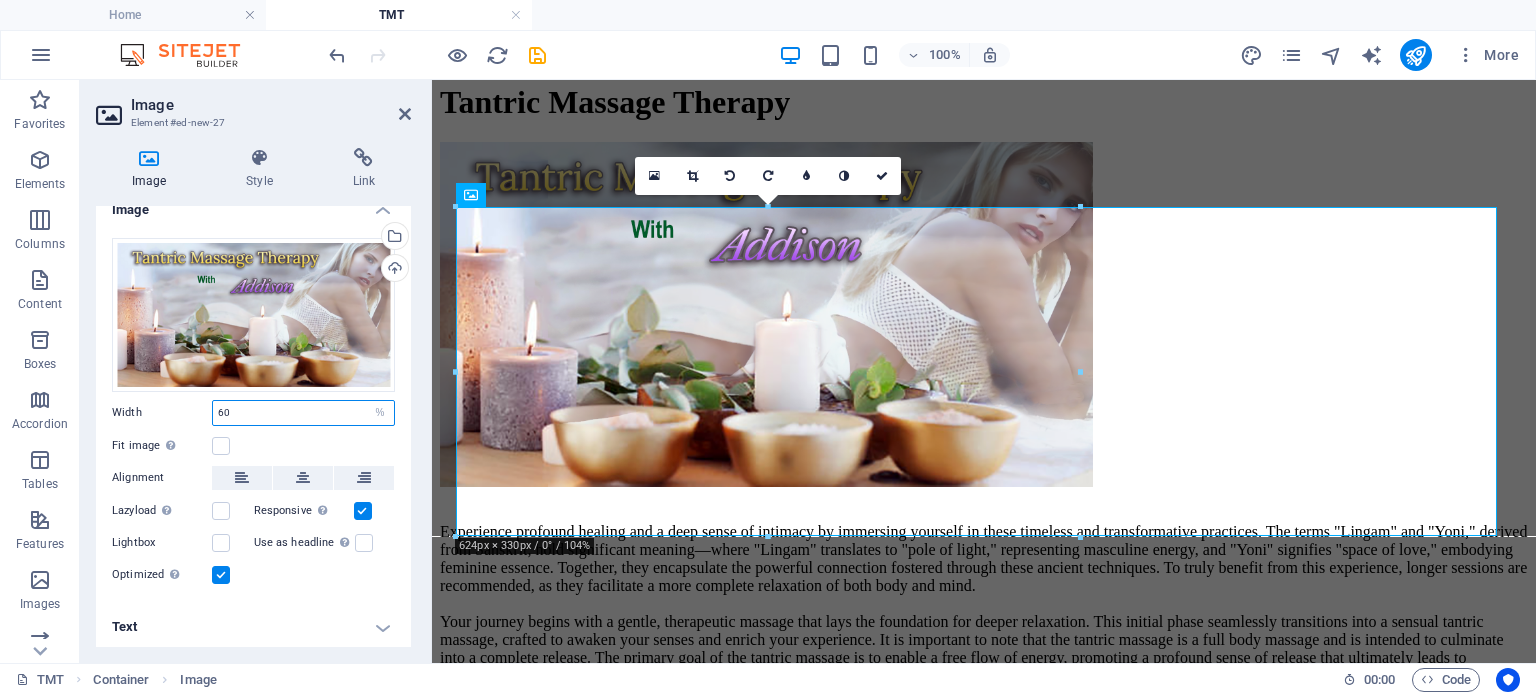 scroll, scrollTop: 128, scrollLeft: 0, axis: vertical 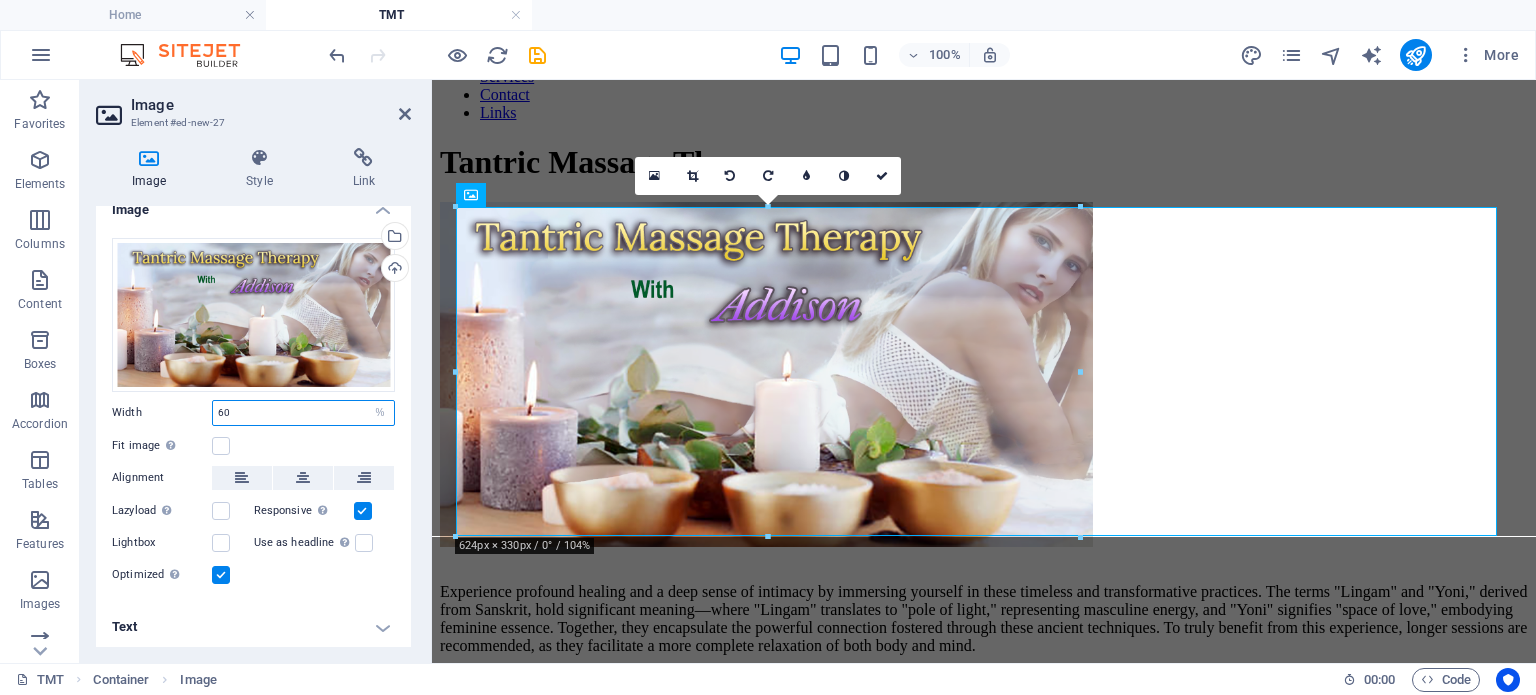 type on "6" 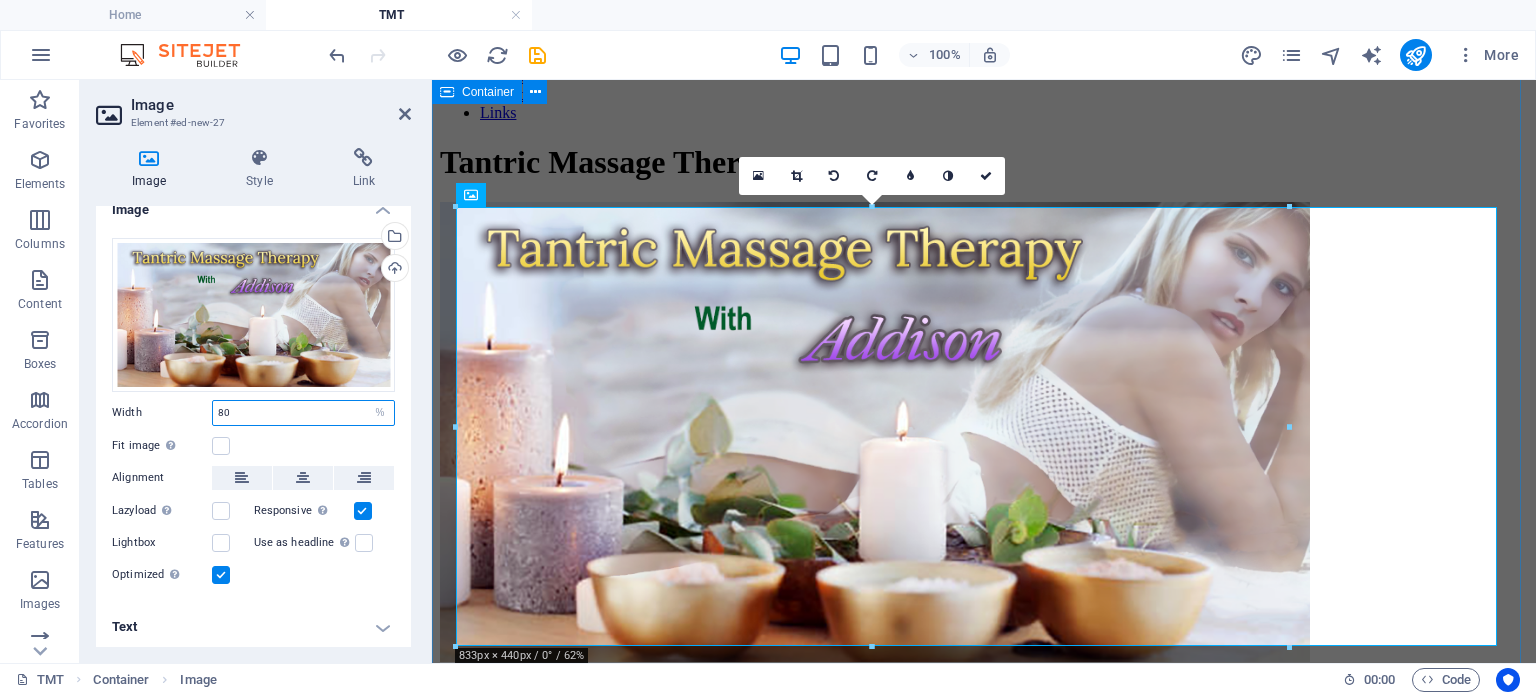 type on "80" 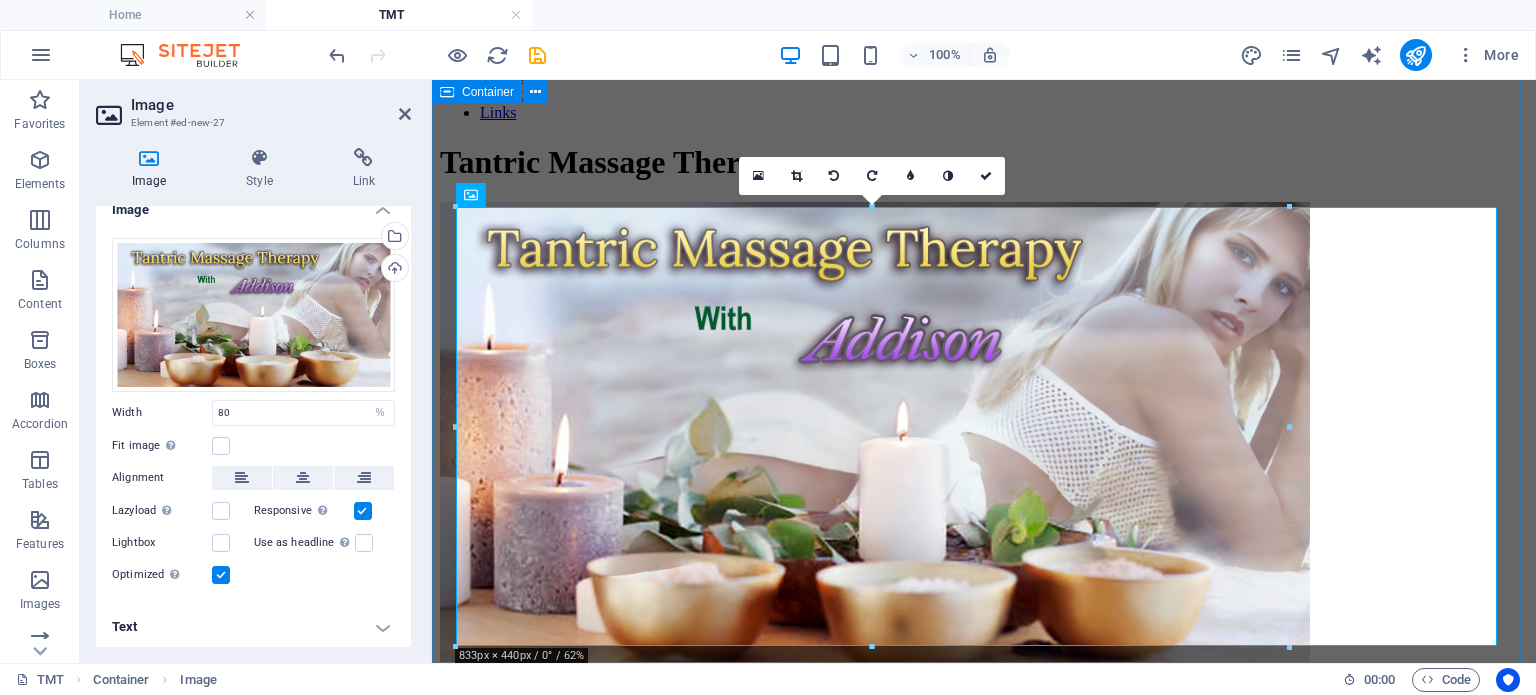 click on "Tantric Massage Therapy Experience profound healing and a deep sense of intimacy by immersing yourself in these timeless and transformative practices. The terms "Lingam" and "Yoni," derived from Sanskrit, hold significant meaning—where "Lingam" translates to "pole of light," representing masculine energy, and "Yoni" signifies "space of love," embodying feminine essence. Together, they encapsulate the powerful connection fostered through these ancient techniques. To truly benefit from this experience, longer sessions are recommended, as they facilitate a more complete relaxation of both body and mind. Session Pricing: - 1 hour: $220 - 1.5 hours: $300 - 2 hours: $400 Ladies are warmly welcomed to join this enriching experience! :) Please note that tantric massage requires different preparation than regular massage therapy, so it's advisable to book specifically for a tantric massage rather than opting for a regular massage and changing plans on-site. Please book your appointment here! Return to [PERSON]'s page" at bounding box center (984, 758) 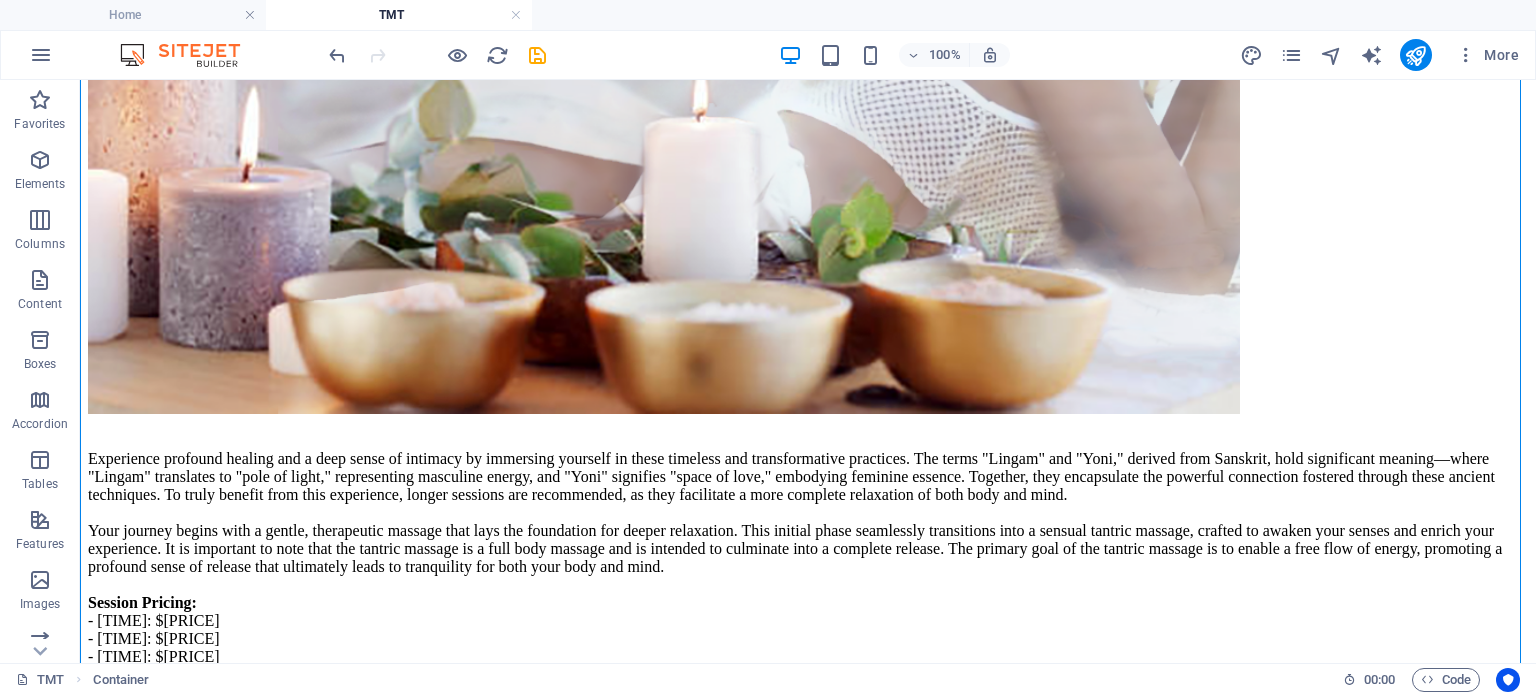 scroll, scrollTop: 491, scrollLeft: 0, axis: vertical 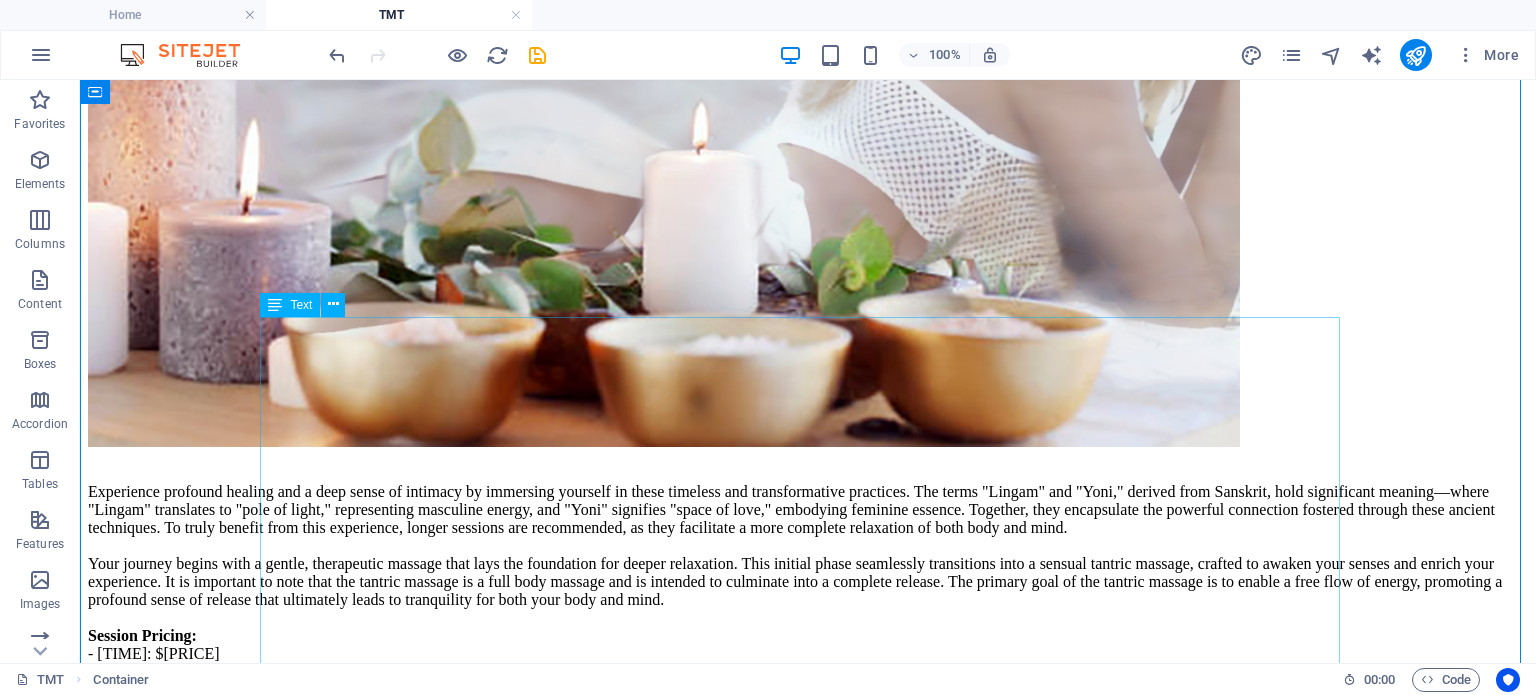 click on "Return to [PERSON]'s page" at bounding box center (808, 793) 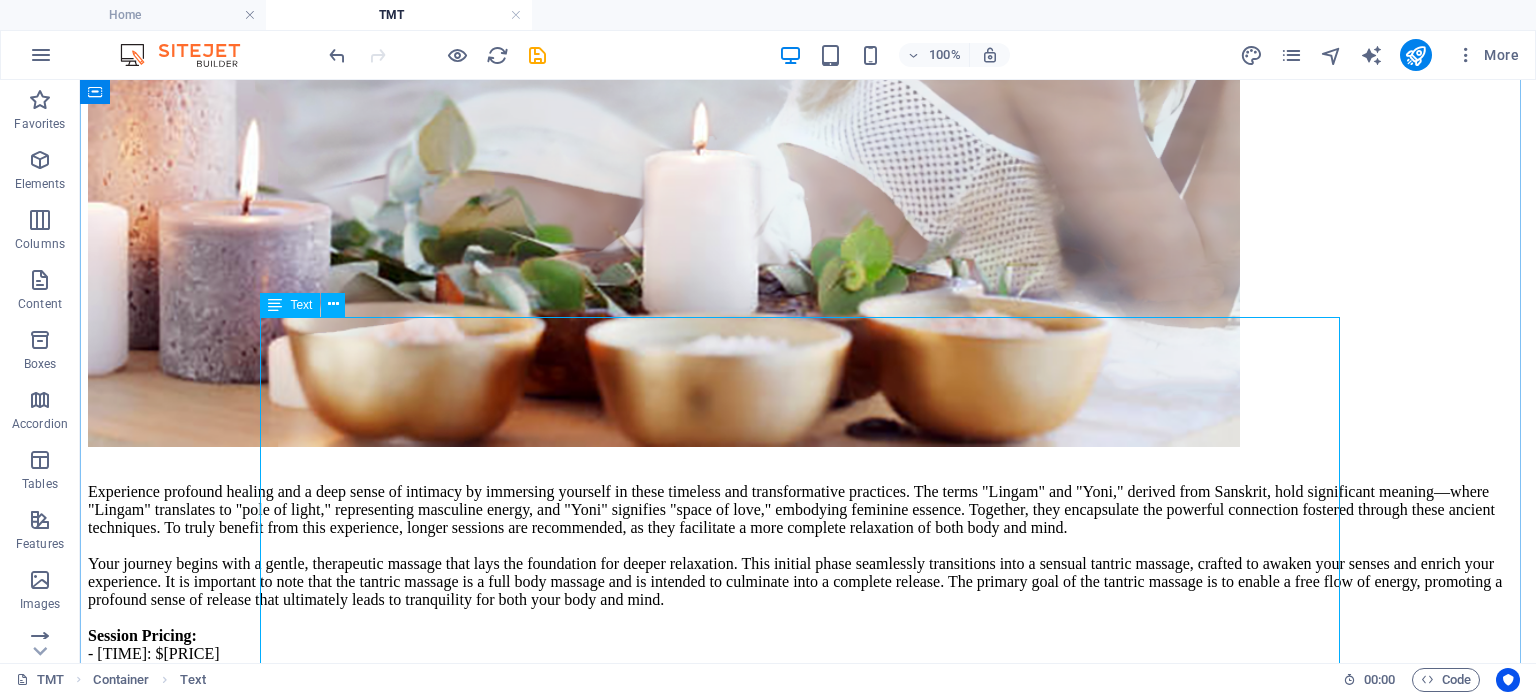 click on "Text" at bounding box center [301, 305] 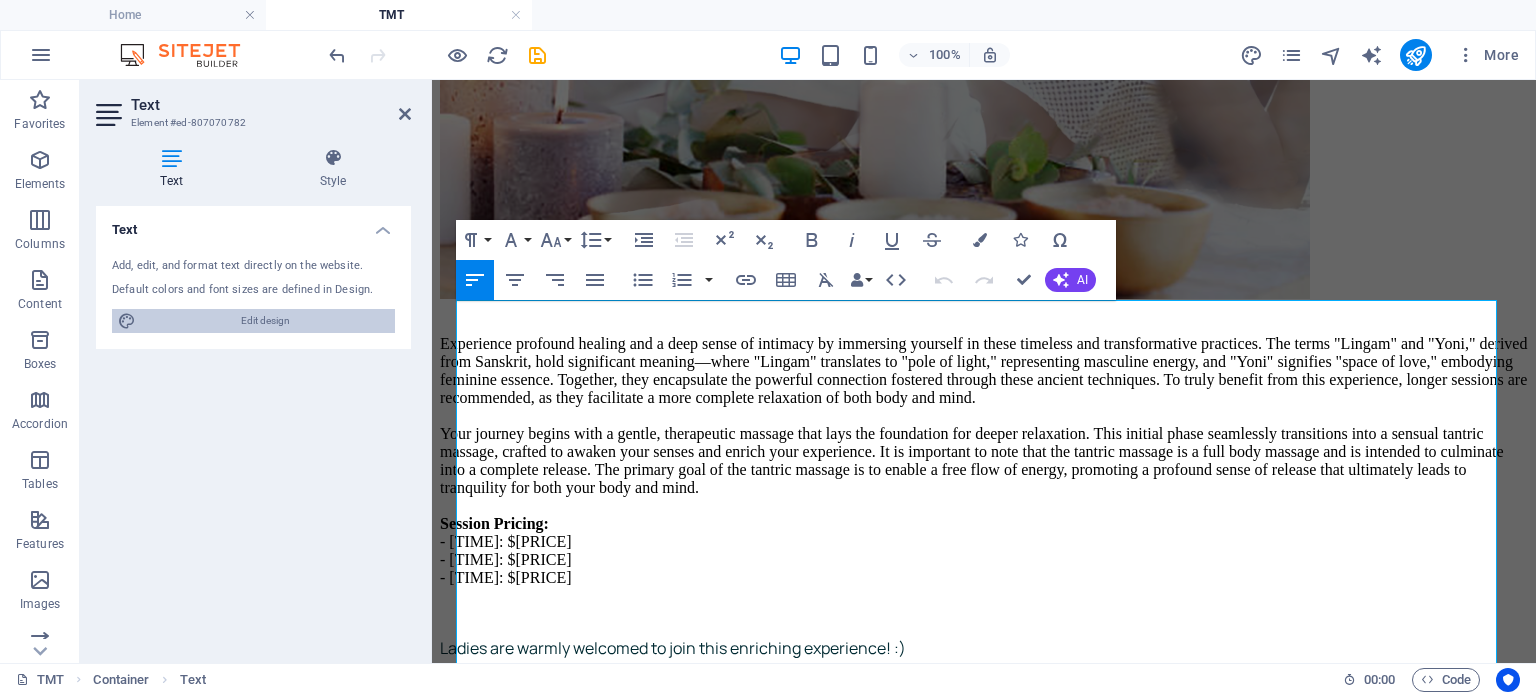 click on "Edit design" at bounding box center [265, 321] 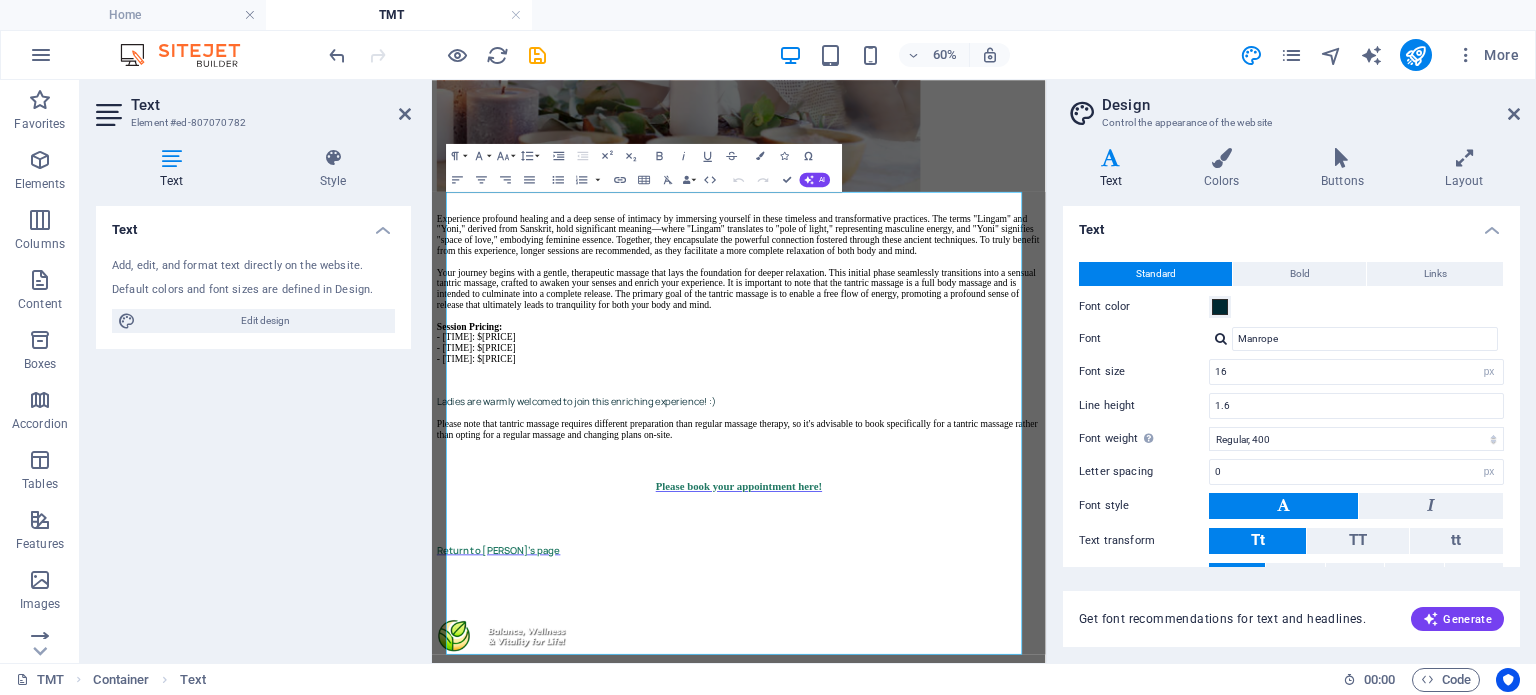 drag, startPoint x: 1515, startPoint y: 323, endPoint x: 1512, endPoint y: 457, distance: 134.03358 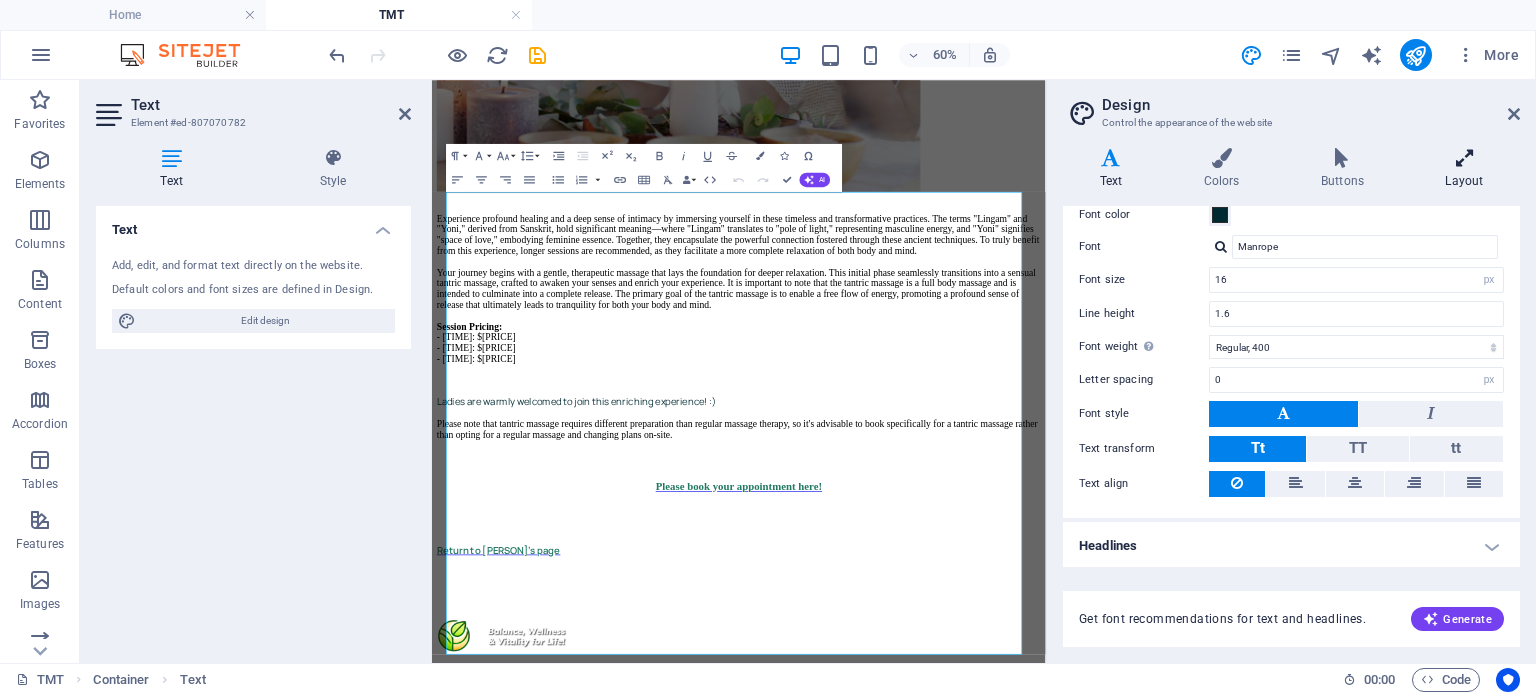 click at bounding box center (1464, 158) 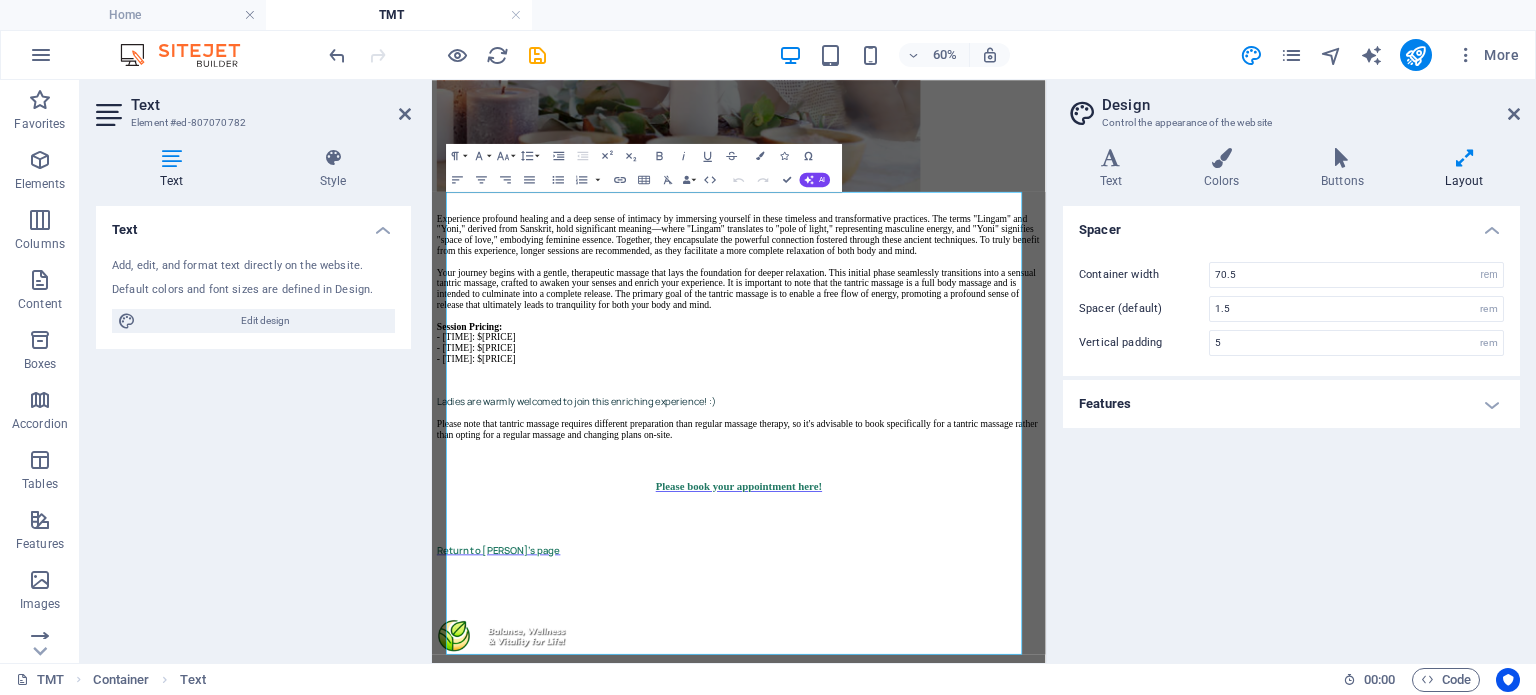 click on "Features" at bounding box center (1291, 404) 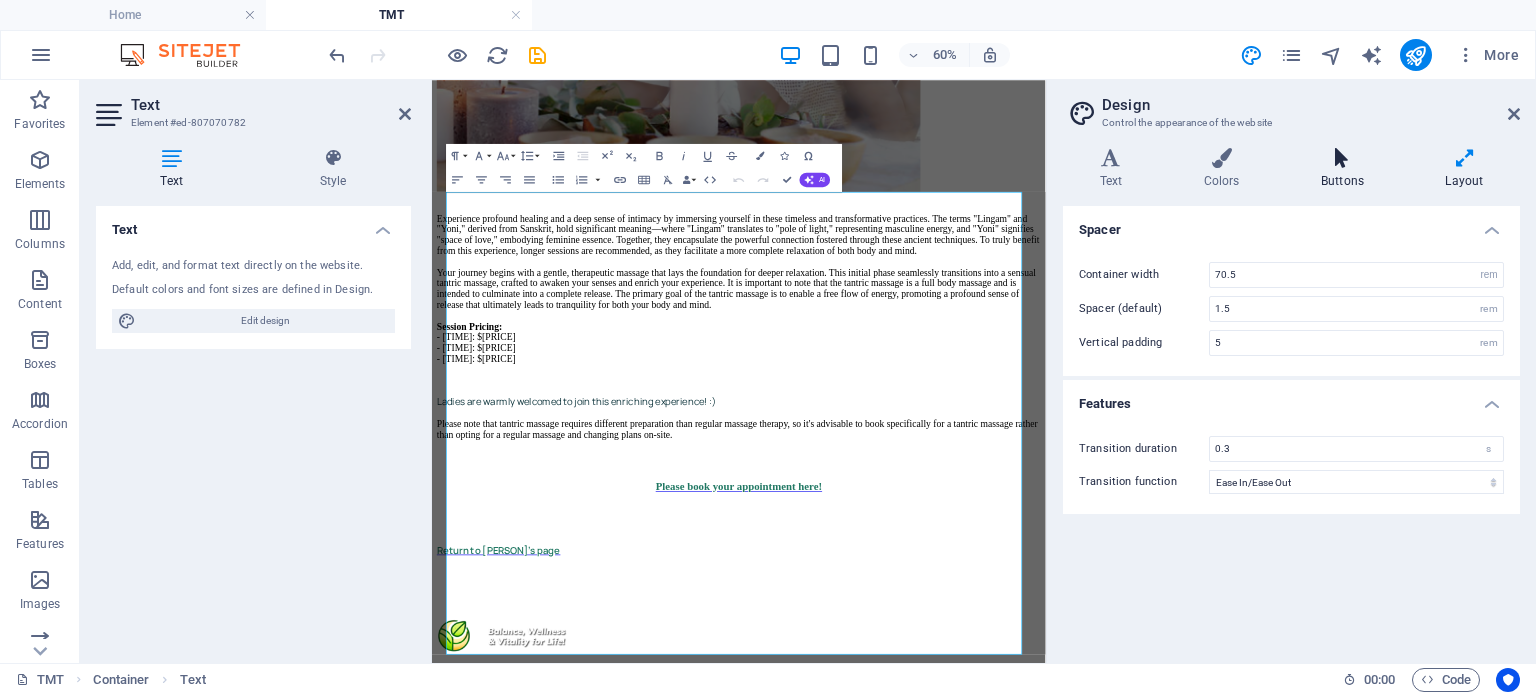click at bounding box center [1342, 158] 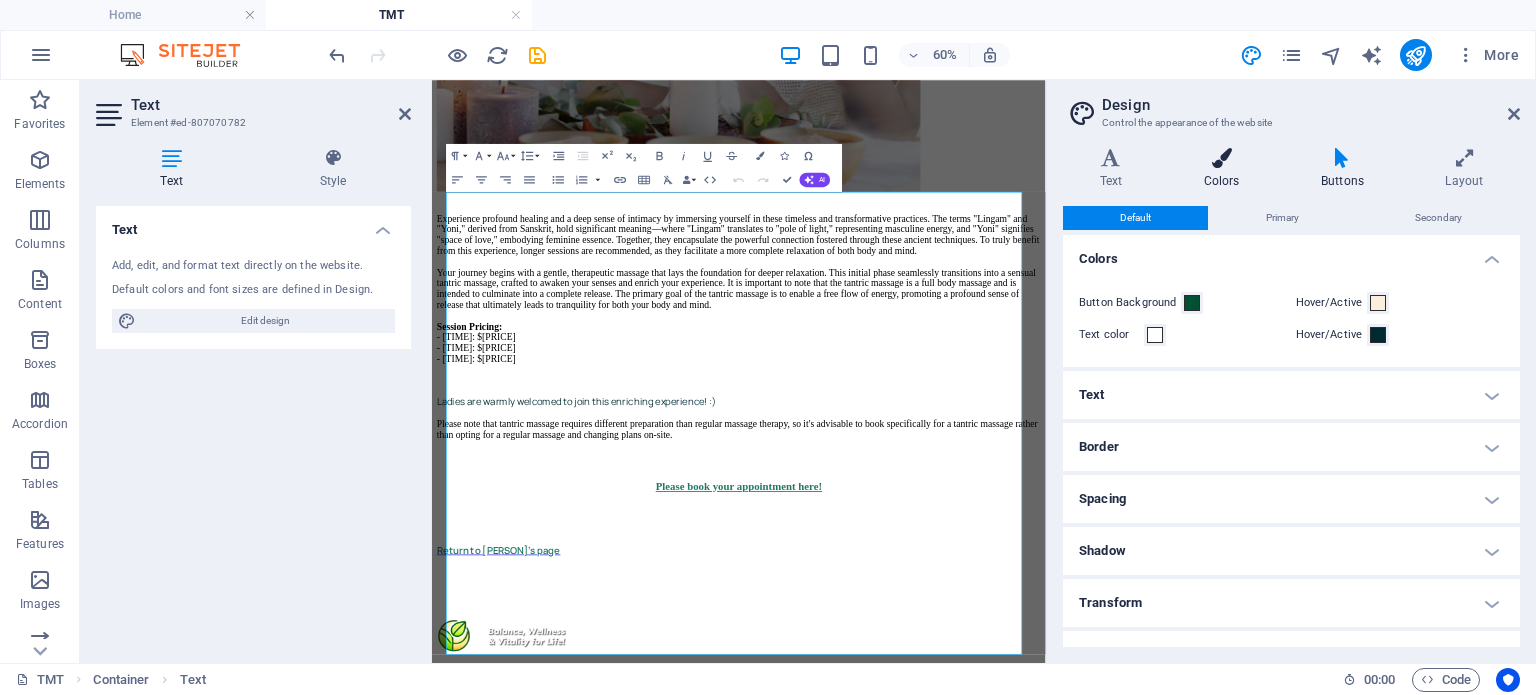 click on "Colors" at bounding box center [1225, 169] 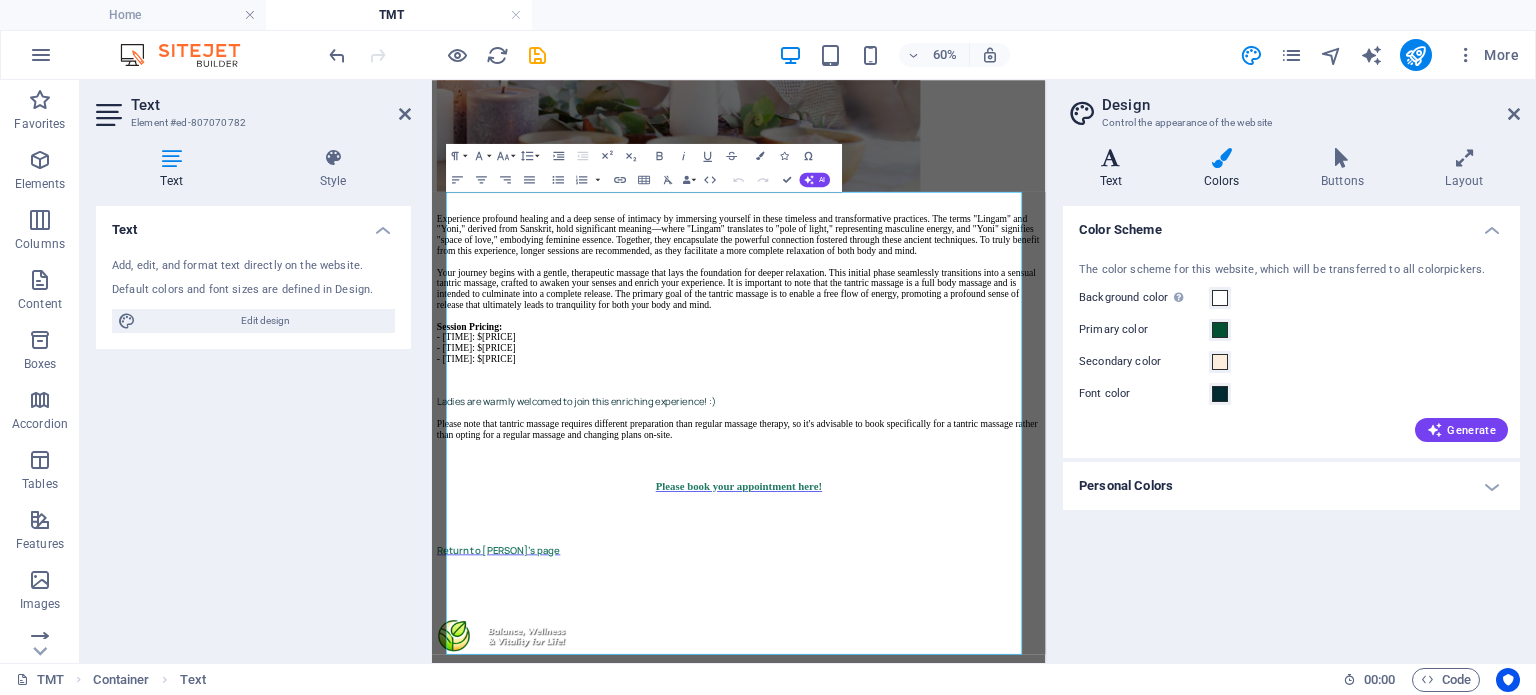click on "Text" at bounding box center [1115, 169] 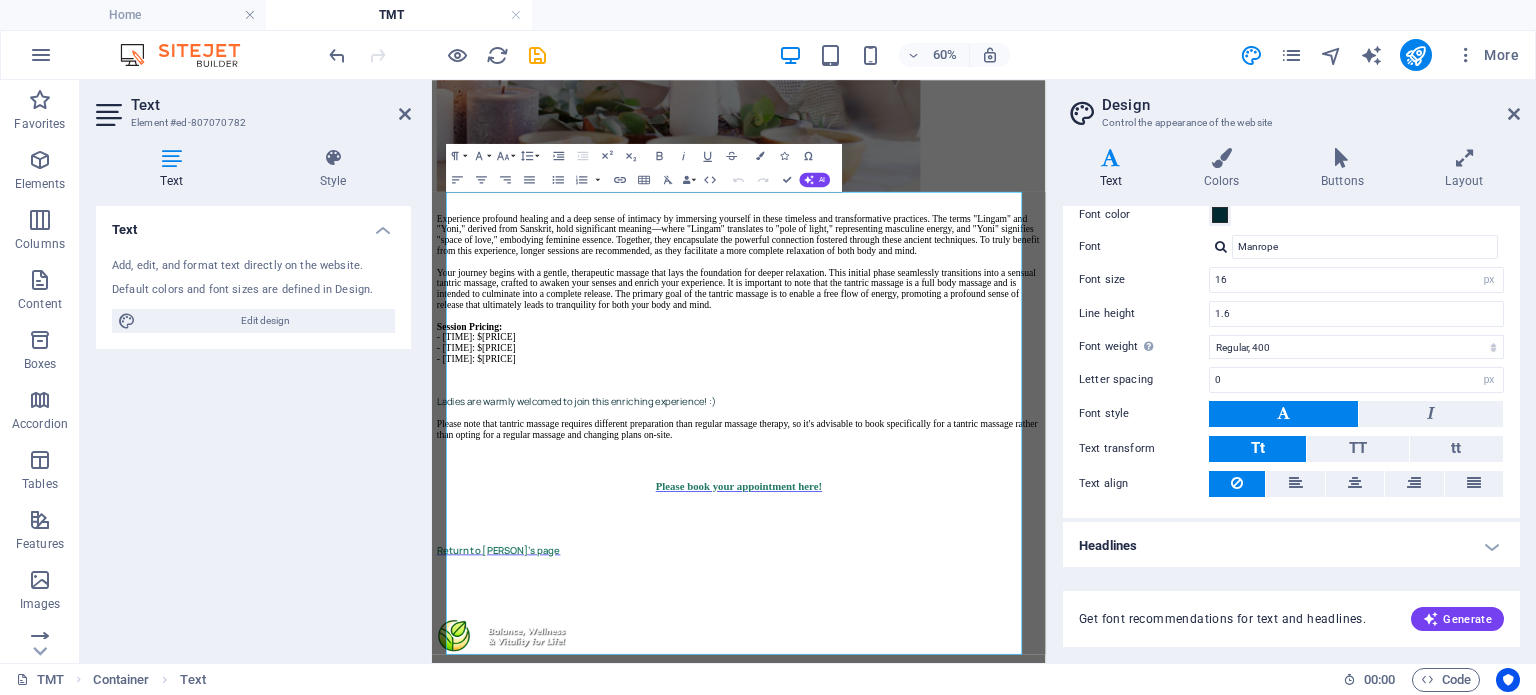click on "Get font recommendations for text and headlines. Generate" at bounding box center (1291, 607) 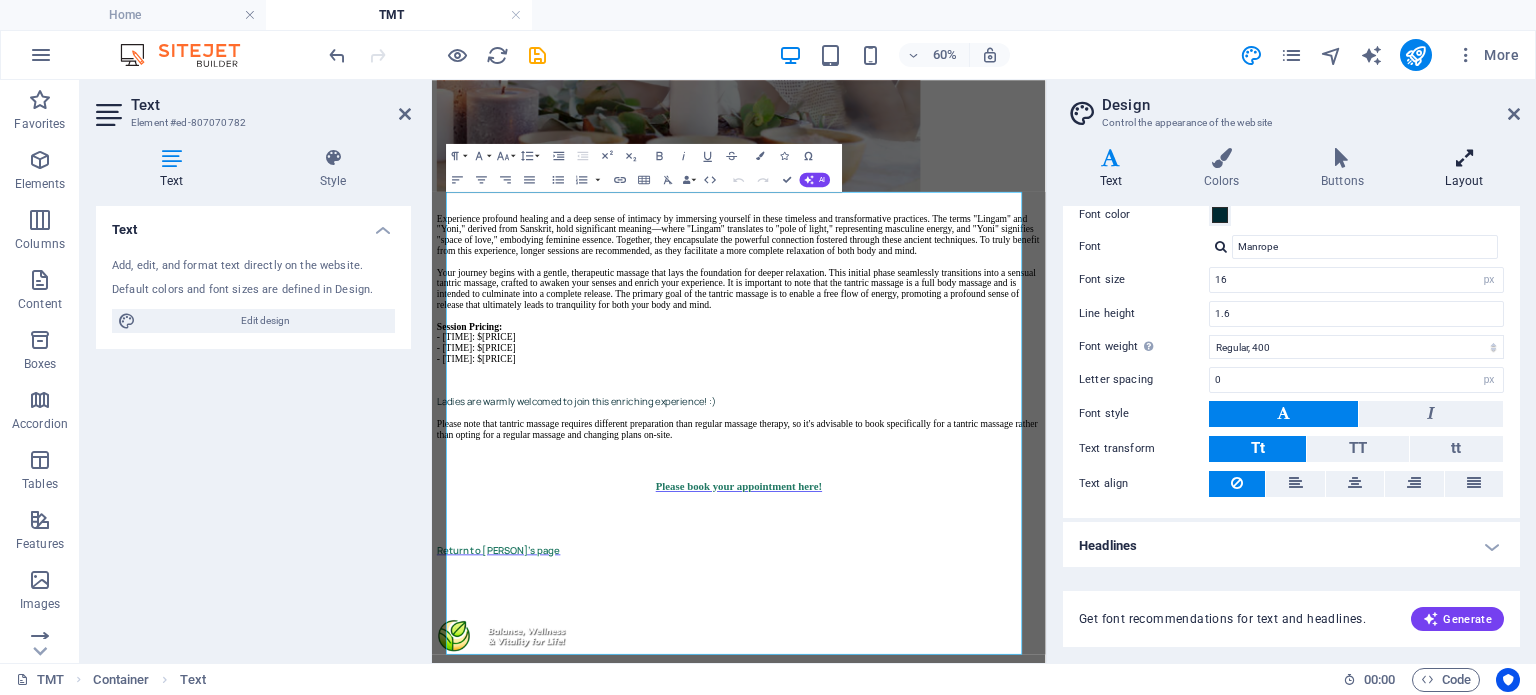 click on "Layout" at bounding box center (1464, 169) 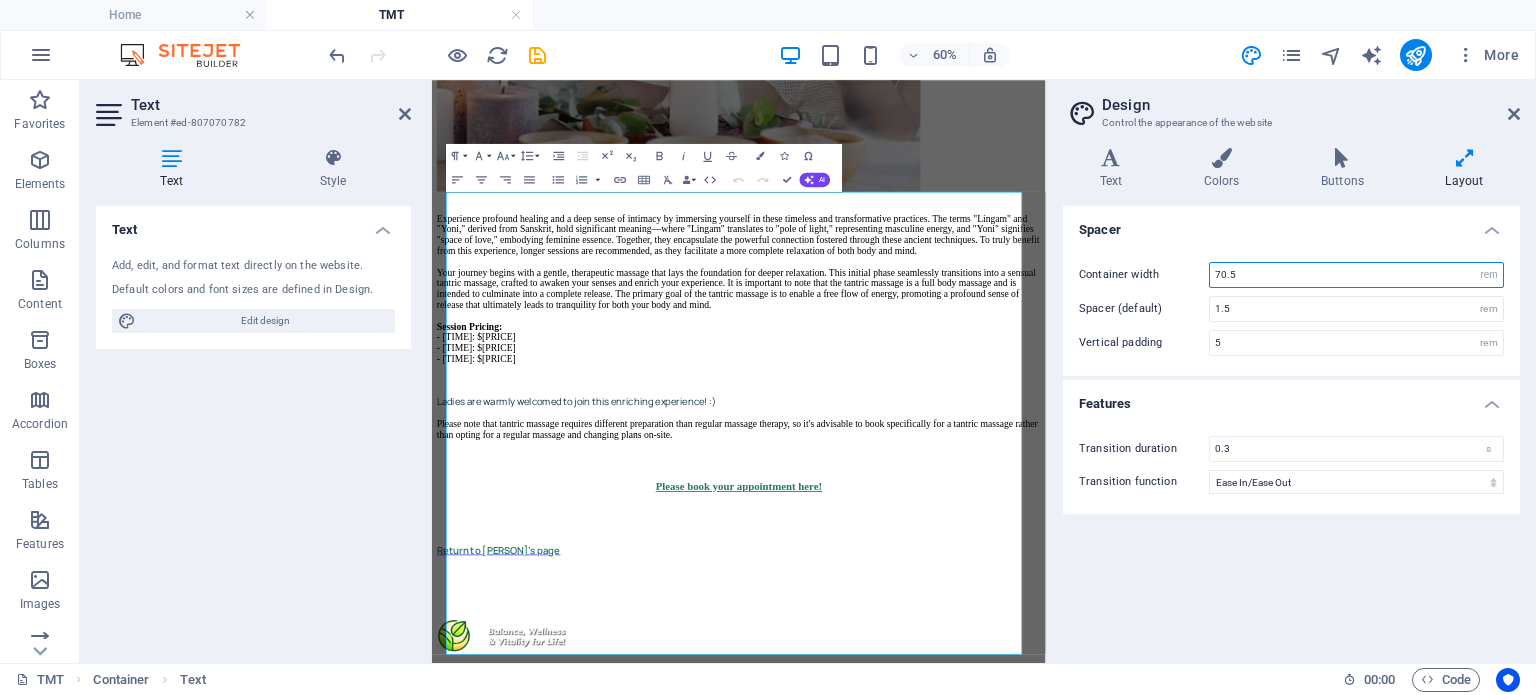 click on "70.5" at bounding box center (1356, 275) 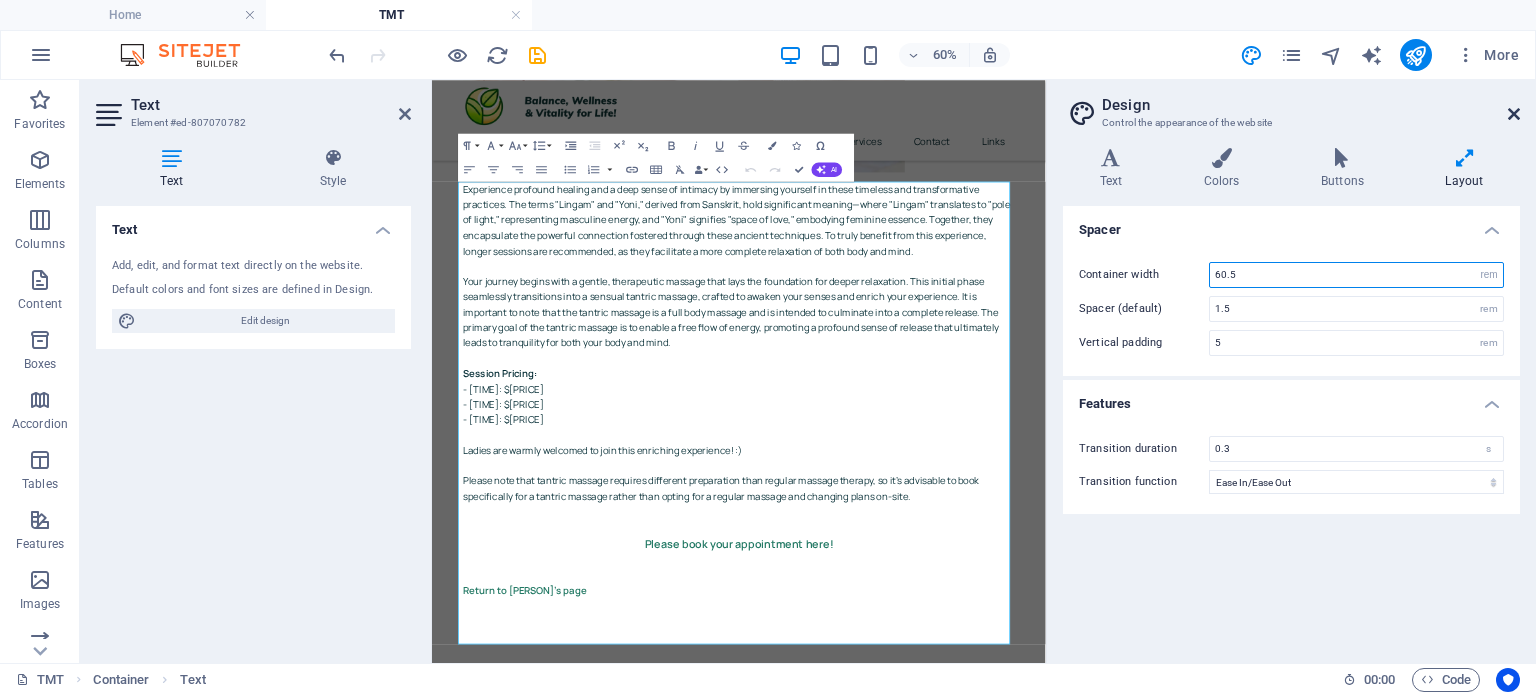 type on "60.5" 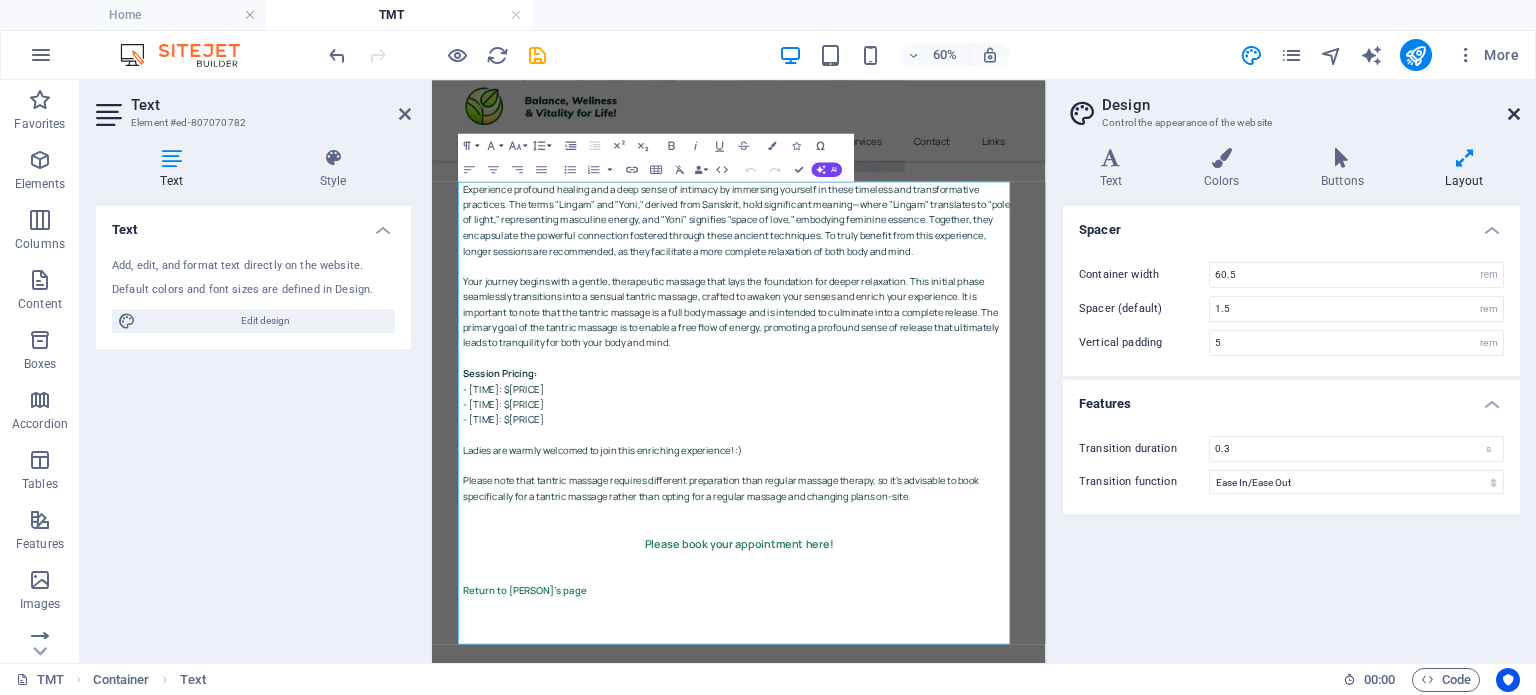 click at bounding box center (1514, 114) 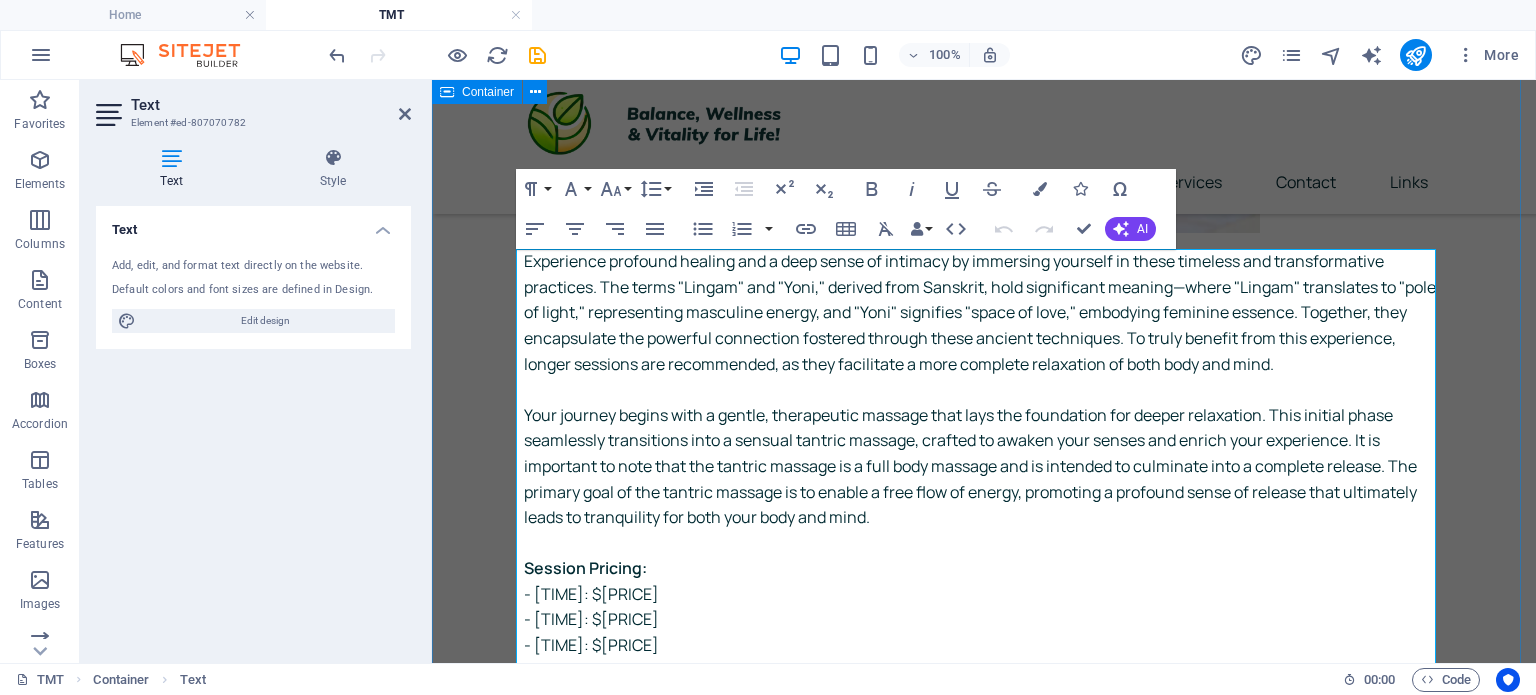 click on "Tantric Massage Therapy Experience profound healing and a deep sense of intimacy by immersing yourself in these timeless and transformative practices. The terms "Lingam" and "Yoni," derived from Sanskrit, hold significant meaning—where "Lingam" translates to "pole of light," representing masculine energy, and "Yoni" signifies "space of love," embodying feminine essence. Together, they encapsulate the powerful connection fostered through these ancient techniques. To truly benefit from this experience, longer sessions are recommended, as they facilitate a more complete relaxation of both body and mind. Session Pricing: - 1 hour: $220 - 1.5 hours: $300 - 2 hours: $400 Ladies are warmly welcomed to join this enriching experience! :) Please note that tantric massage requires different preparation than regular massage therapy, so it's advisable to book specifically for a tantric massage rather than opting for a regular massage and changing plans on-site. Please book your appointment here! Return to [PERSON]'s page" at bounding box center [984, 387] 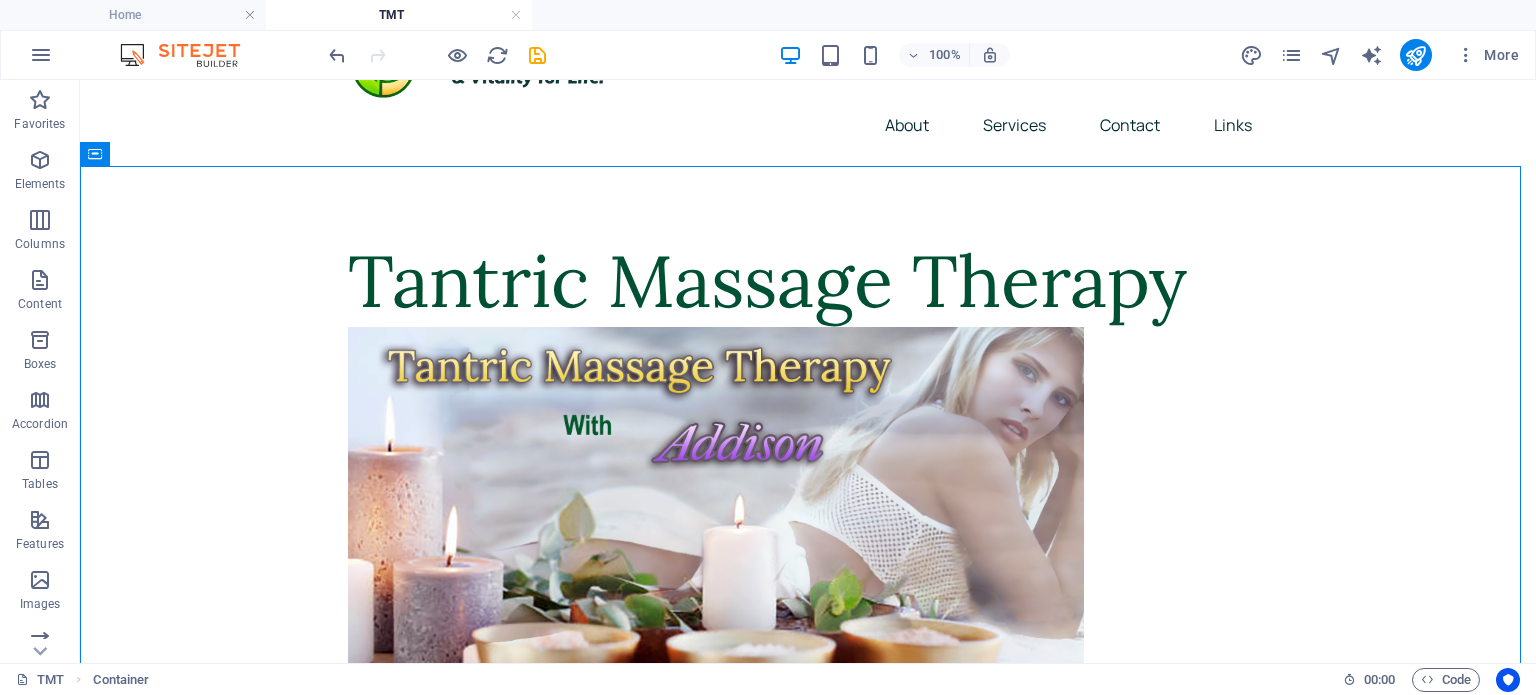 scroll, scrollTop: 0, scrollLeft: 0, axis: both 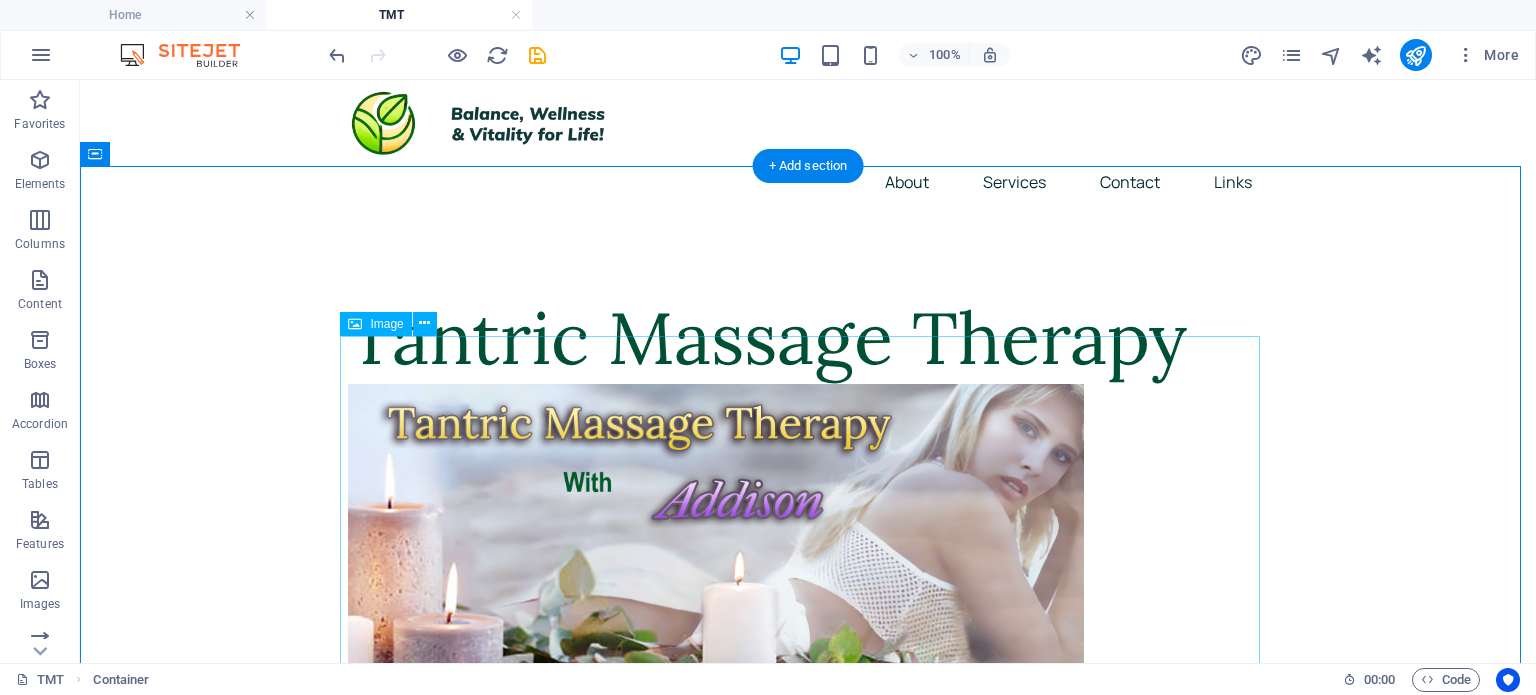 click at bounding box center [808, 578] 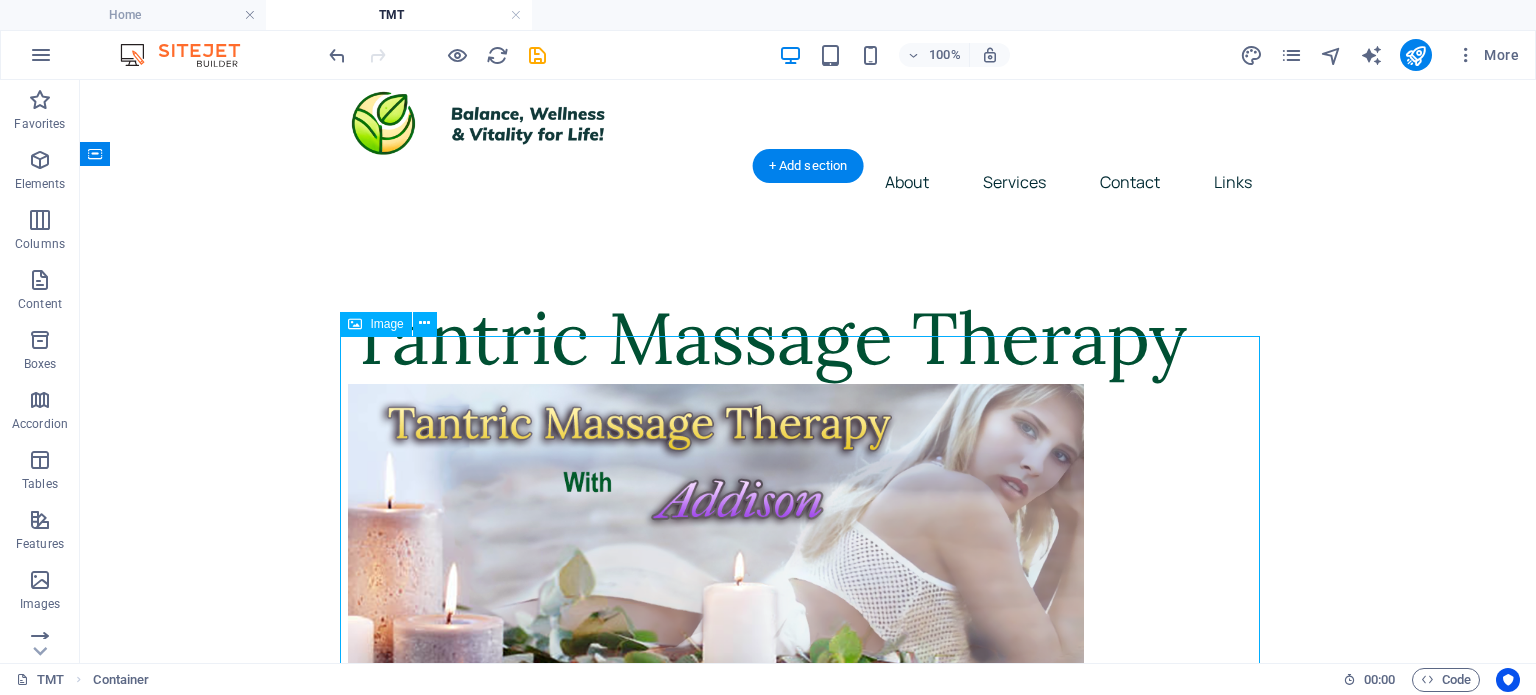 click at bounding box center (808, 578) 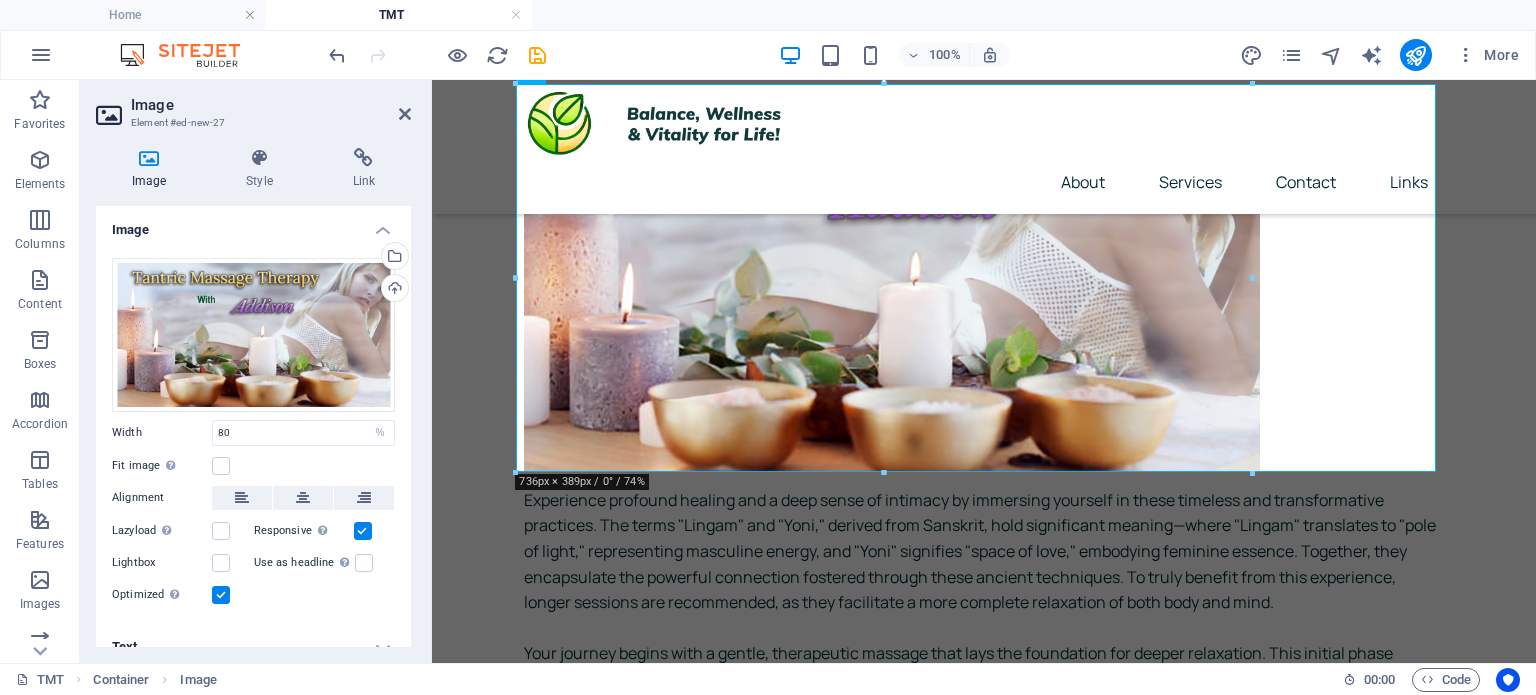 scroll, scrollTop: 442, scrollLeft: 0, axis: vertical 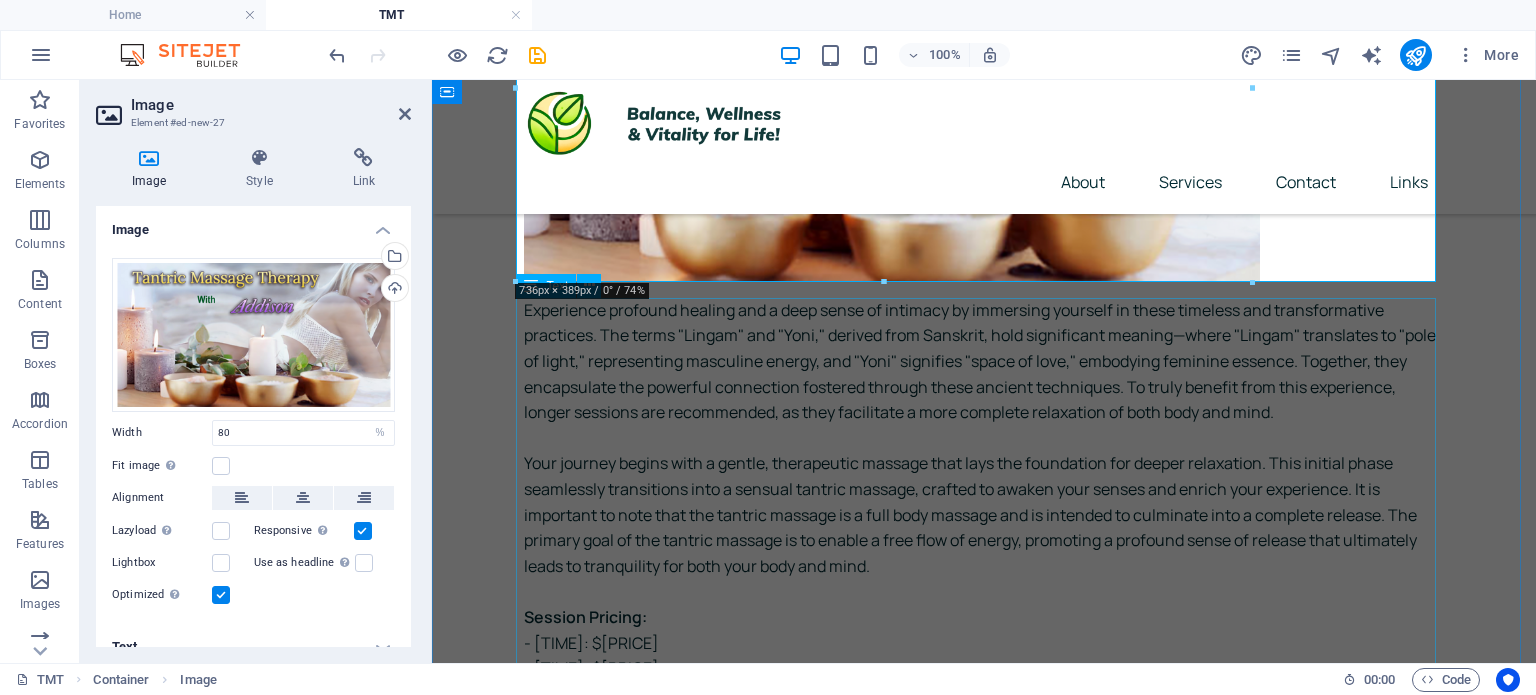 click on "Return to [PERSON]'s page" at bounding box center (984, 683) 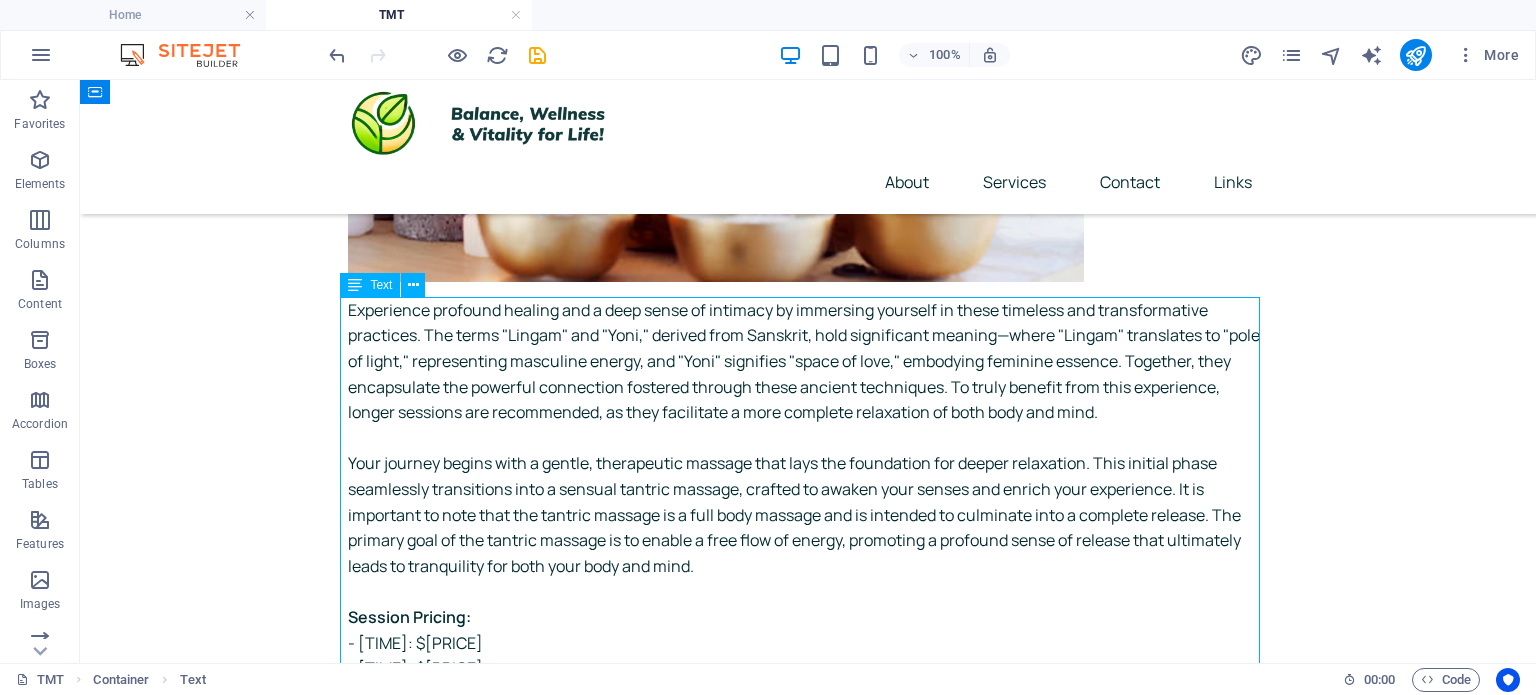 click on "Return to [PERSON]'s page" at bounding box center [808, 683] 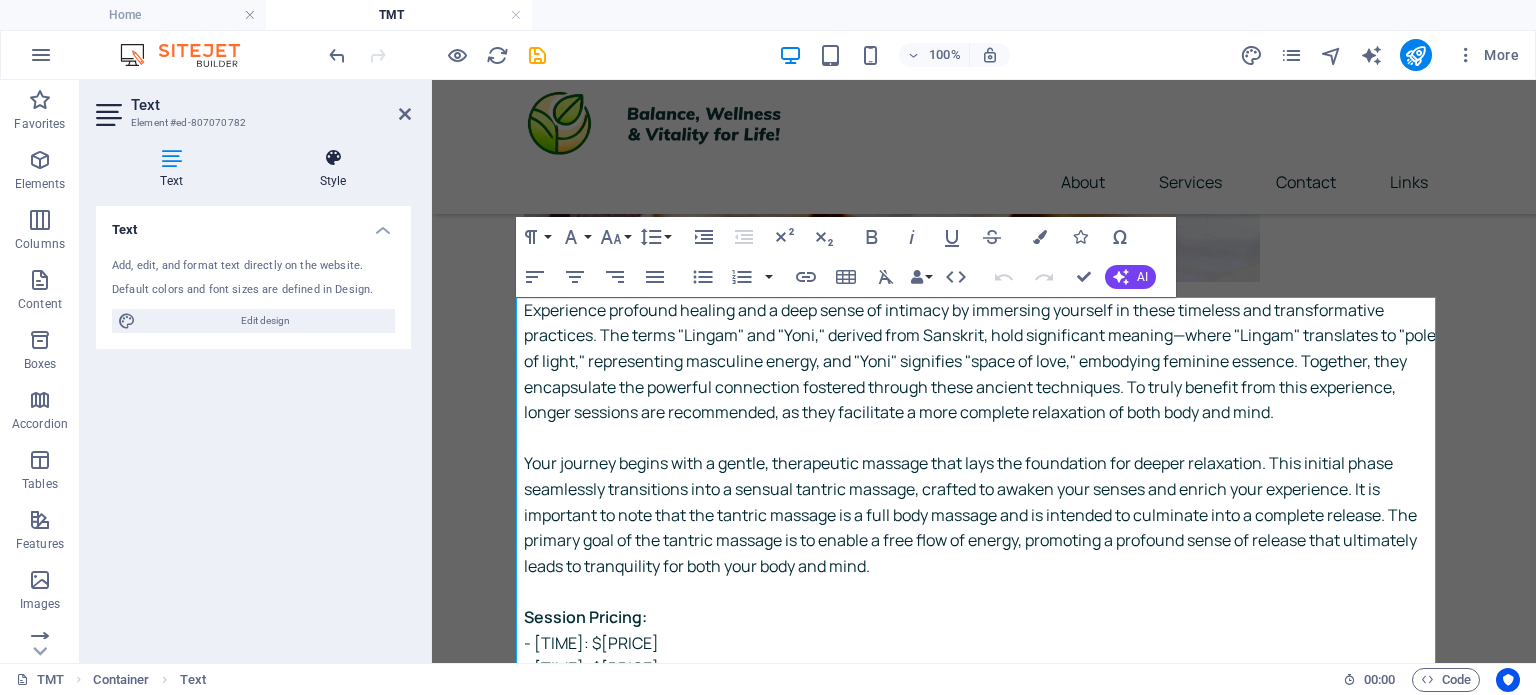 click on "Style" at bounding box center (333, 169) 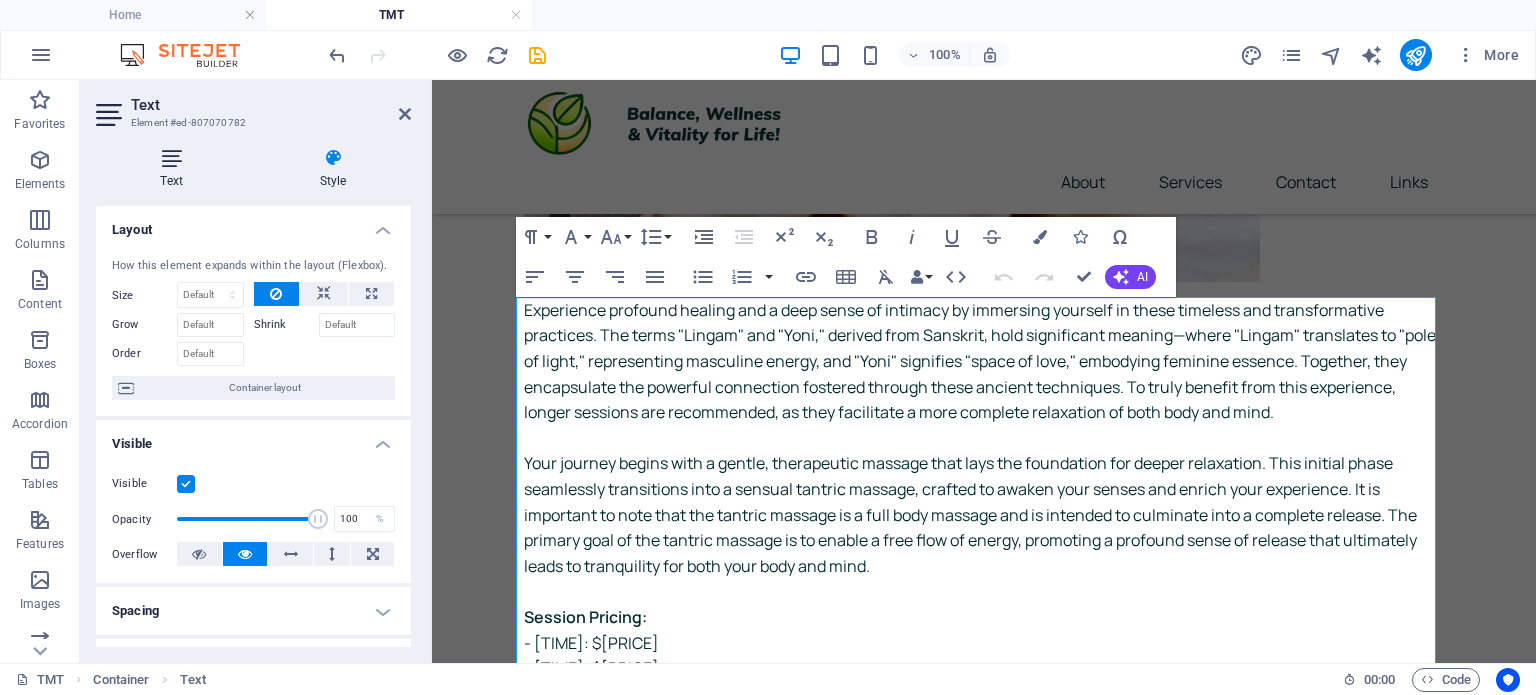 click on "Text" at bounding box center [175, 169] 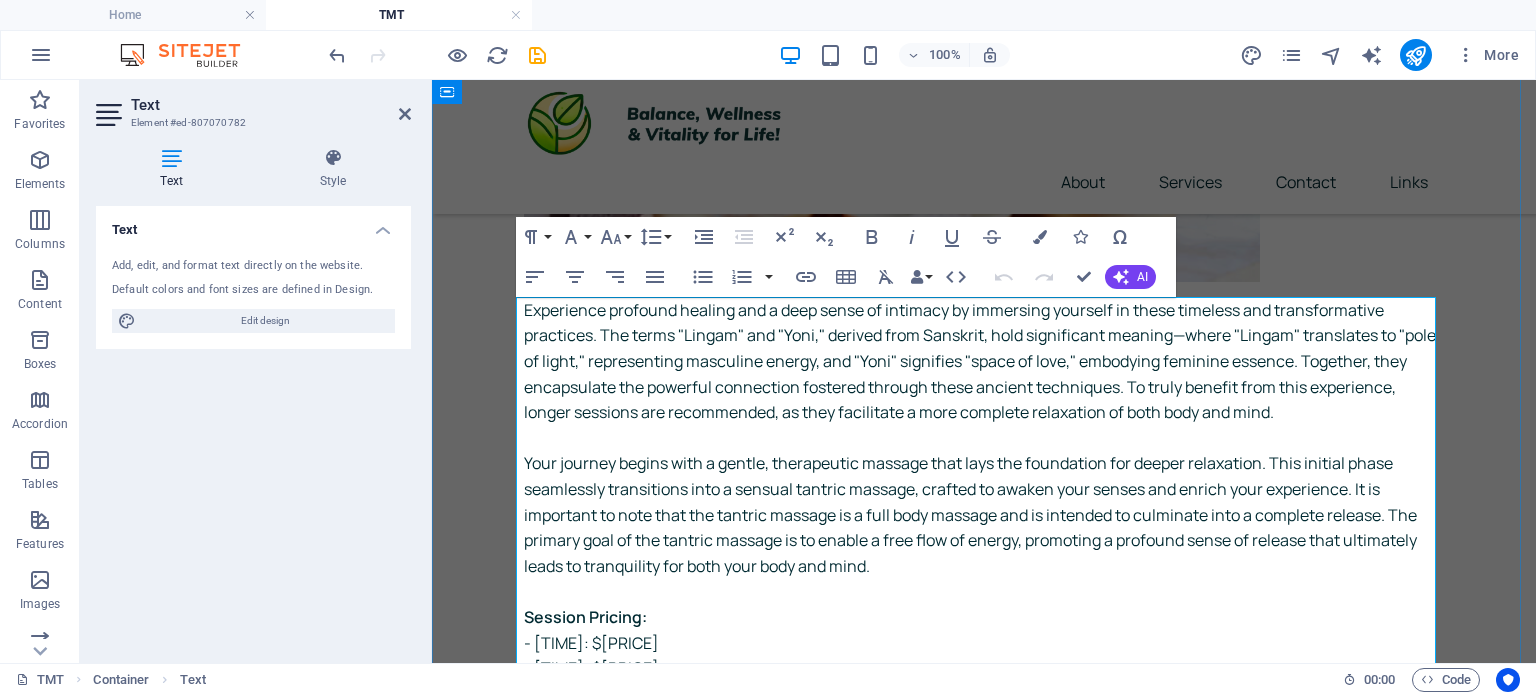 click on "Experience profound healing and a deep sense of intimacy by immersing yourself in these timeless and transformative practices. The terms "Lingam" and "Yoni," derived from Sanskrit, hold significant meaning—where "Lingam" translates to "pole of light," representing masculine energy, and "Yoni" signifies "space of love," embodying feminine essence. Together, they encapsulate the powerful connection fostered through these ancient techniques. To truly benefit from this experience, longer sessions are recommended, as they facilitate a more complete relaxation of both body and mind. Session Pricing: - [TIME]: $[PRICE] - [TIME]: $[PRICE] - [TIME]: $[PRICE]" at bounding box center [984, 503] 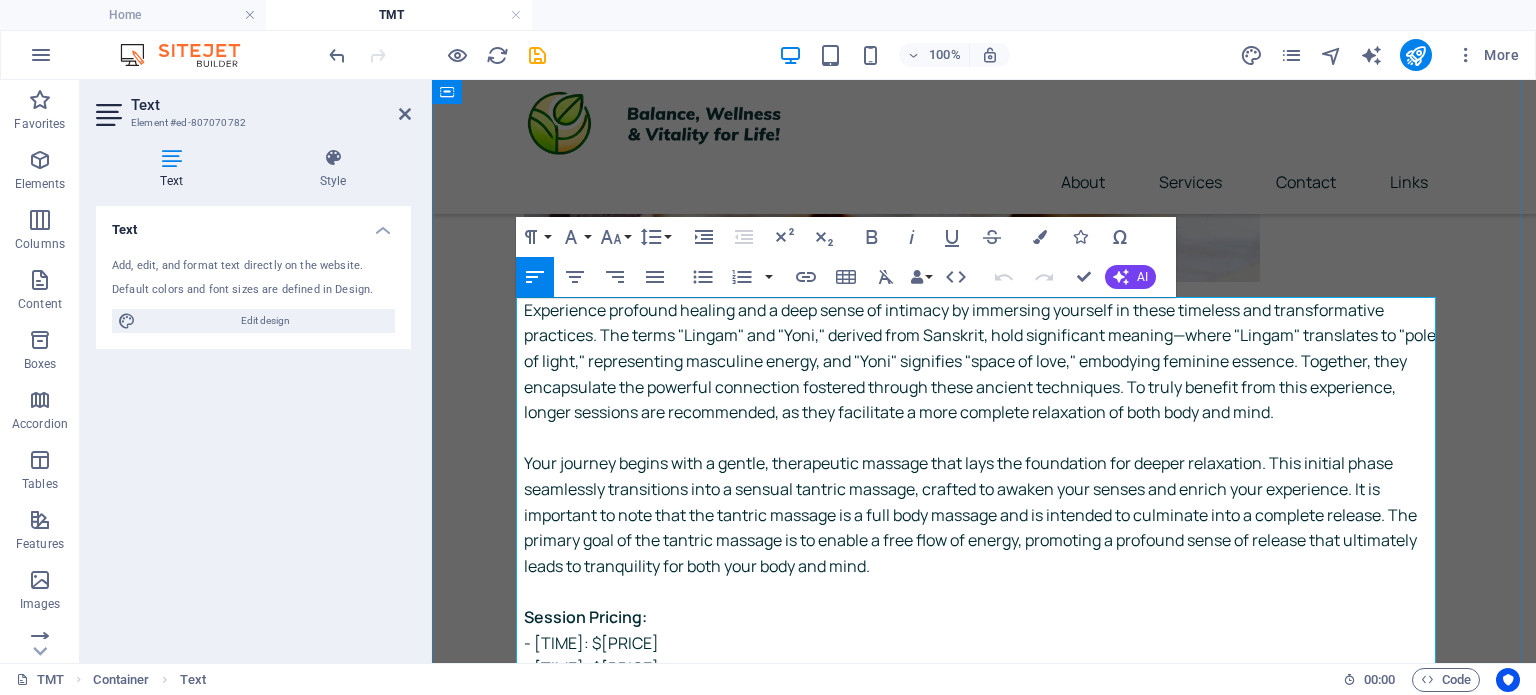 click on "Experience profound healing and a deep sense of intimacy by immersing yourself in these timeless and transformative practices. The terms "Lingam" and "Yoni," derived from Sanskrit, hold significant meaning—where "Lingam" translates to "pole of light," representing masculine energy, and "Yoni" signifies "space of love," embodying feminine essence. Together, they encapsulate the powerful connection fostered through these ancient techniques. To truly benefit from this experience, longer sessions are recommended, as they facilitate a more complete relaxation of both body and mind. Session Pricing: - [TIME]: $[PRICE] - [TIME]: $[PRICE] - [TIME]: $[PRICE]" at bounding box center [984, 503] 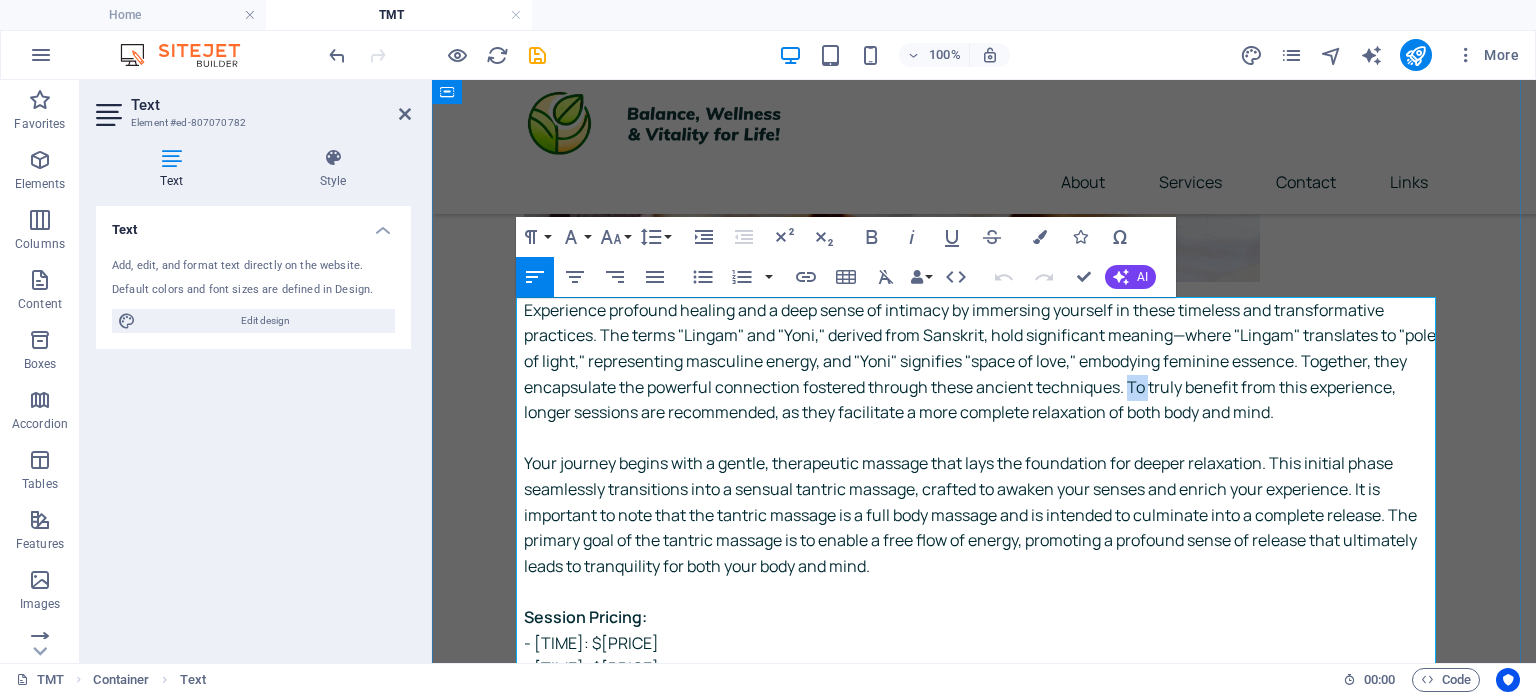 click on "Experience profound healing and a deep sense of intimacy by immersing yourself in these timeless and transformative practices. The terms "Lingam" and "Yoni," derived from Sanskrit, hold significant meaning—where "Lingam" translates to "pole of light," representing masculine energy, and "Yoni" signifies "space of love," embodying feminine essence. Together, they encapsulate the powerful connection fostered through these ancient techniques. To truly benefit from this experience, longer sessions are recommended, as they facilitate a more complete relaxation of both body and mind. Session Pricing: - [TIME]: $[PRICE] - [TIME]: $[PRICE] - [TIME]: $[PRICE]" at bounding box center (984, 503) 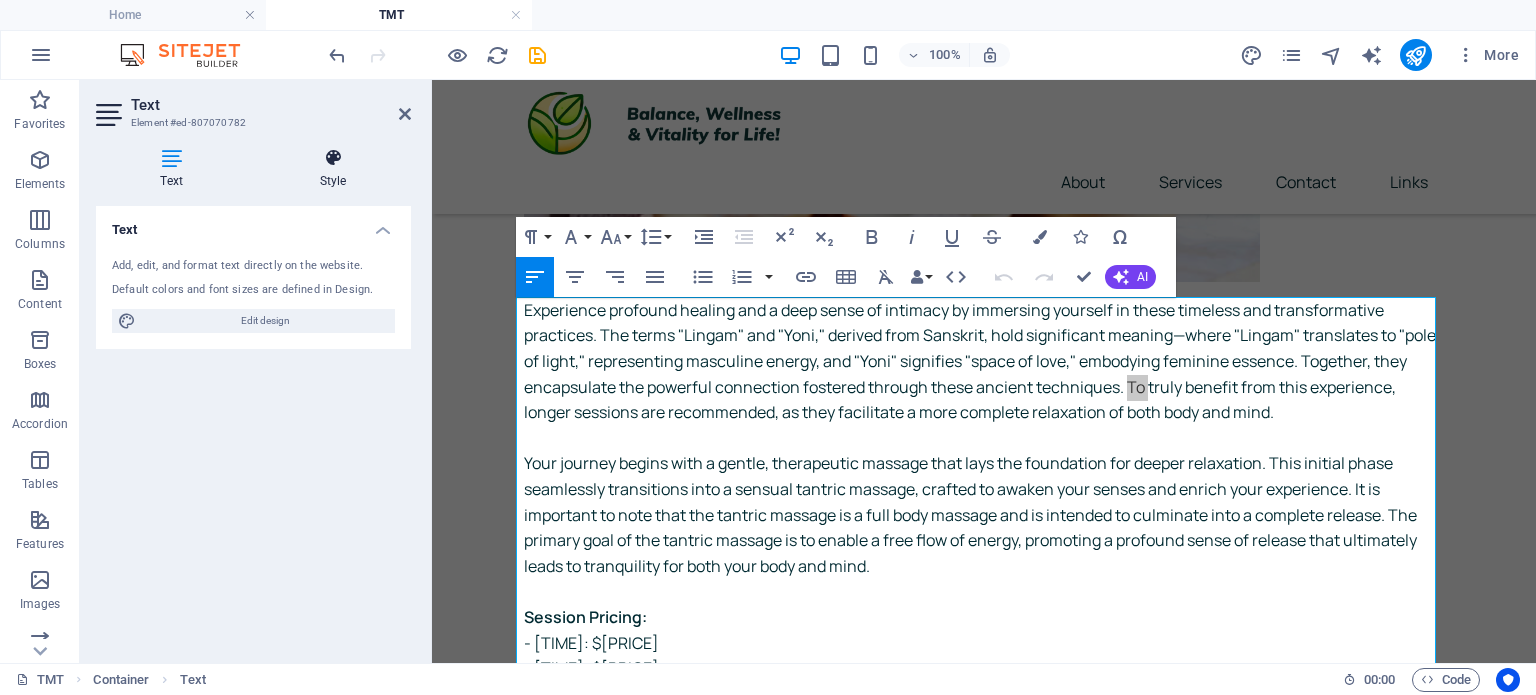 click on "Style" at bounding box center (333, 169) 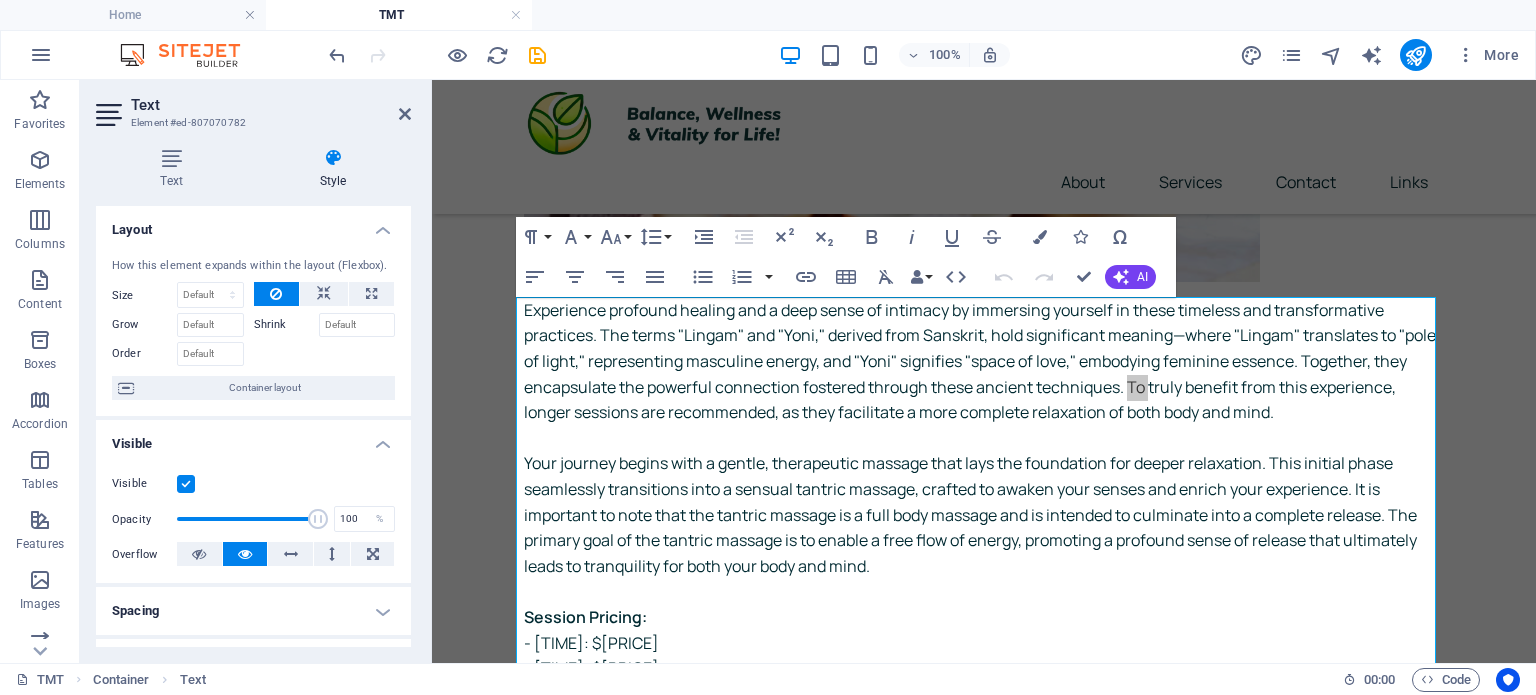 drag, startPoint x: 406, startPoint y: 253, endPoint x: 414, endPoint y: 488, distance: 235.13612 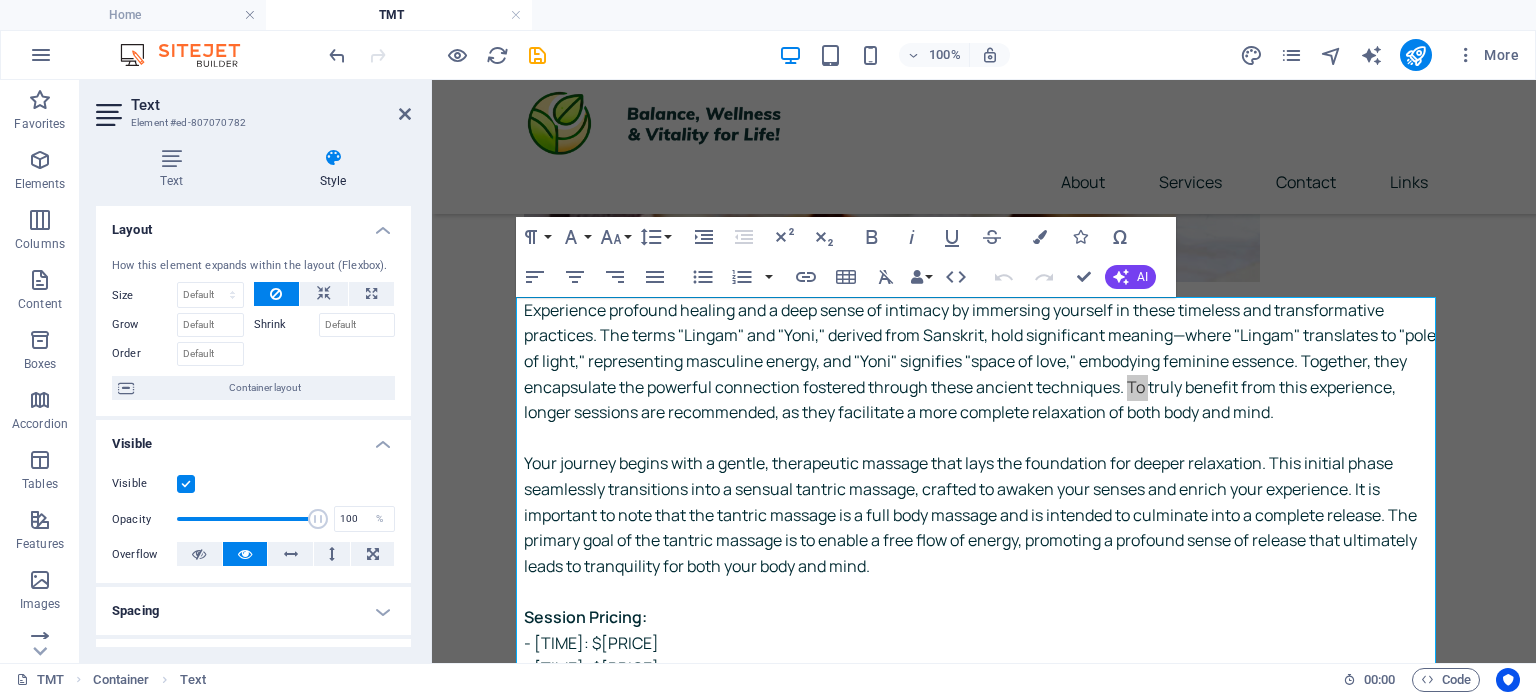 scroll, scrollTop: 386, scrollLeft: 0, axis: vertical 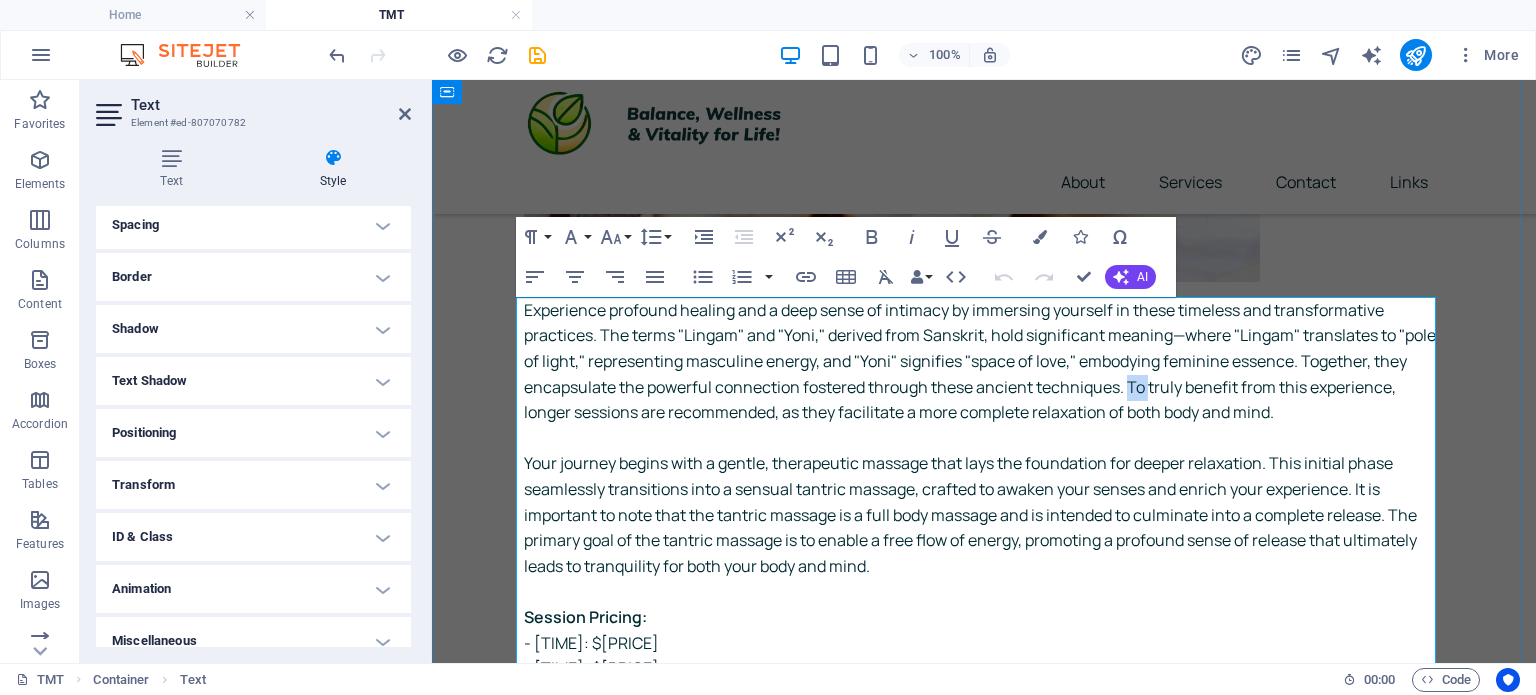 click on "Experience profound healing and a deep sense of intimacy by immersing yourself in these timeless and transformative practices. The terms "Lingam" and "Yoni," derived from Sanskrit, hold significant meaning—where "Lingam" translates to "pole of light," representing masculine energy, and "Yoni" signifies "space of love," embodying feminine essence. Together, they encapsulate the powerful connection fostered through these ancient techniques. To truly benefit from this experience, longer sessions are recommended, as they facilitate a more complete relaxation of both body and mind. Session Pricing: - [TIME]: $[PRICE] - [TIME]: $[PRICE] - [TIME]: $[PRICE]" at bounding box center [984, 503] 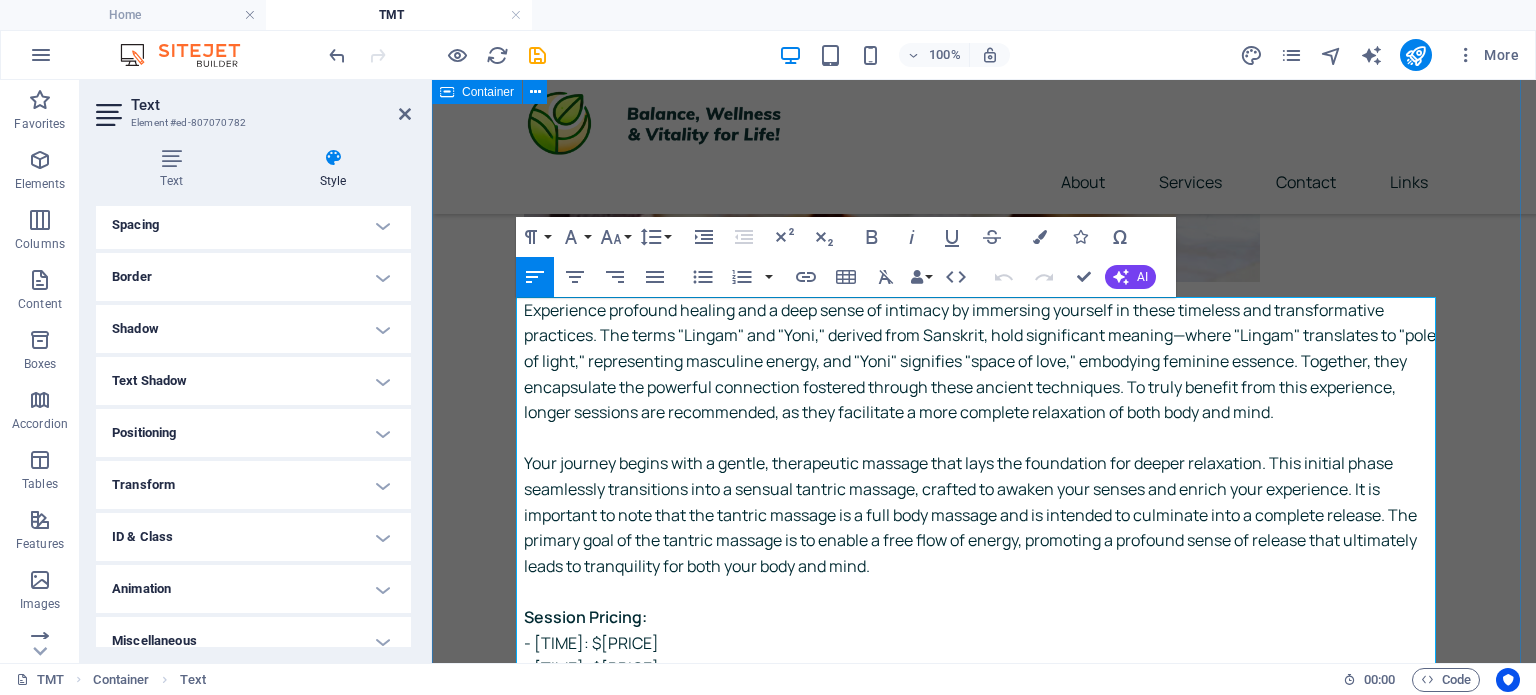 click on "Tantric Massage Therapy Experience profound healing and a deep sense of intimacy by immersing yourself in these timeless and transformative practices. The terms "Lingam" and "Yoni," derived from Sanskrit, hold significant meaning—where "Lingam" translates to "pole of light," representing masculine energy, and "Yoni" signifies "space of love," embodying feminine essence. Together, they encapsulate the powerful connection fostered through these ancient techniques. To truly benefit from this experience, longer sessions are recommended, as they facilitate a more complete relaxation of both body and mind. Session Pricing: - 1 hour: $220 - 1.5 hours: $300 - 2 hours: $400 Ladies are warmly welcomed to join this enriching experience! :) Please note that tantric massage requires different preparation than regular massage therapy, so it's advisable to book specifically for a tantric massage rather than opting for a regular massage and changing plans on-site. Please book your appointment here! Return to [PERSON]'s page" at bounding box center [984, 436] 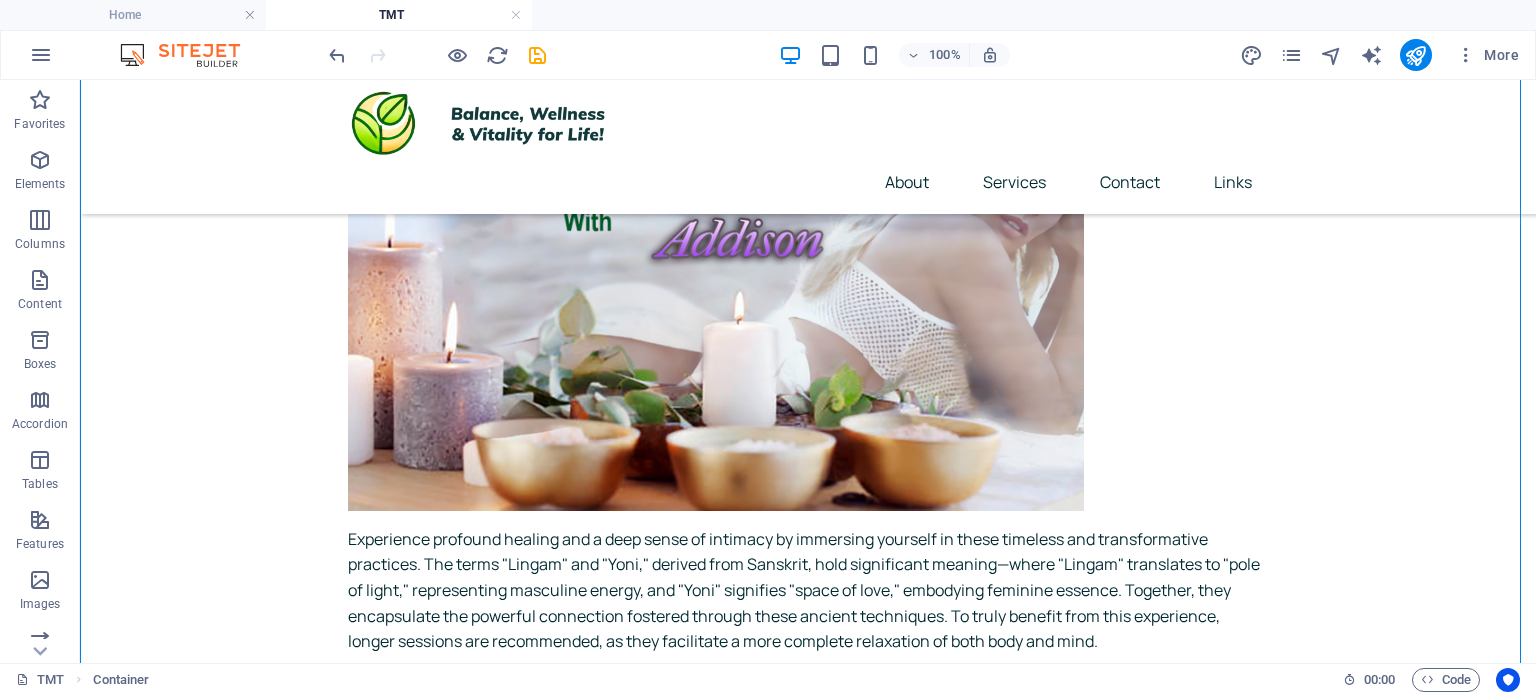 scroll, scrollTop: 216, scrollLeft: 0, axis: vertical 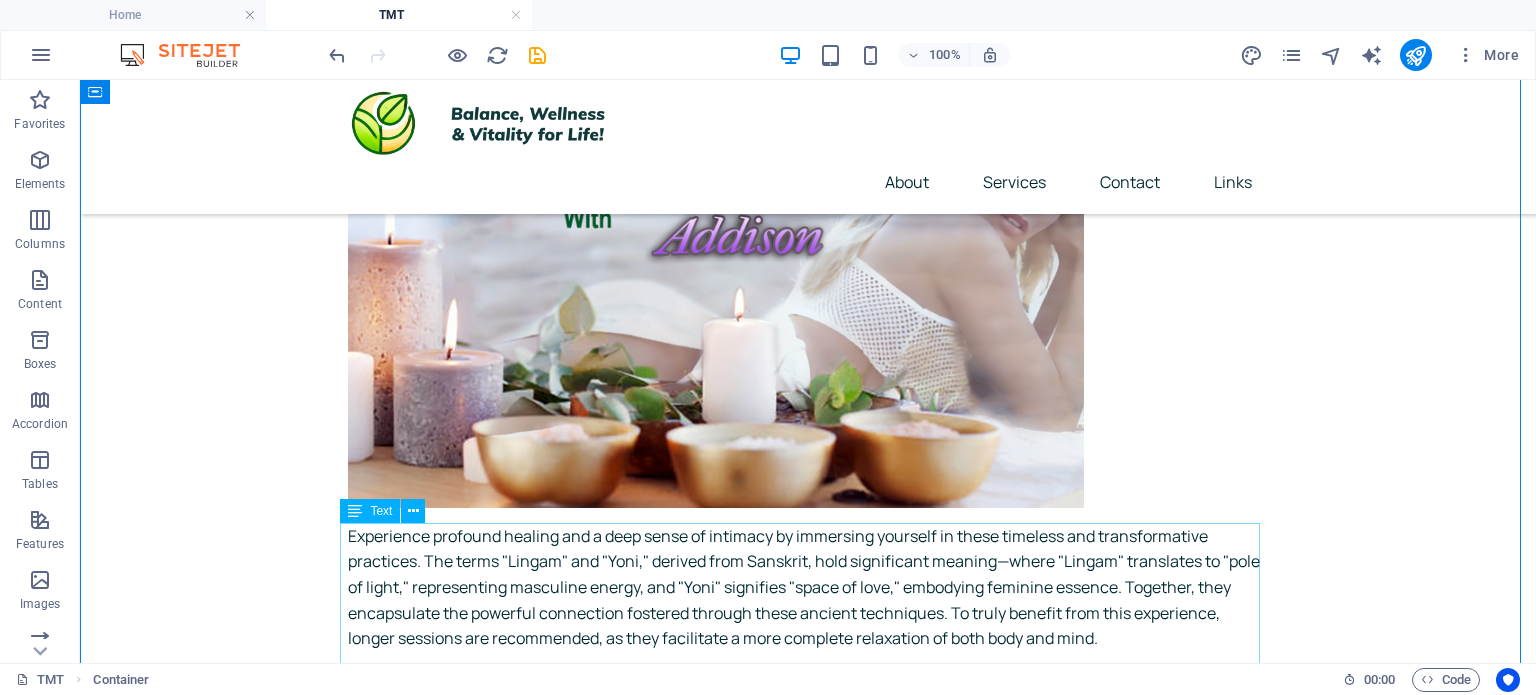 click on "Text" at bounding box center [381, 511] 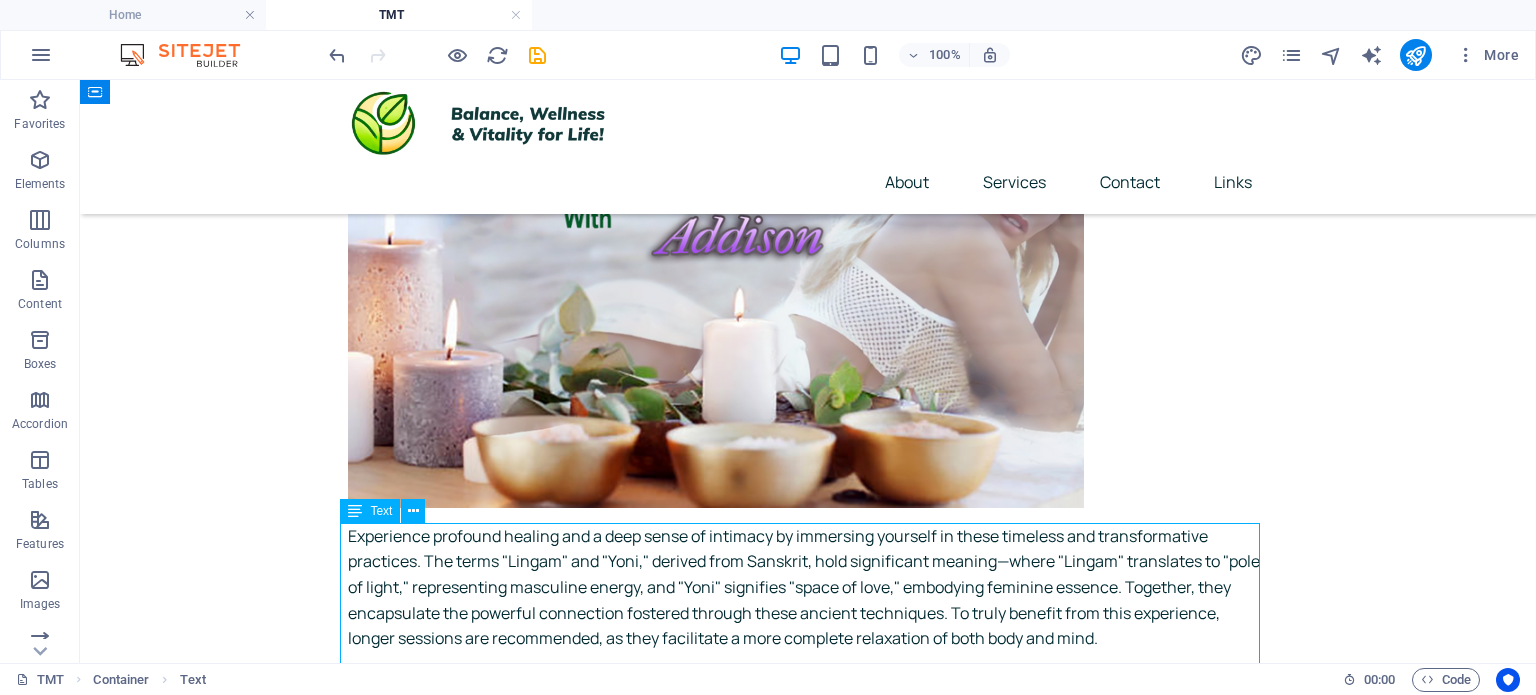 click on "Text" at bounding box center [381, 511] 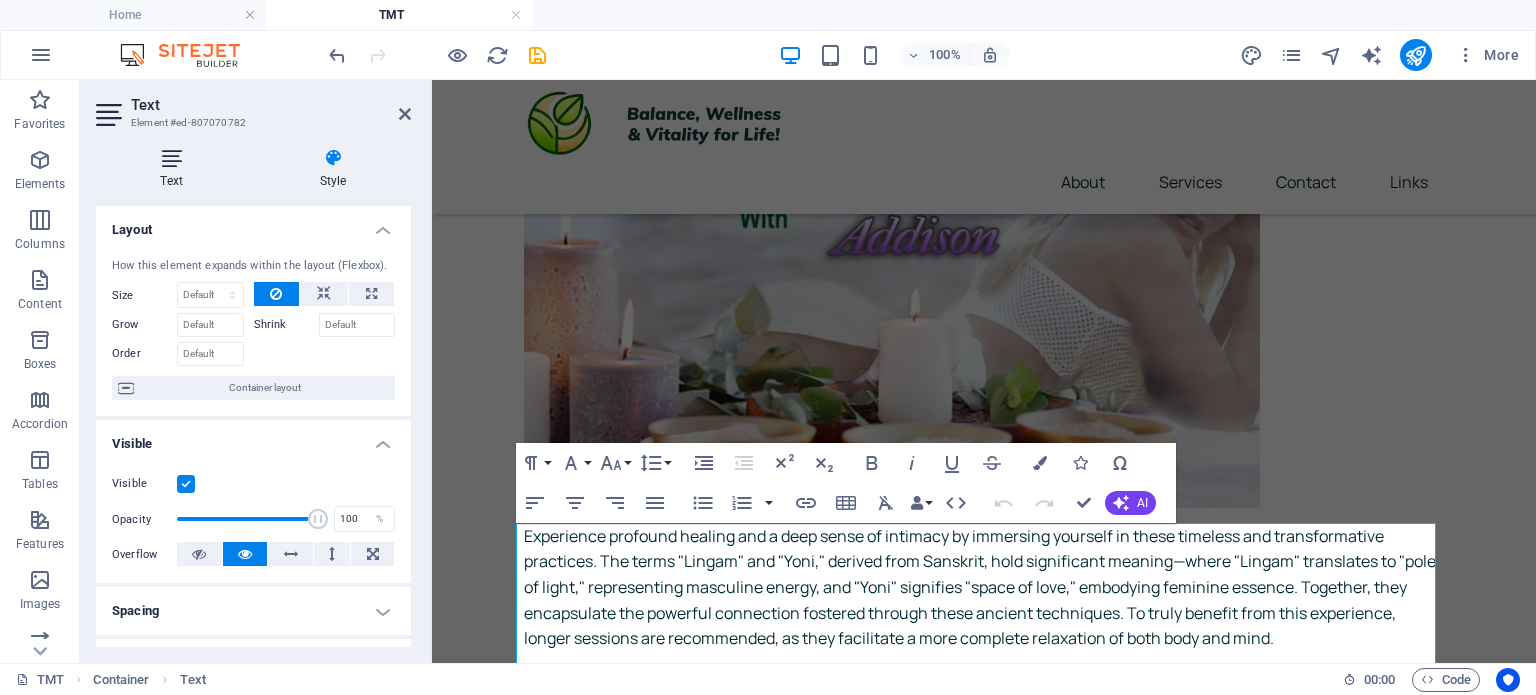 click at bounding box center (171, 158) 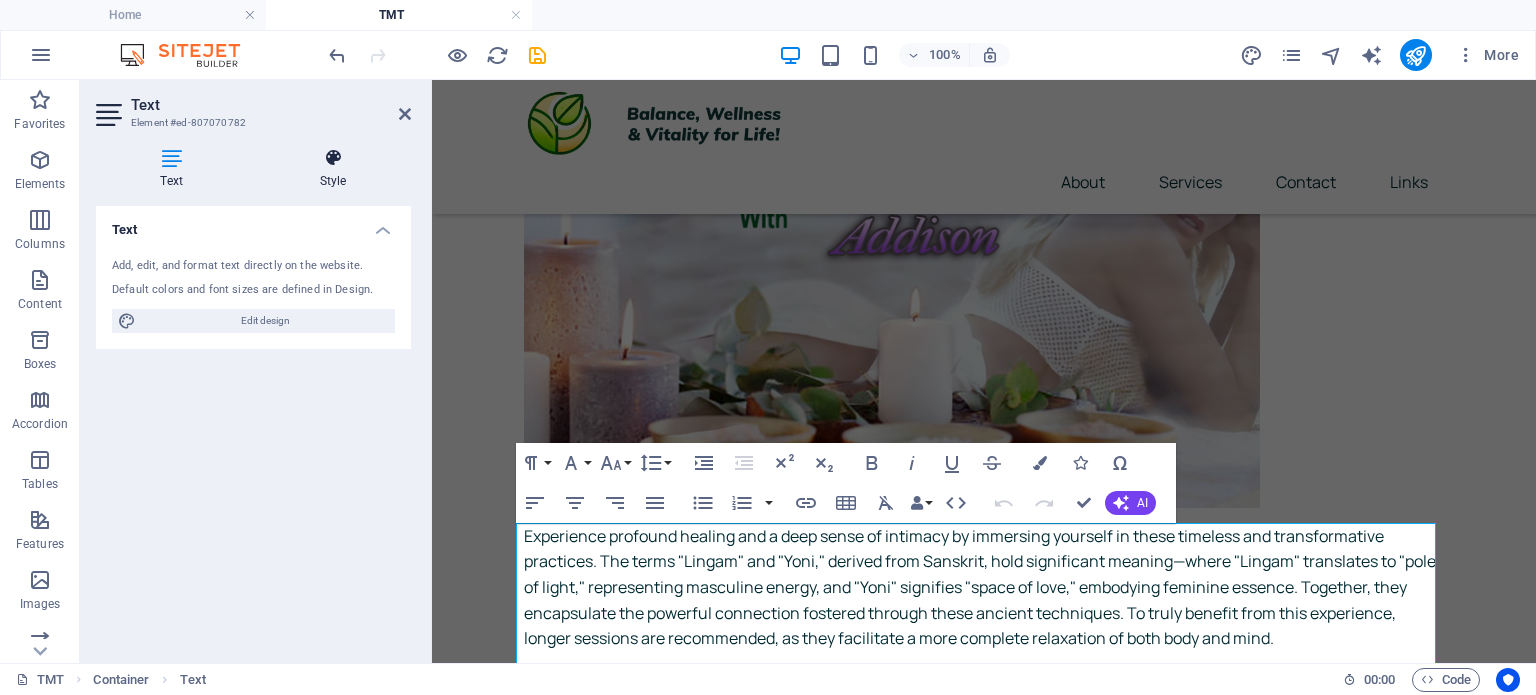 click at bounding box center (333, 158) 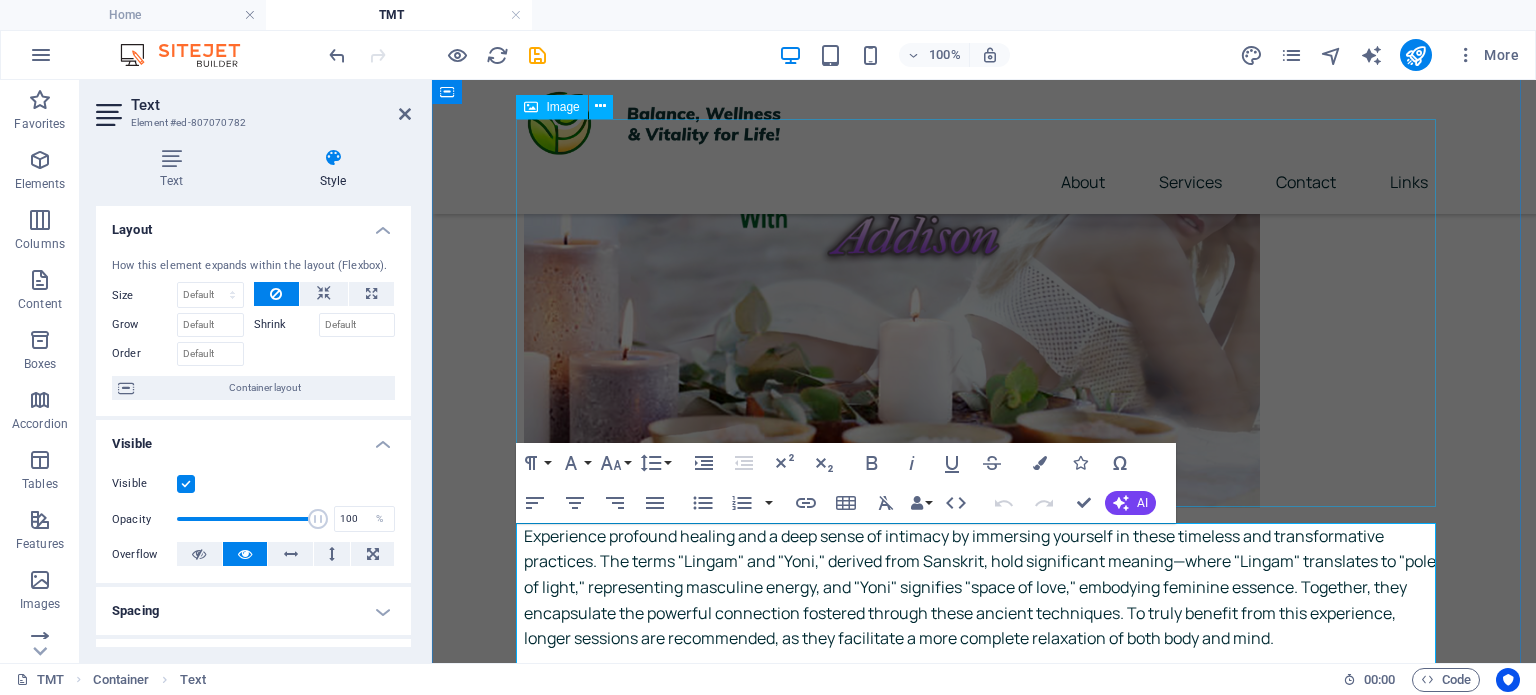 click at bounding box center [984, 314] 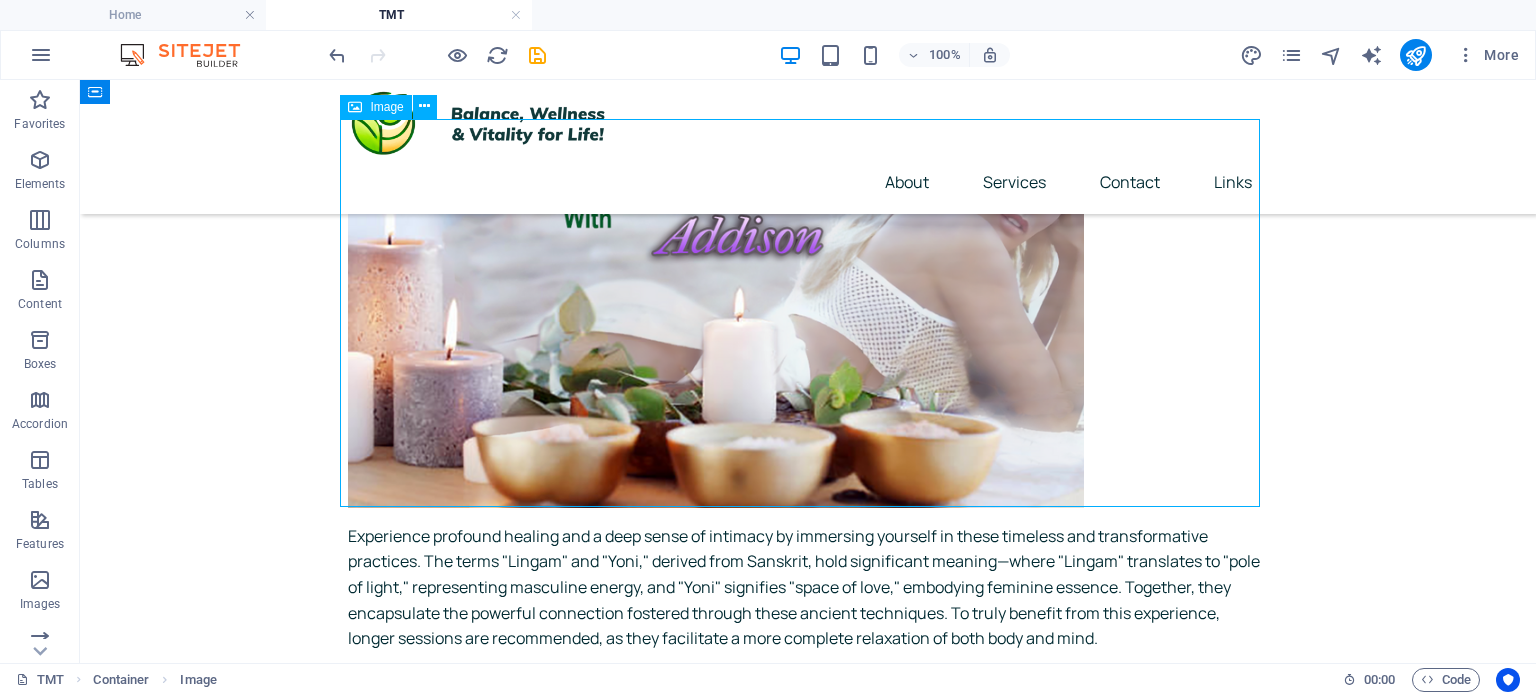 click at bounding box center [808, 314] 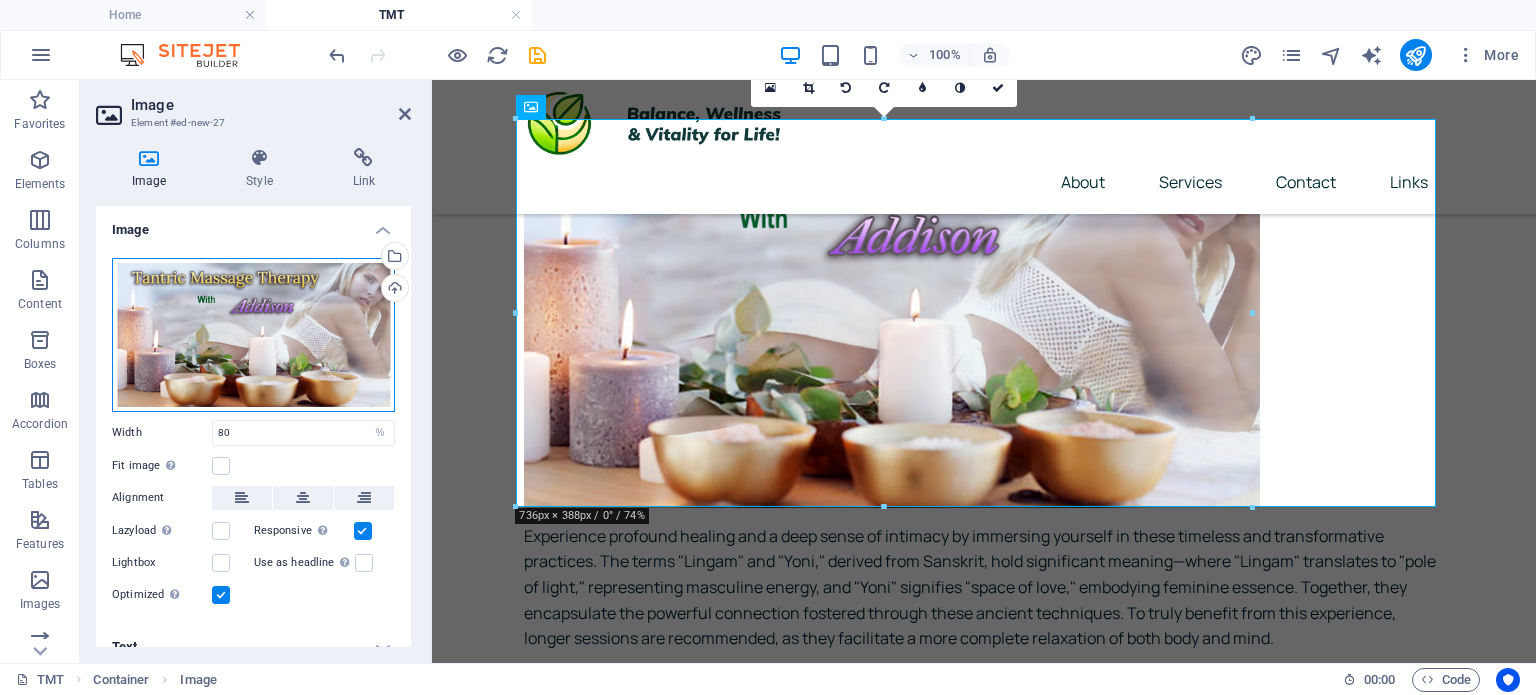 click on "Drag files here, click to choose files or select files from Files or our free stock photos & videos" at bounding box center [253, 335] 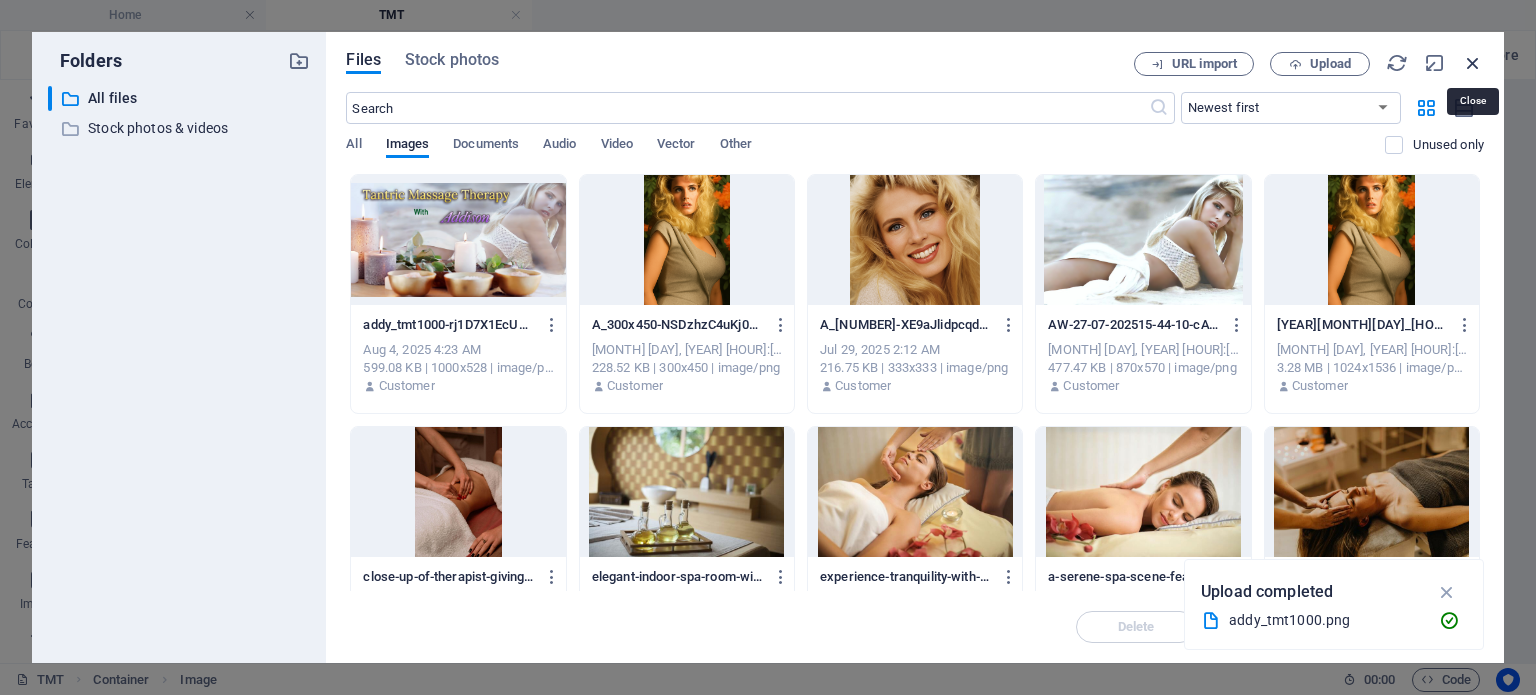 click at bounding box center [1473, 63] 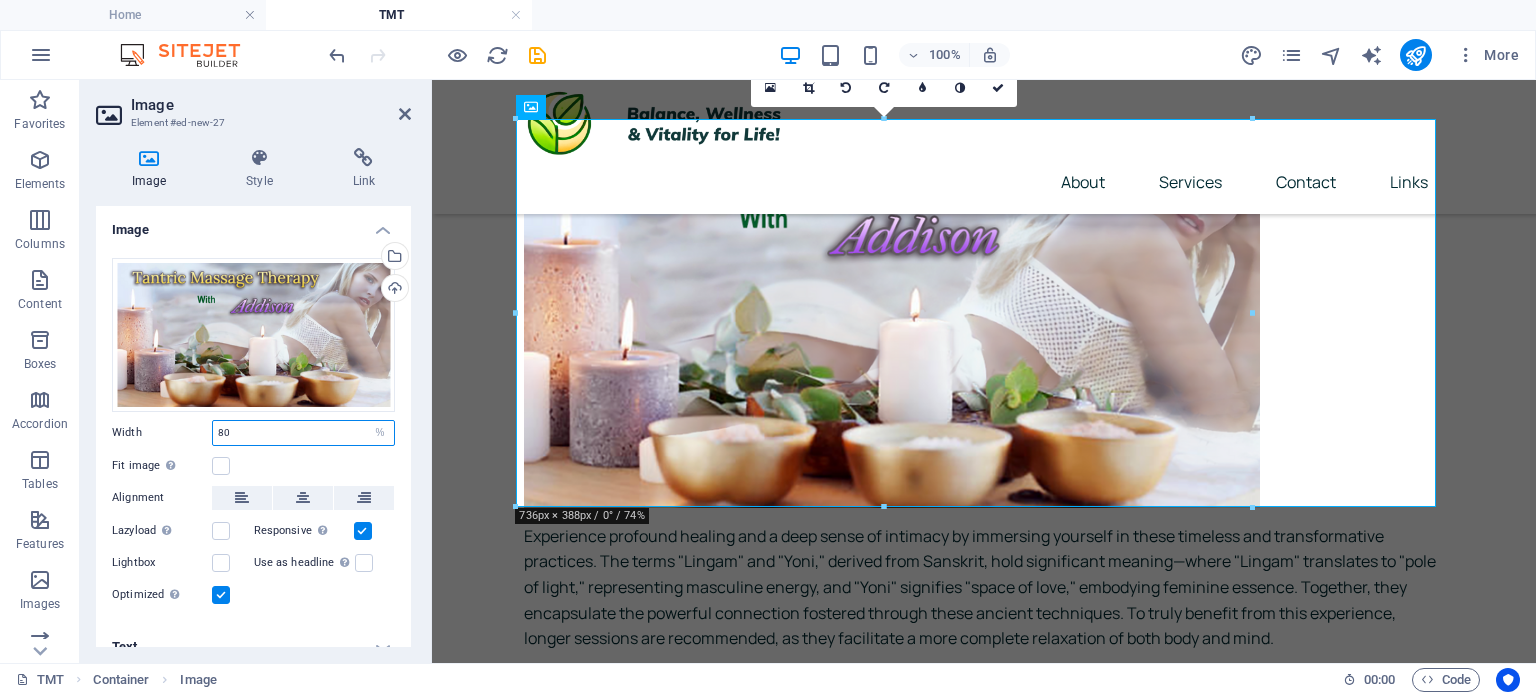 click on "80" at bounding box center (303, 433) 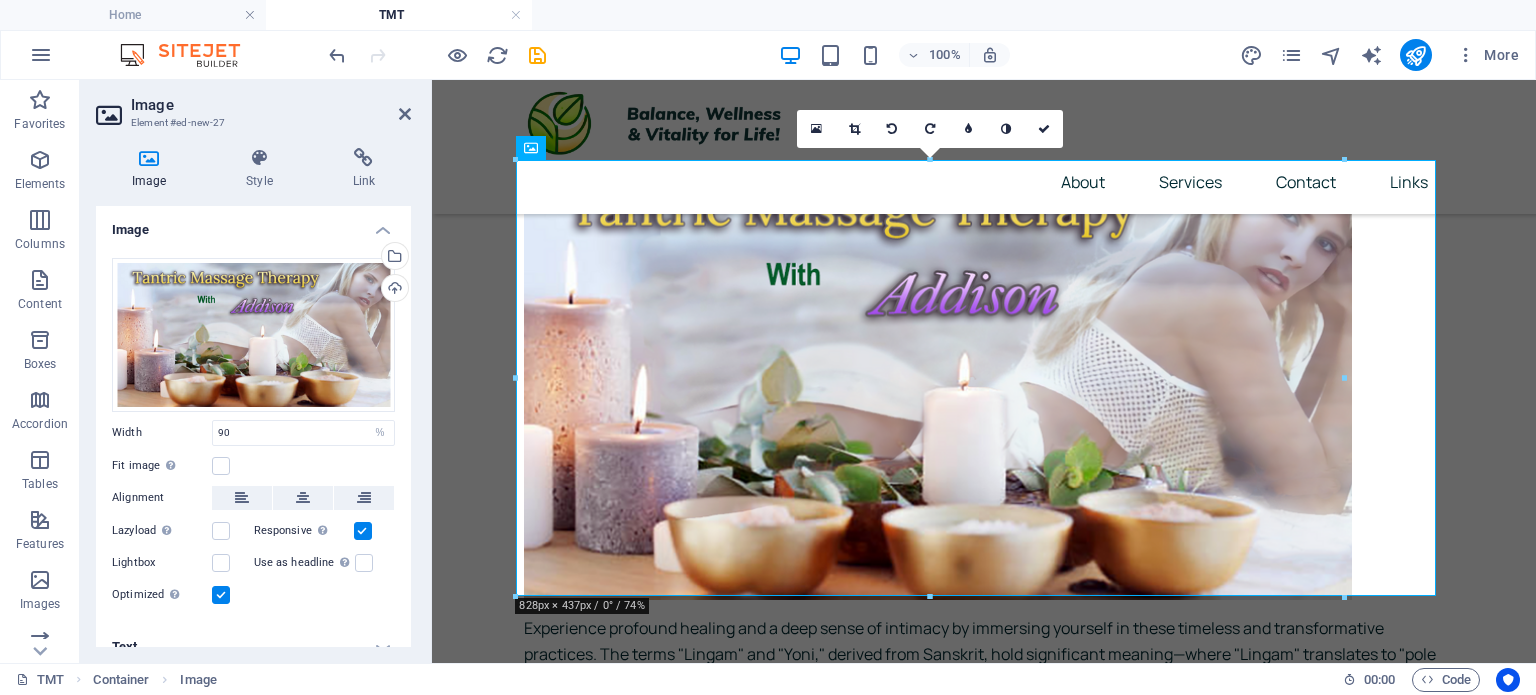 scroll, scrollTop: 201, scrollLeft: 0, axis: vertical 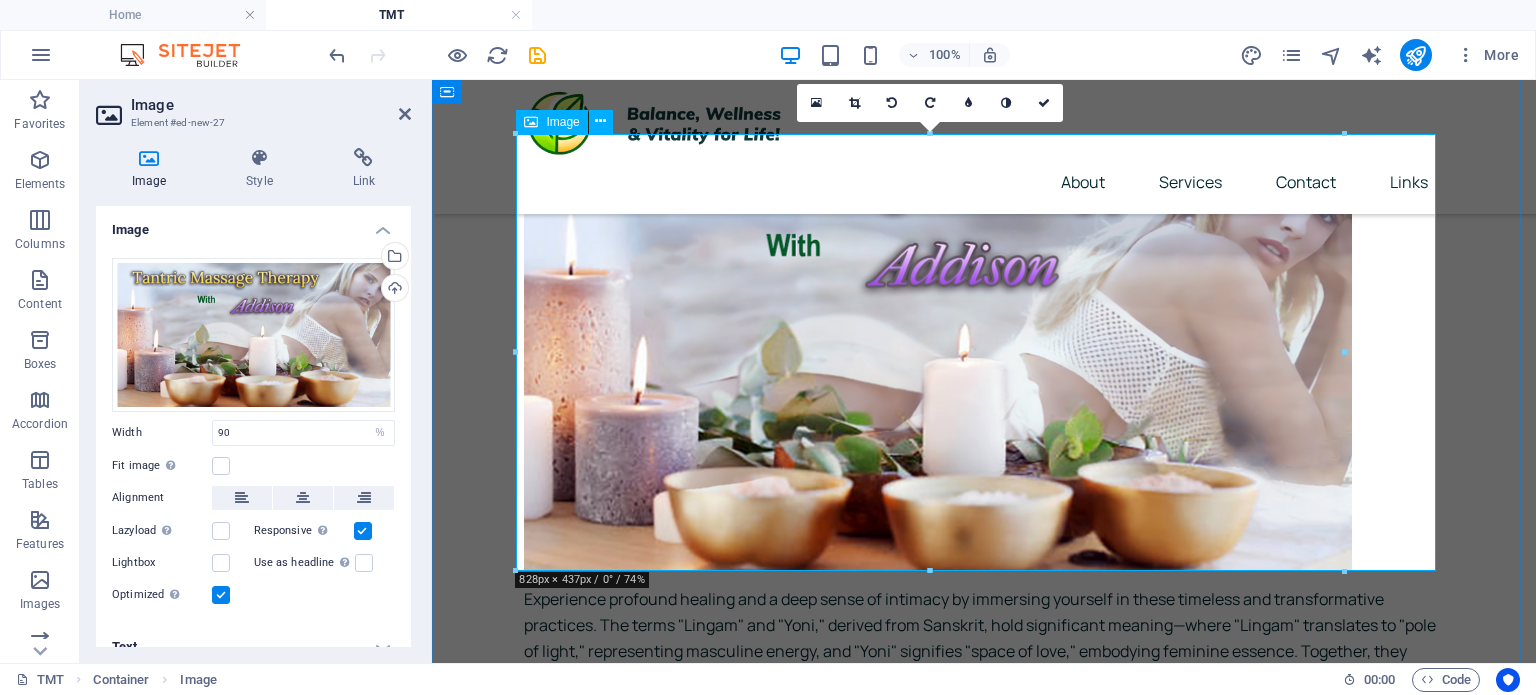 click at bounding box center (984, 353) 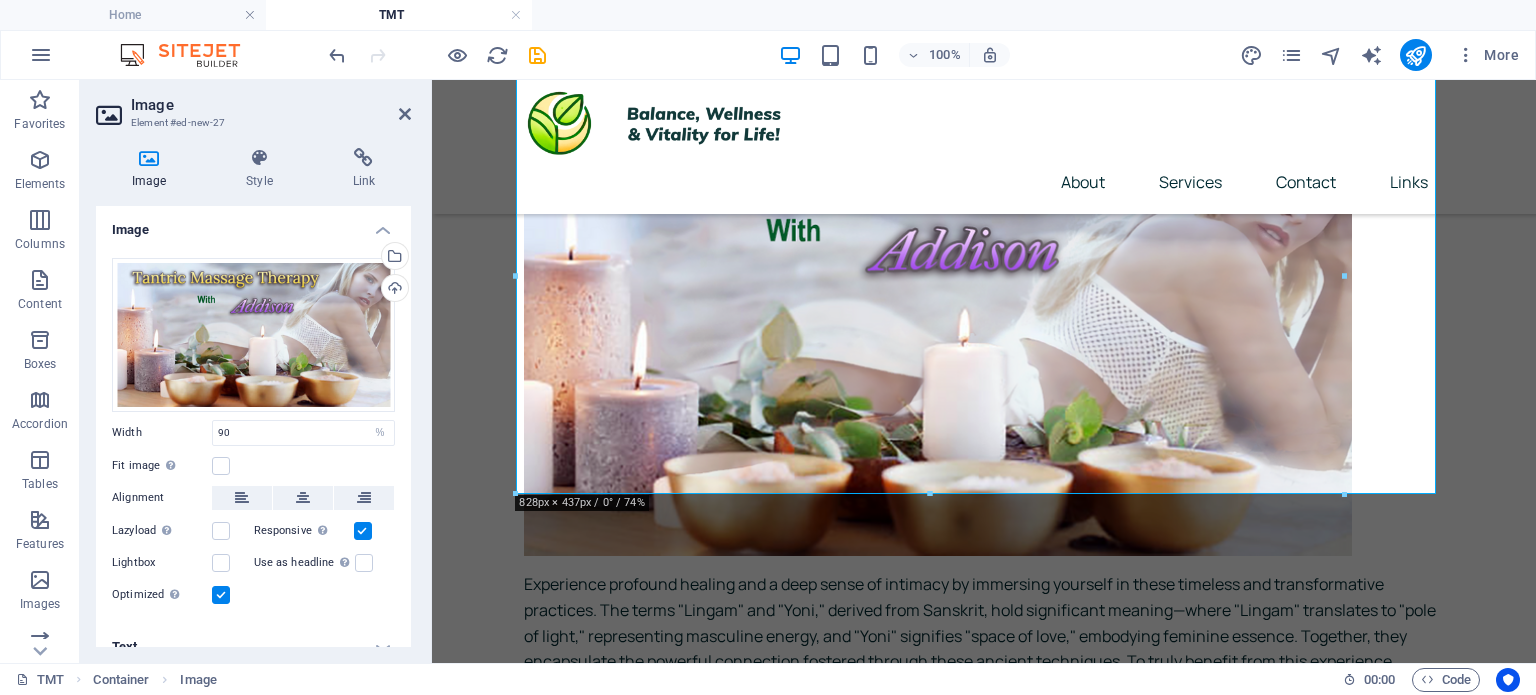 scroll, scrollTop: 278, scrollLeft: 0, axis: vertical 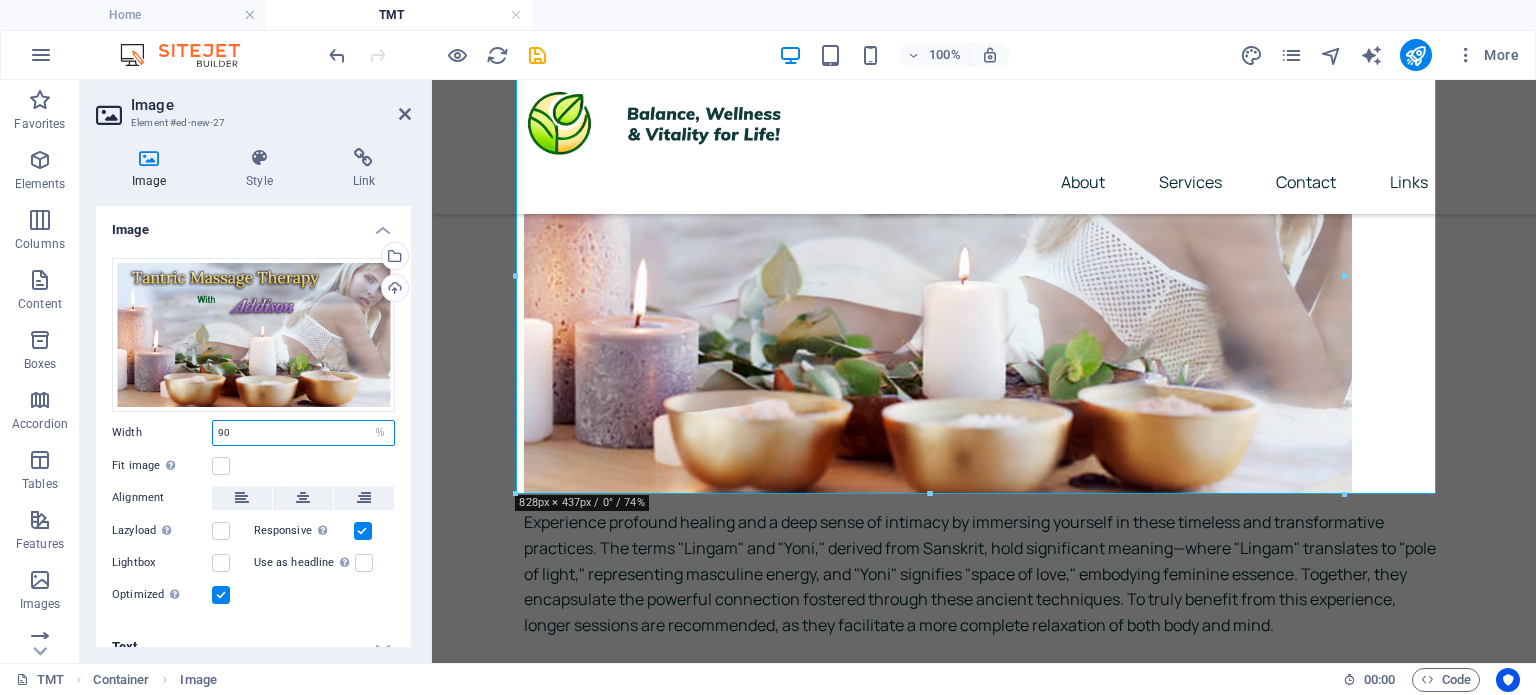 click on "90" at bounding box center (303, 433) 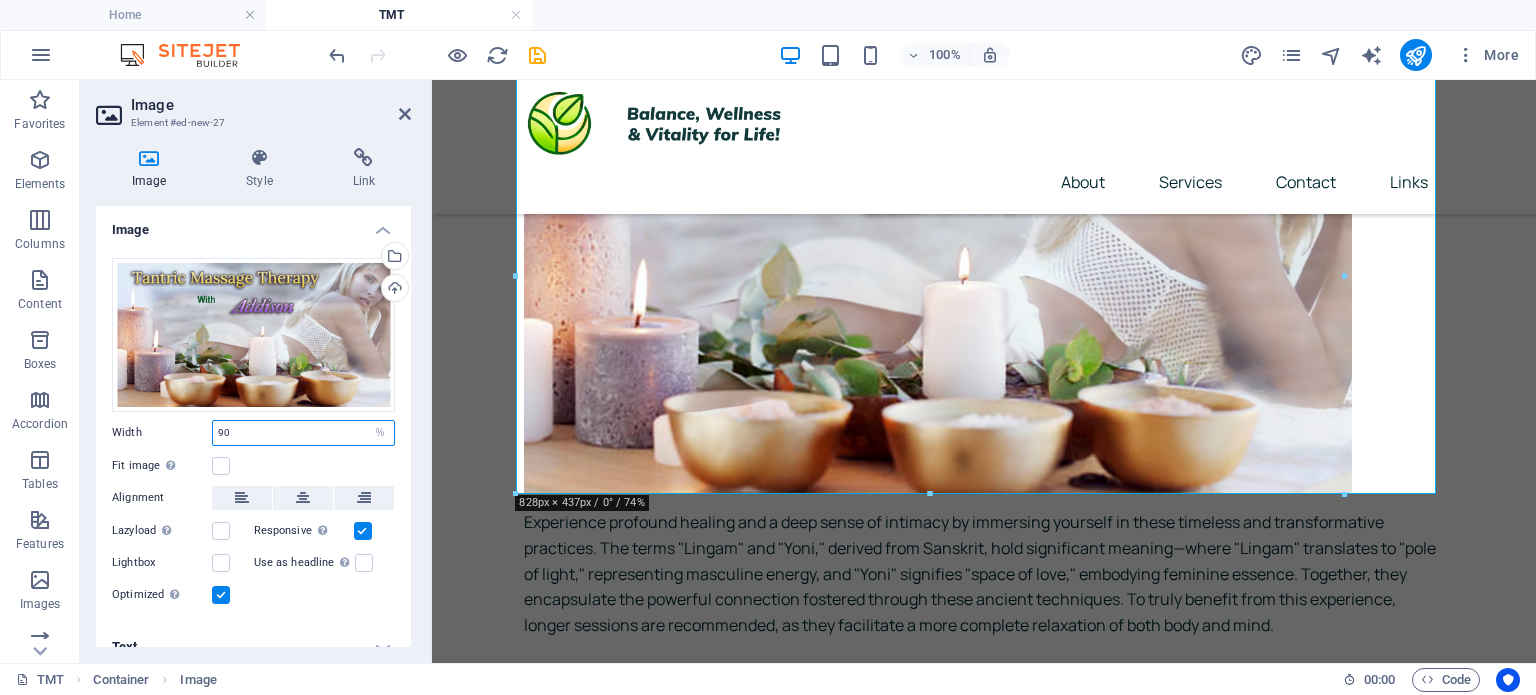 type on "9" 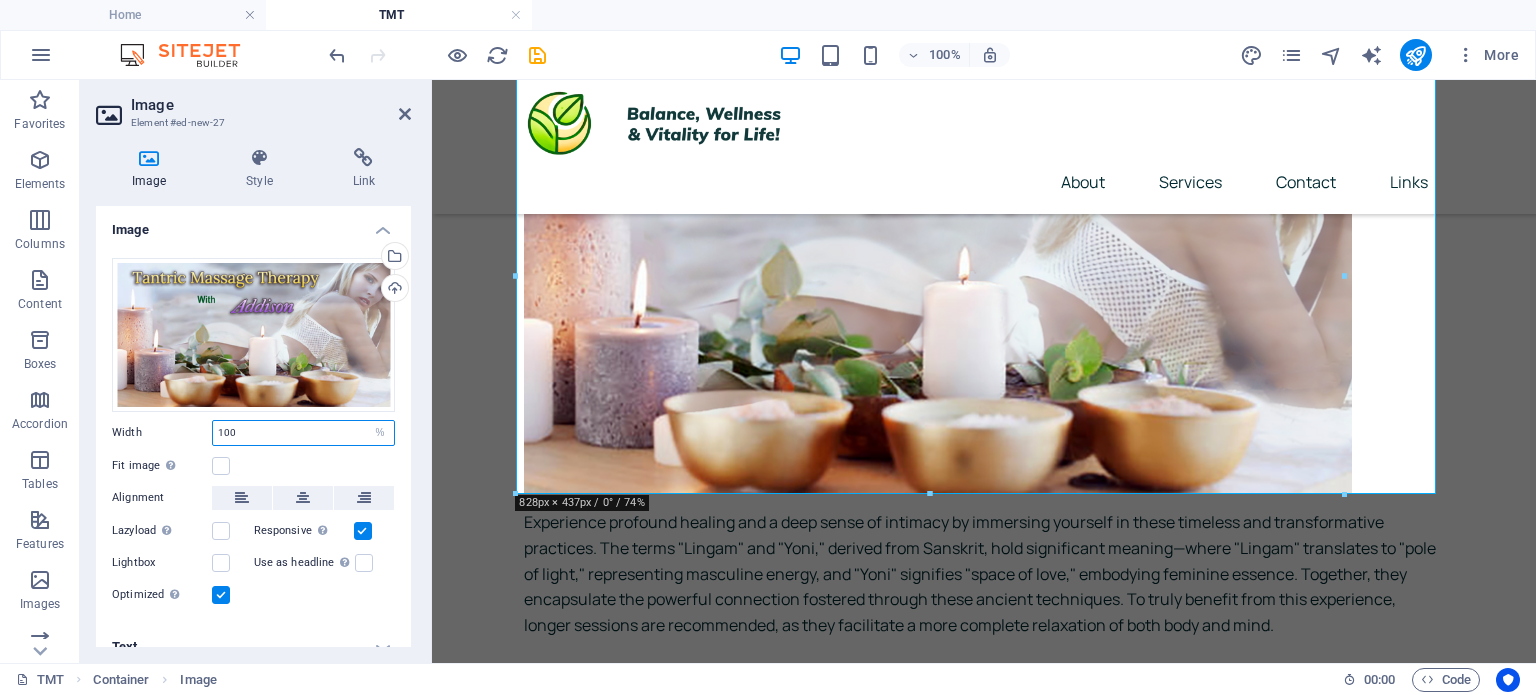 type on "100" 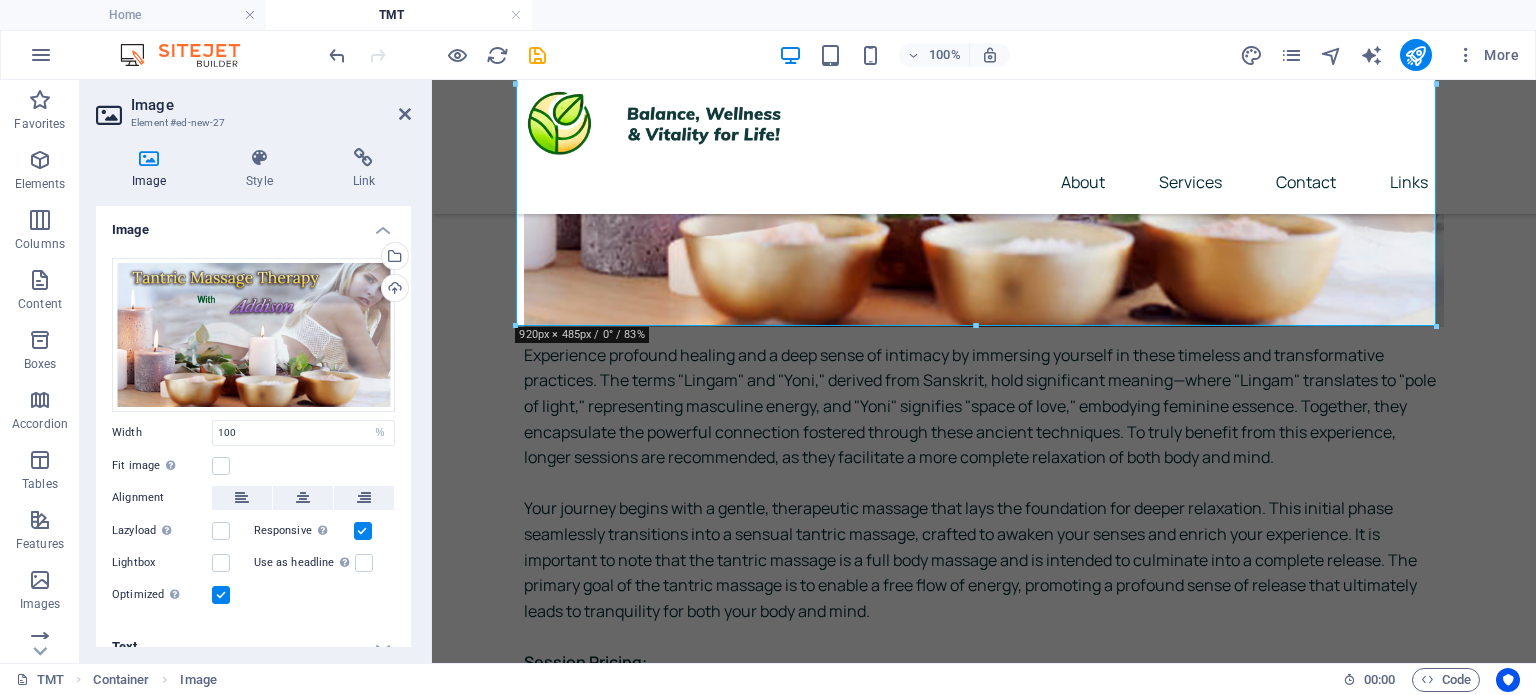 scroll, scrollTop: 497, scrollLeft: 0, axis: vertical 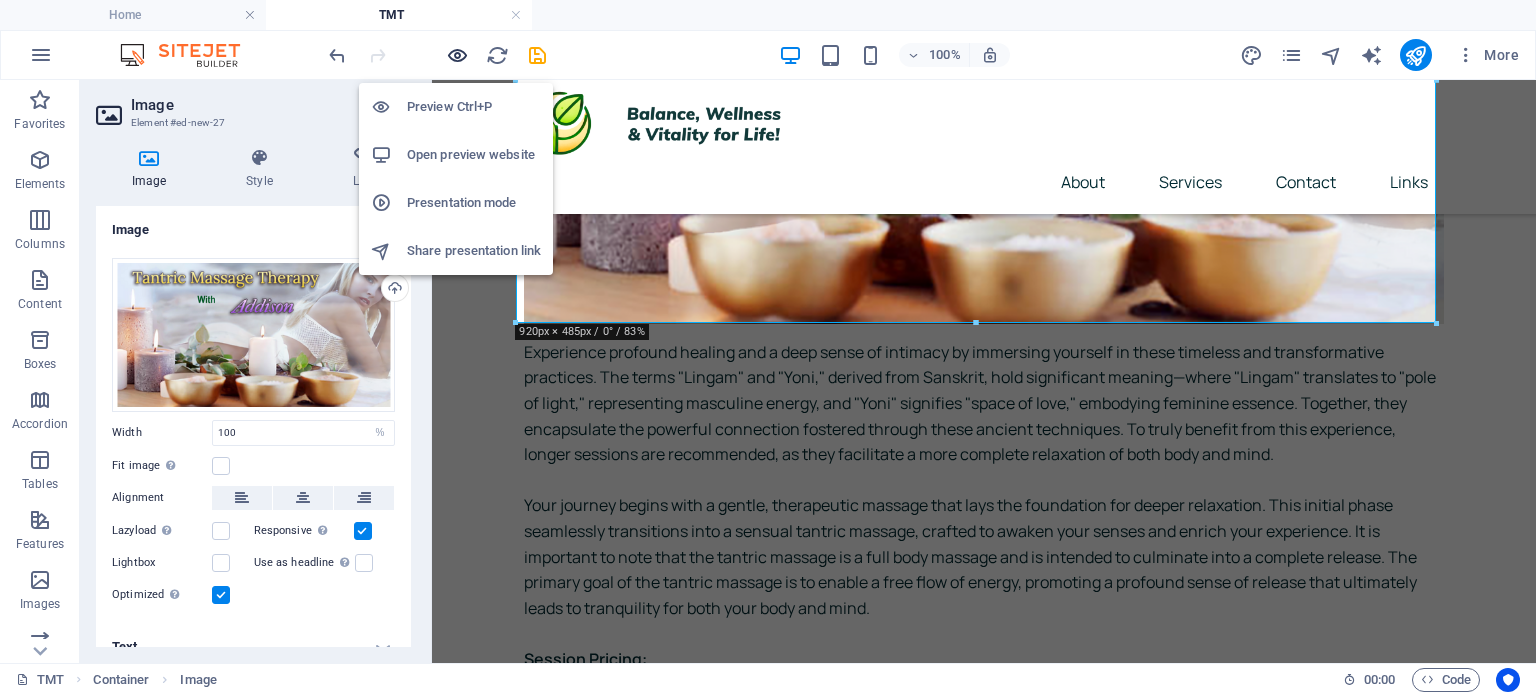 click at bounding box center [457, 55] 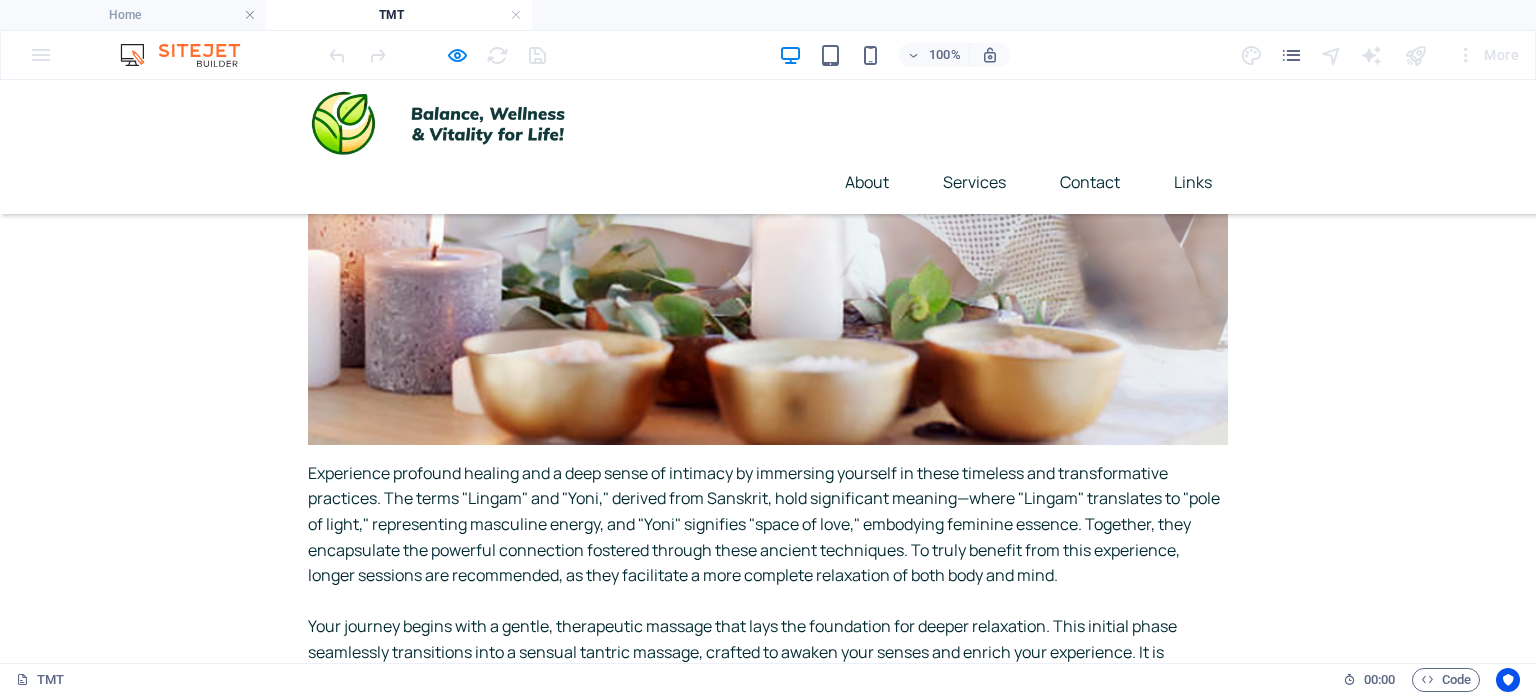 scroll, scrollTop: 0, scrollLeft: 0, axis: both 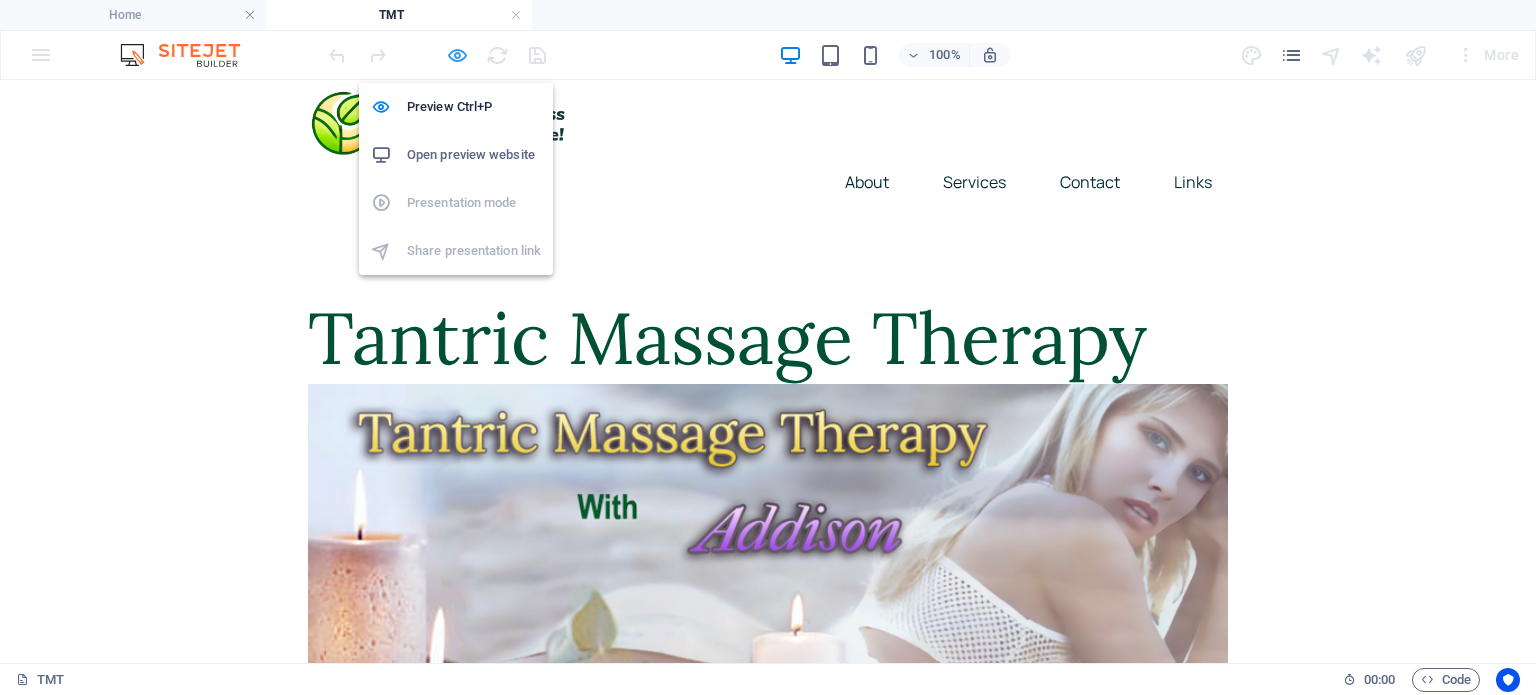 click at bounding box center [457, 55] 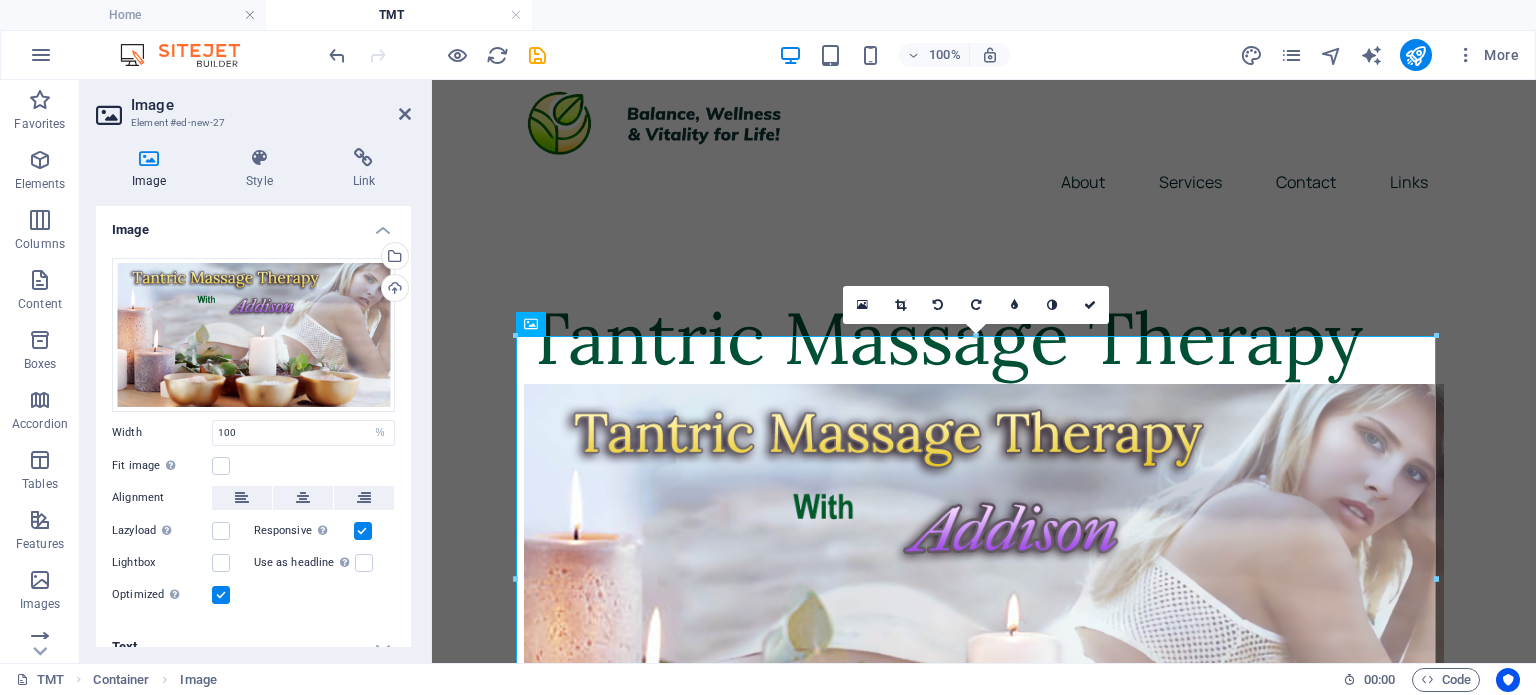 drag, startPoint x: 404, startPoint y: 523, endPoint x: 404, endPoint y: 563, distance: 40 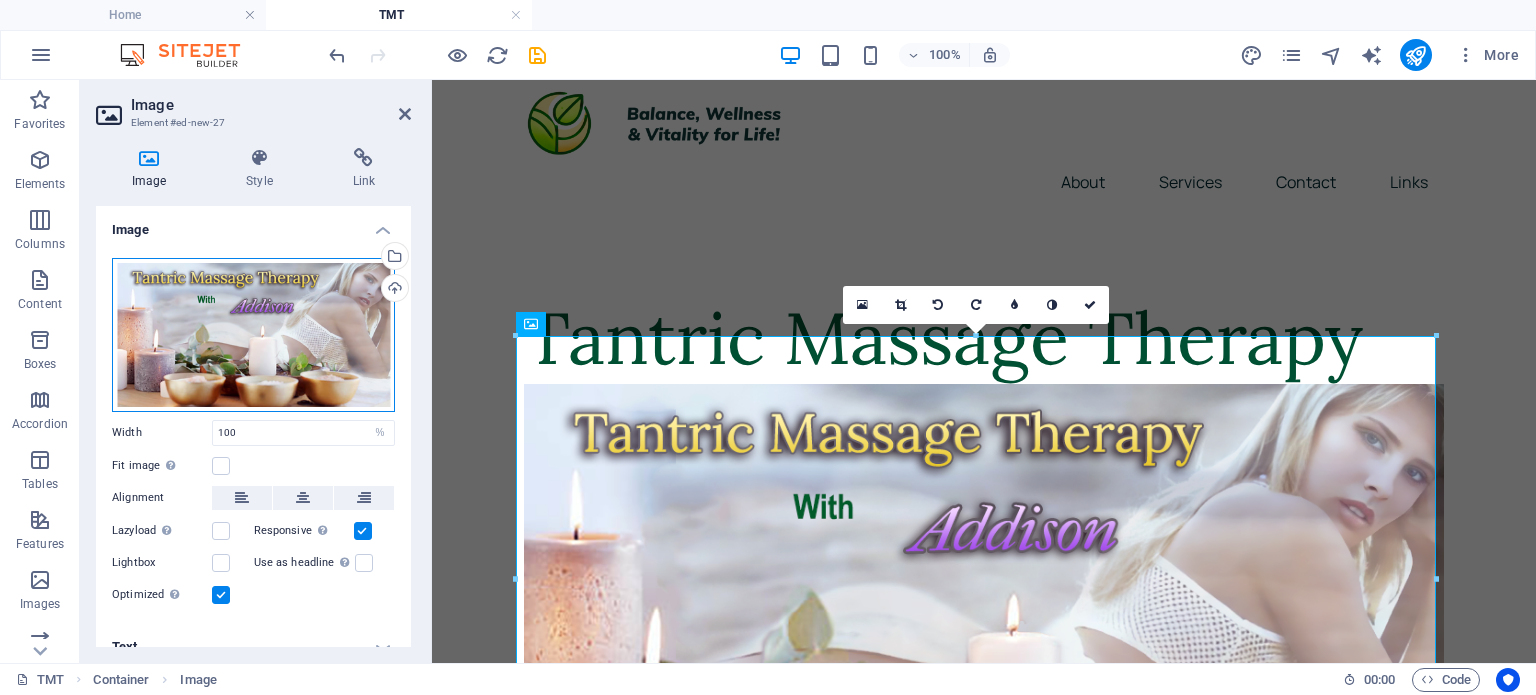 click on "Drag files here, click to choose files or select files from Files or our free stock photos & videos" at bounding box center [253, 335] 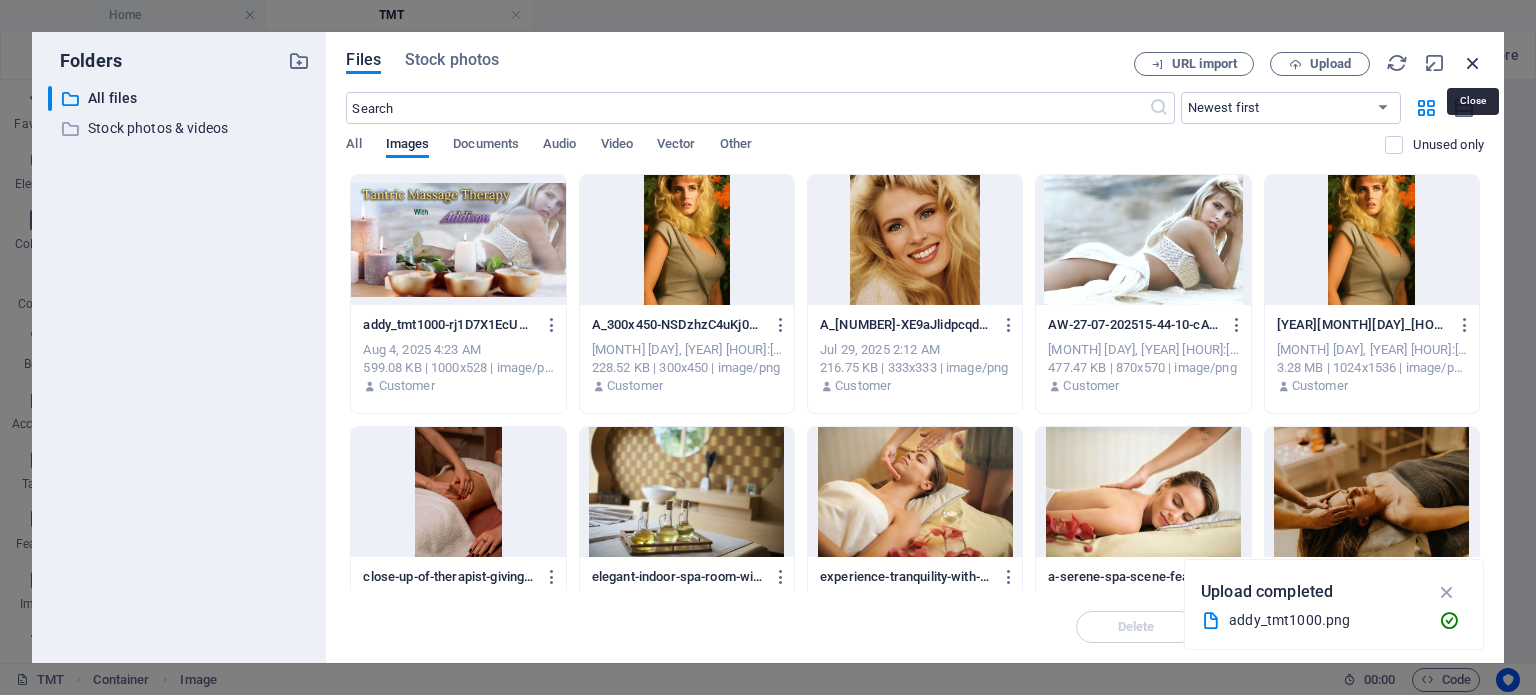 click at bounding box center [1473, 63] 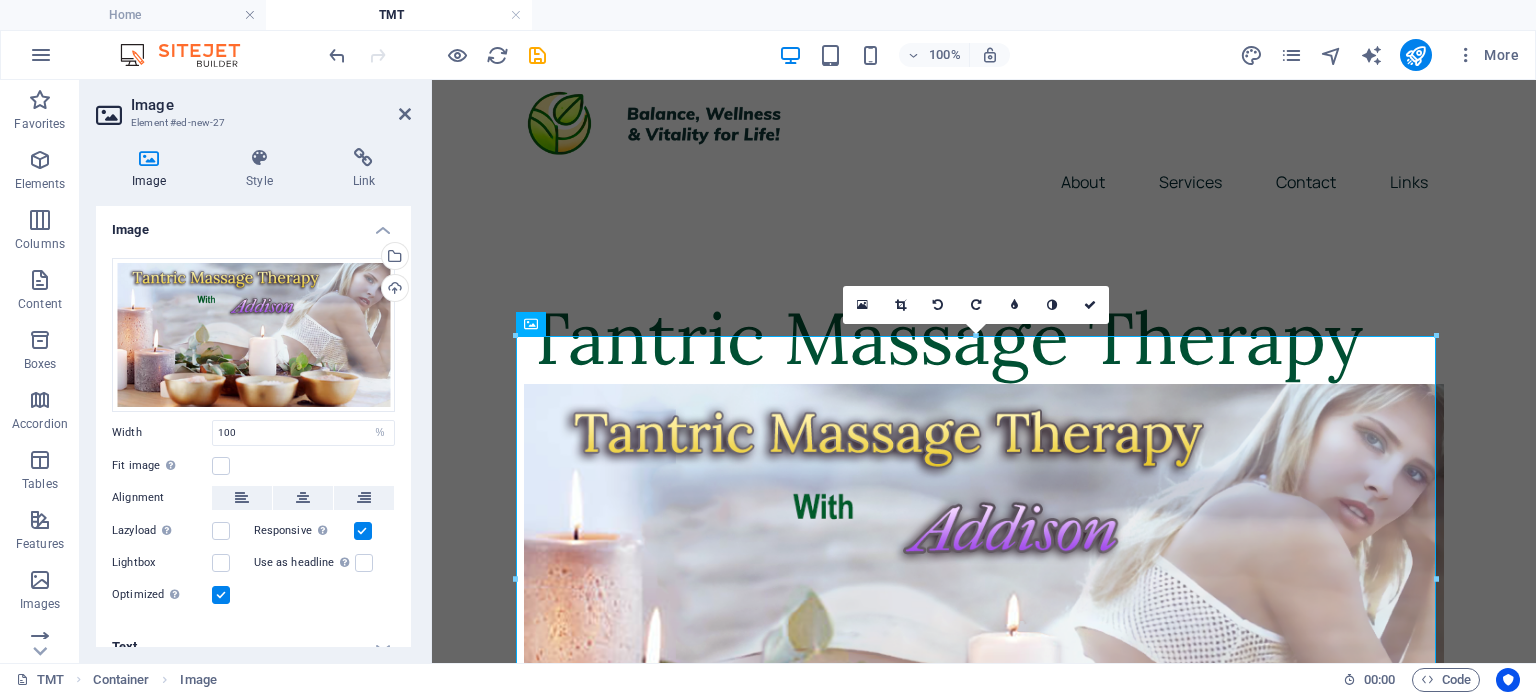 scroll, scrollTop: 20, scrollLeft: 0, axis: vertical 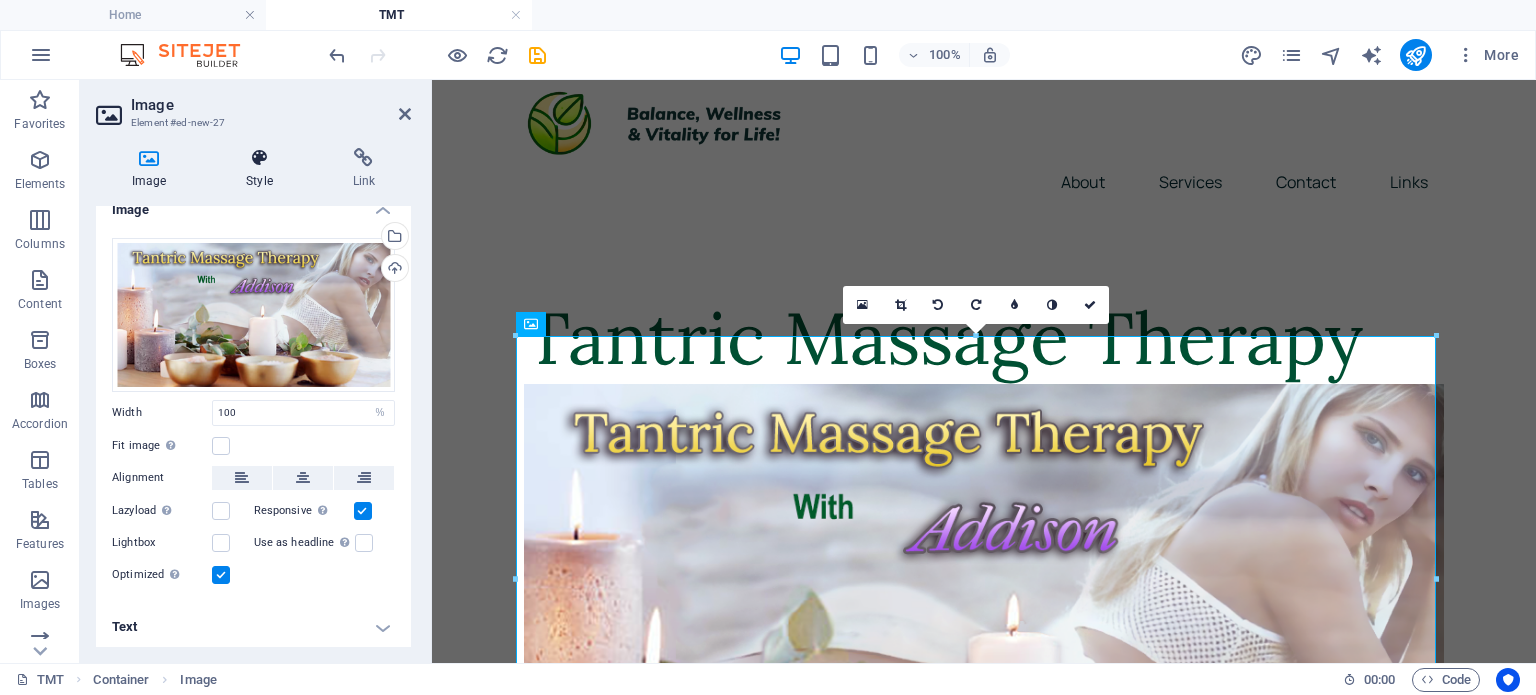 click at bounding box center [259, 158] 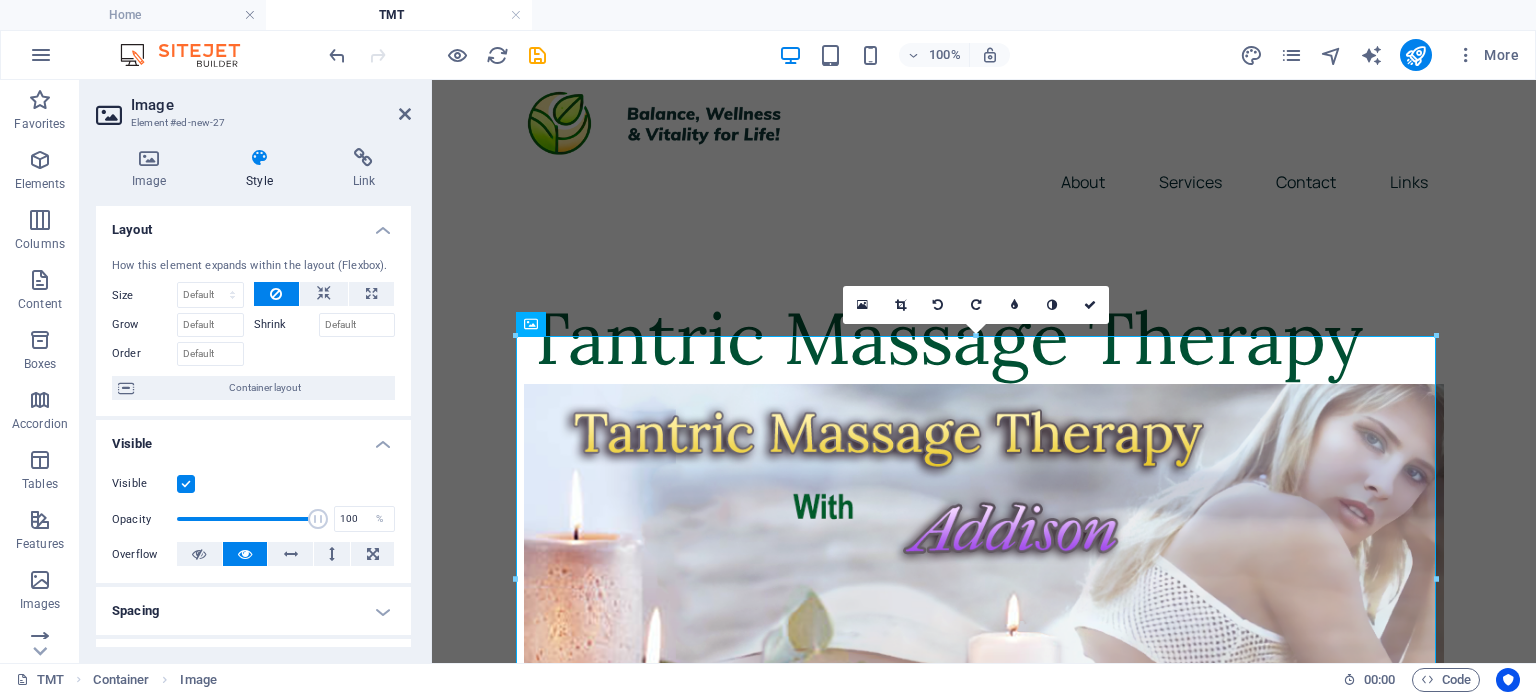 drag, startPoint x: 405, startPoint y: 275, endPoint x: 404, endPoint y: 330, distance: 55.00909 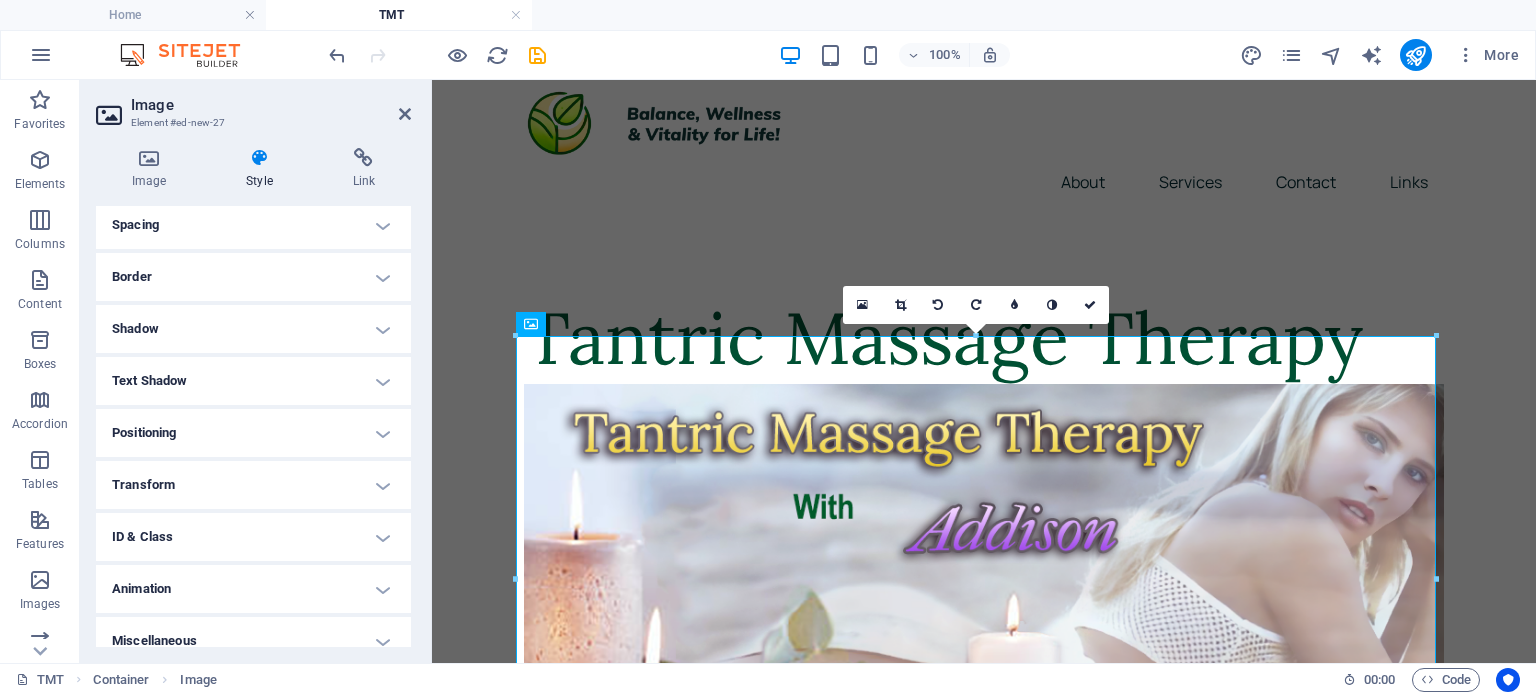 click on "Spacing" at bounding box center (253, 225) 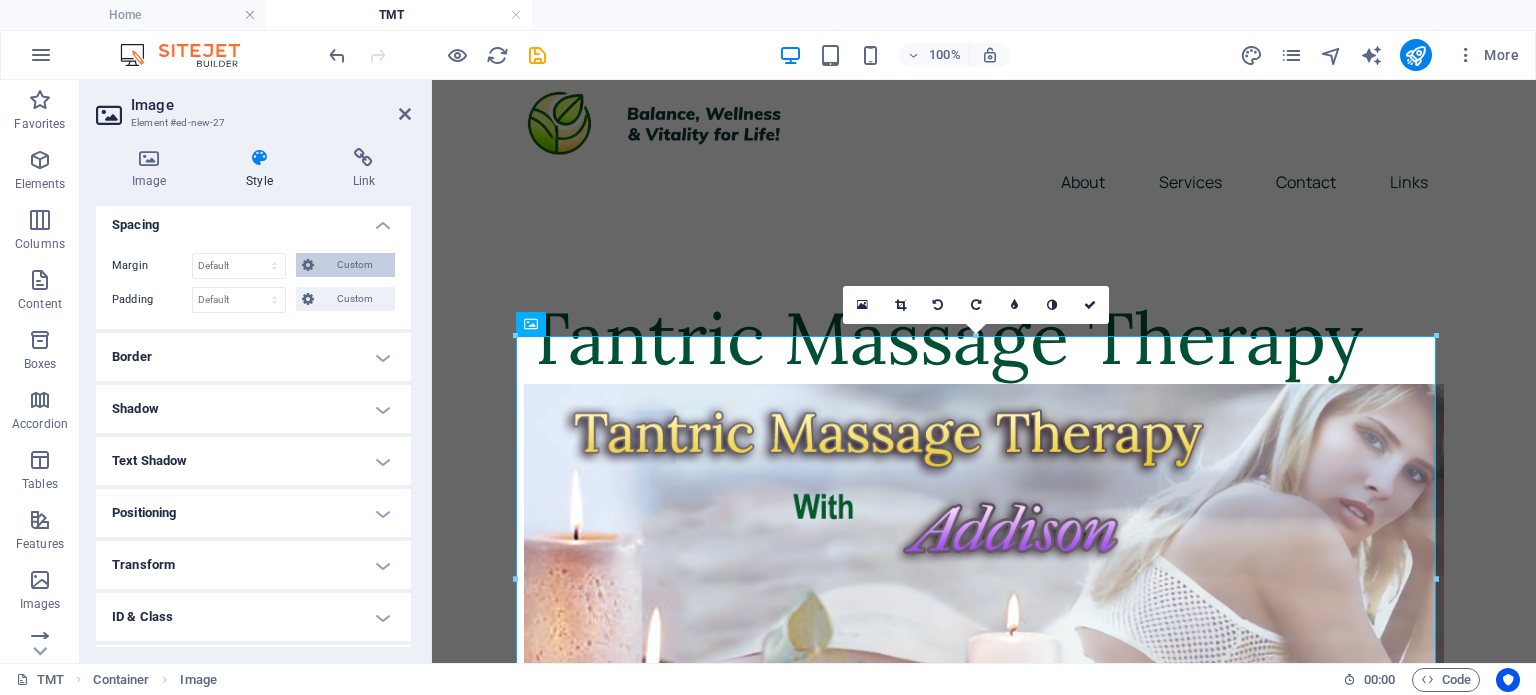 click on "Custom" at bounding box center [354, 265] 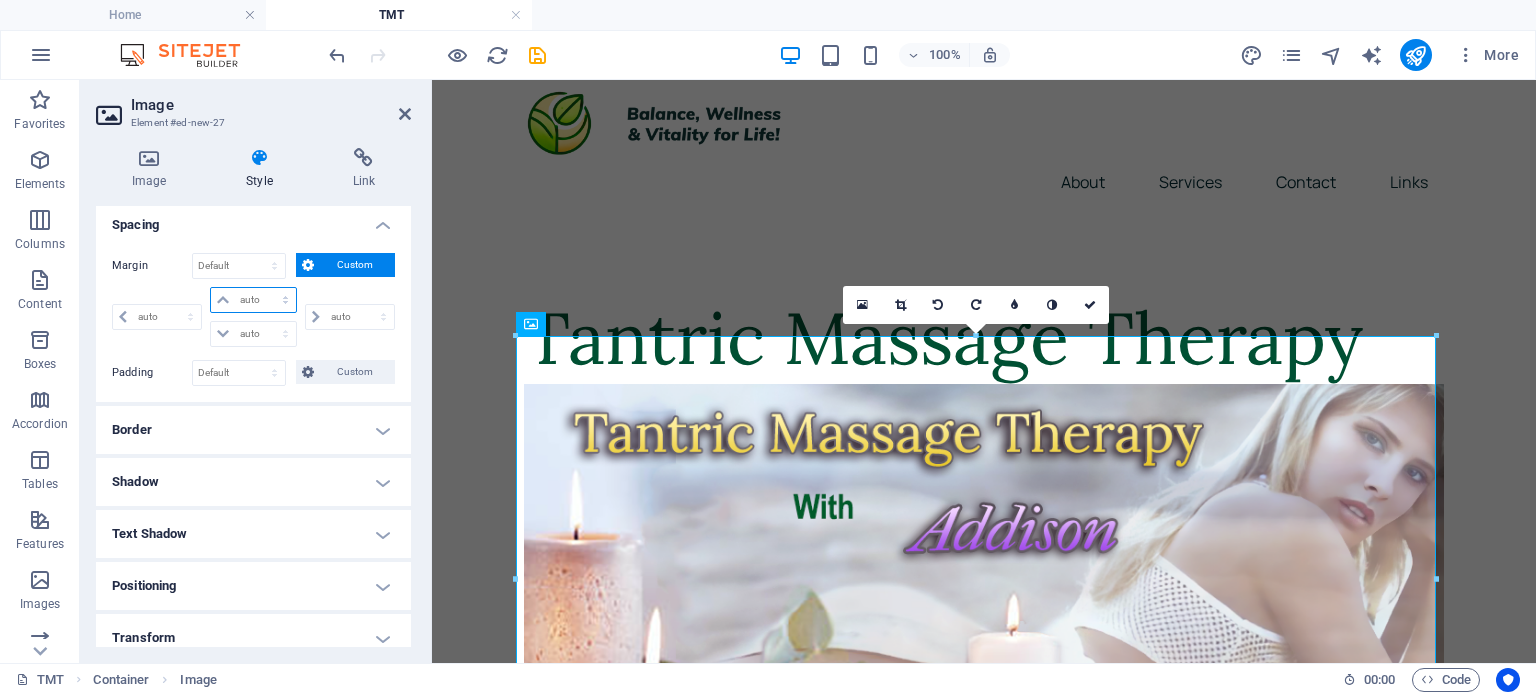 click on "auto px % rem vw vh" at bounding box center (253, 300) 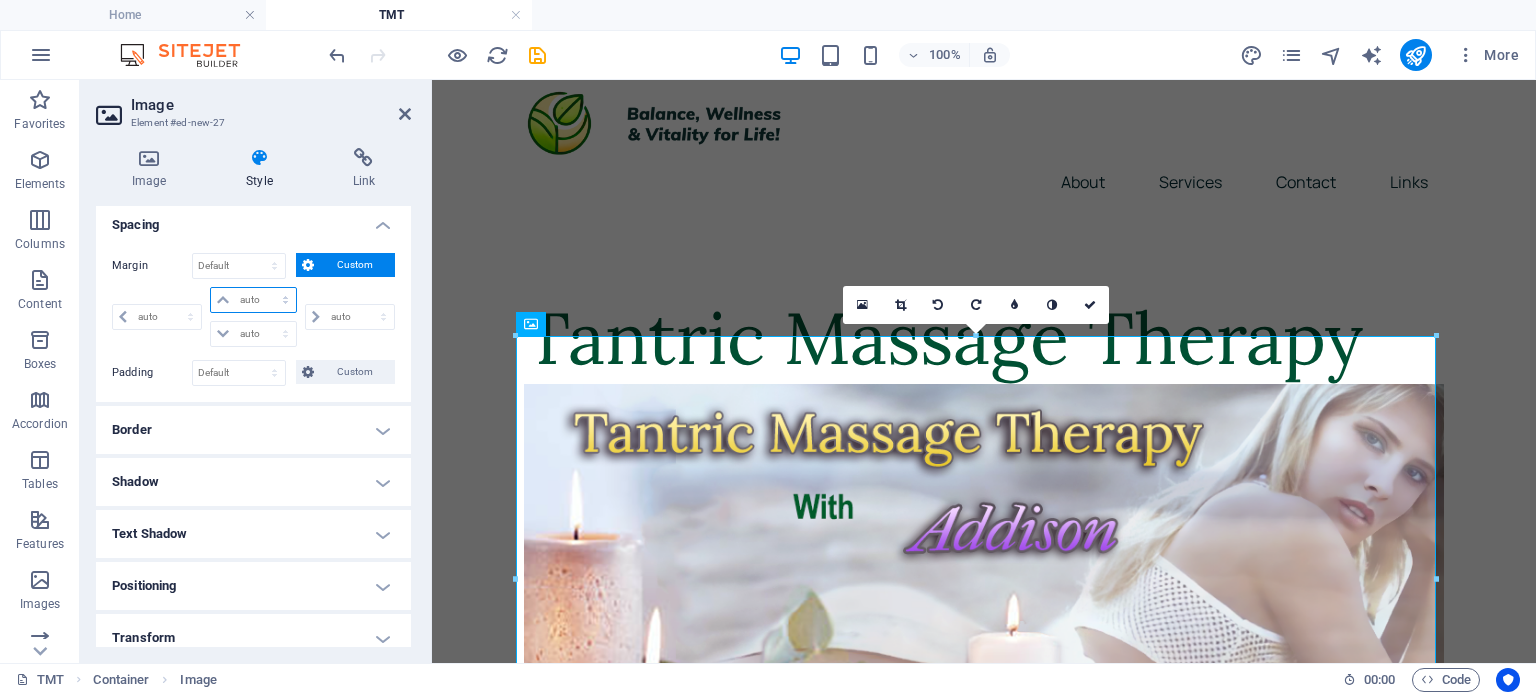 select on "%" 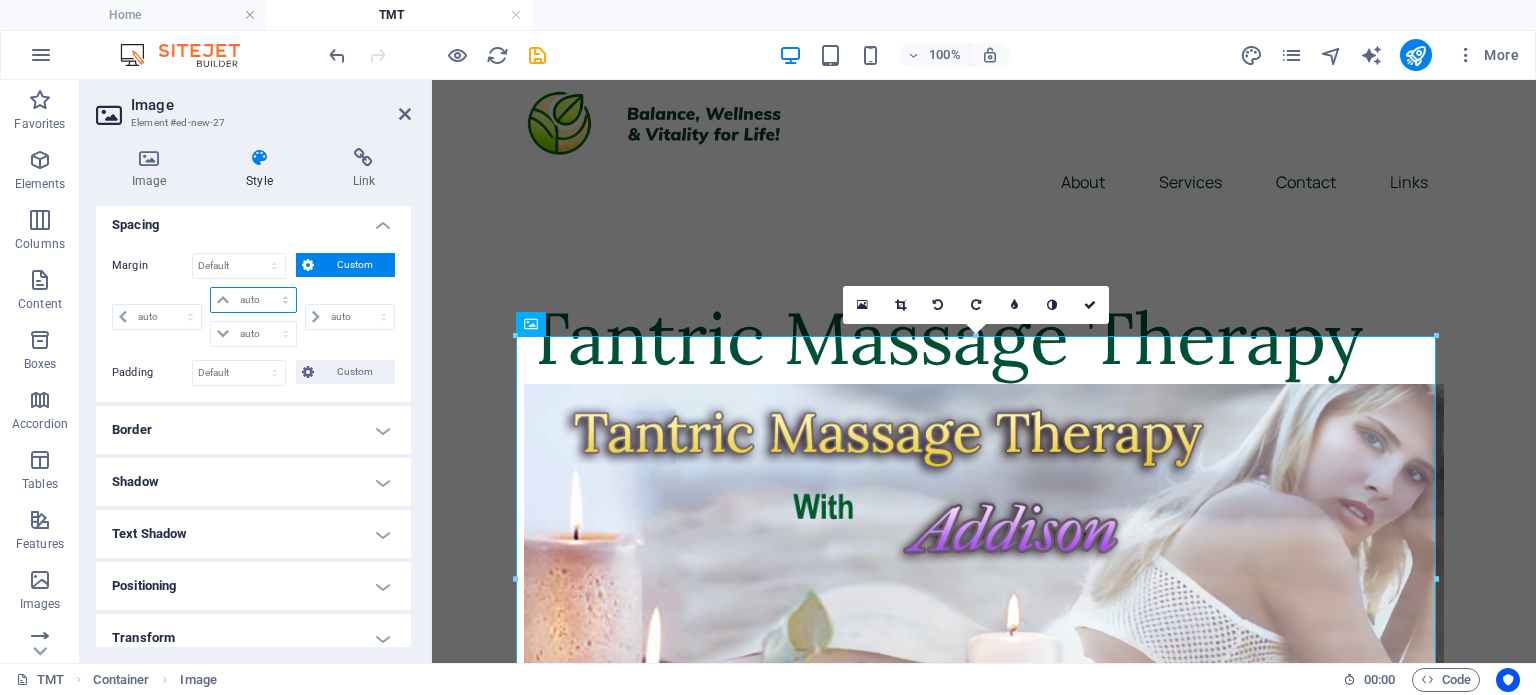 click on "auto px % rem vw vh" at bounding box center [253, 300] 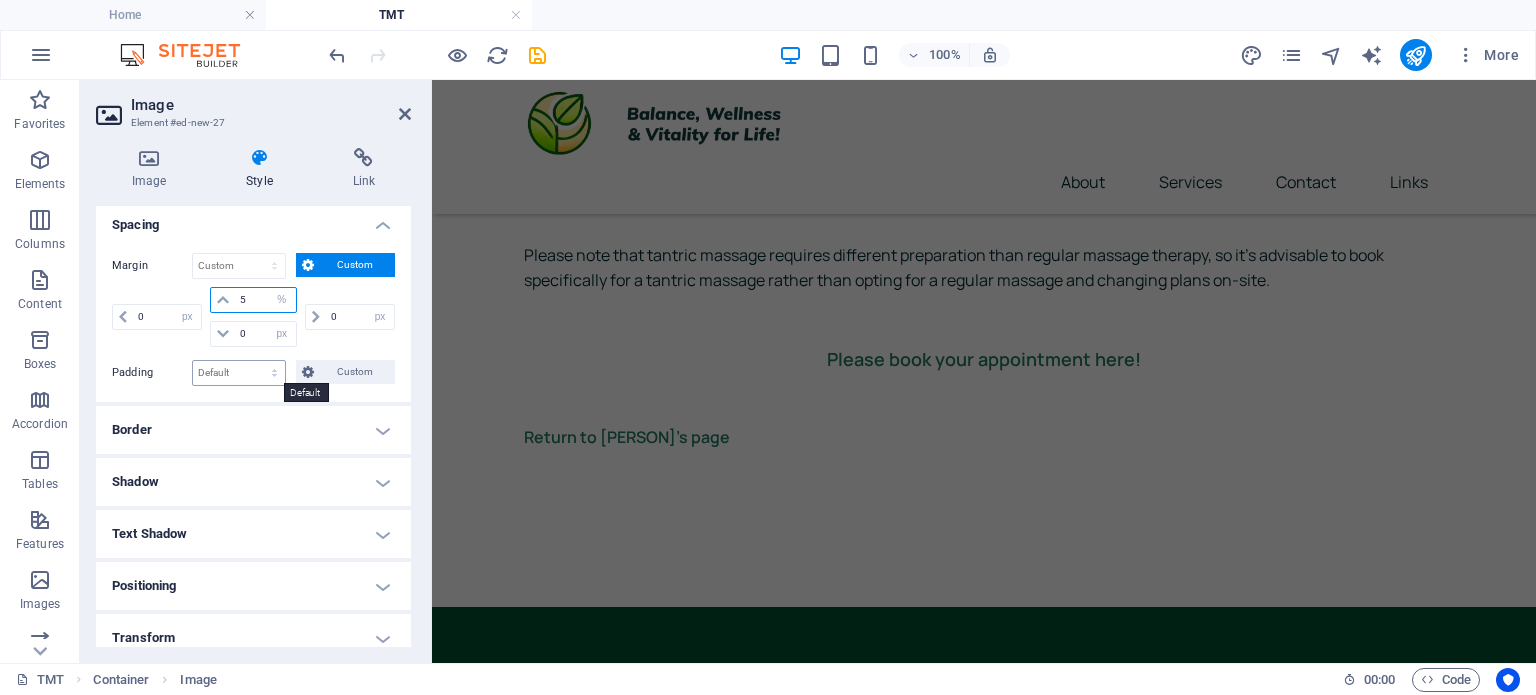 scroll, scrollTop: 252, scrollLeft: 0, axis: vertical 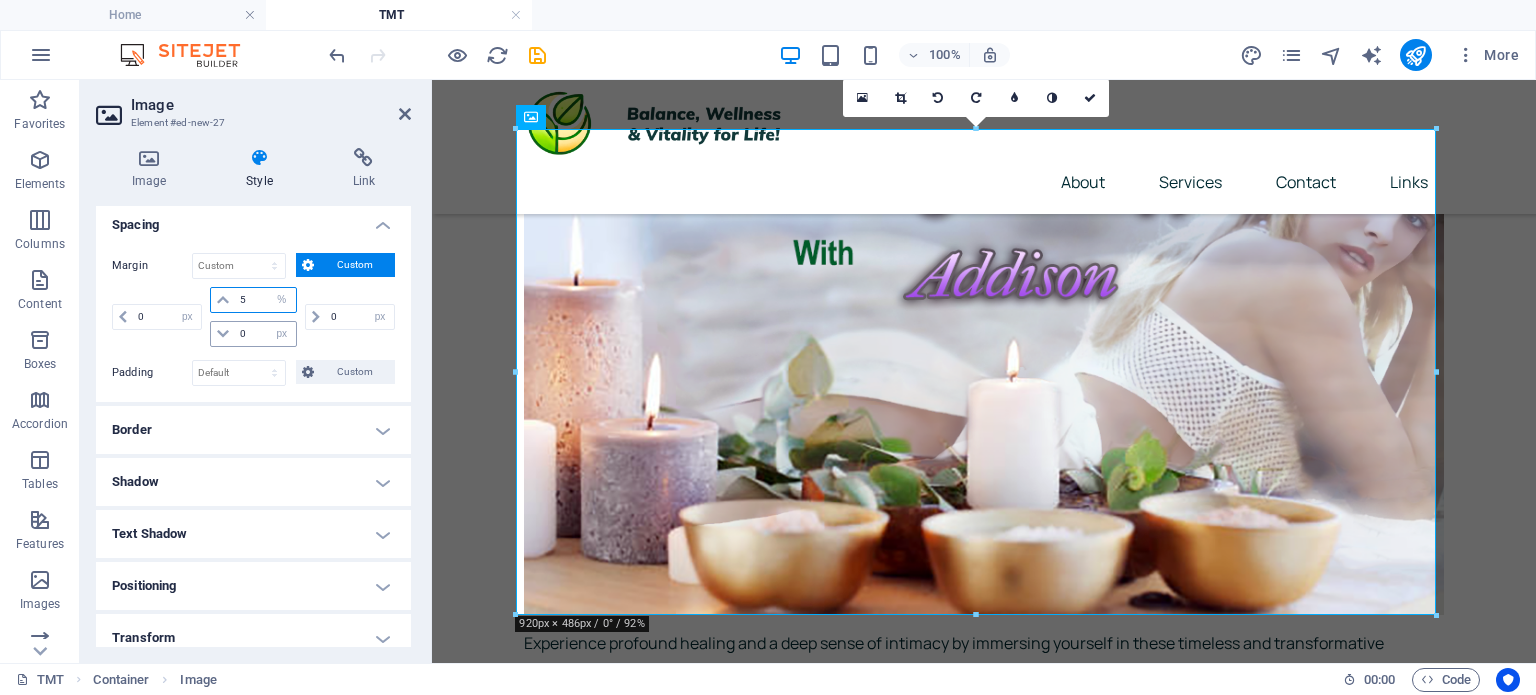 type on "5" 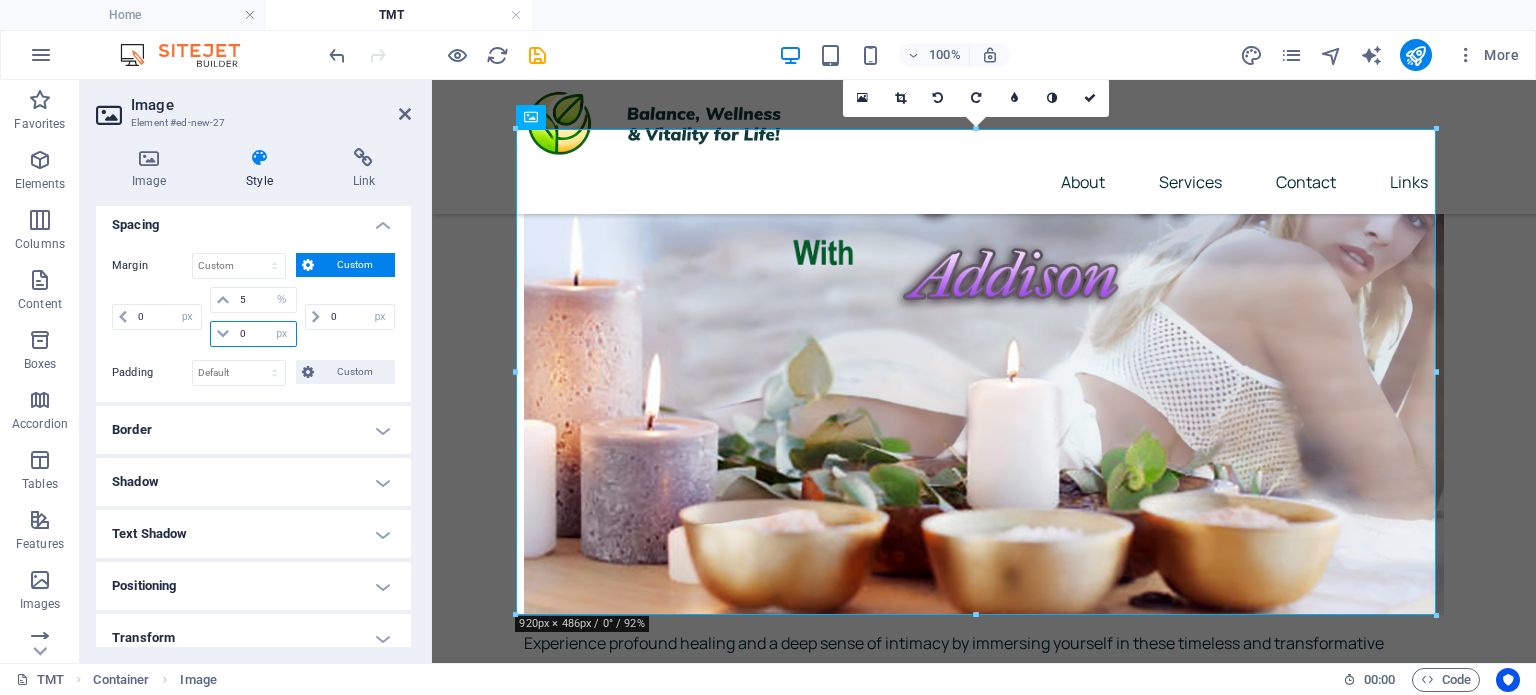 click on "0" at bounding box center (265, 334) 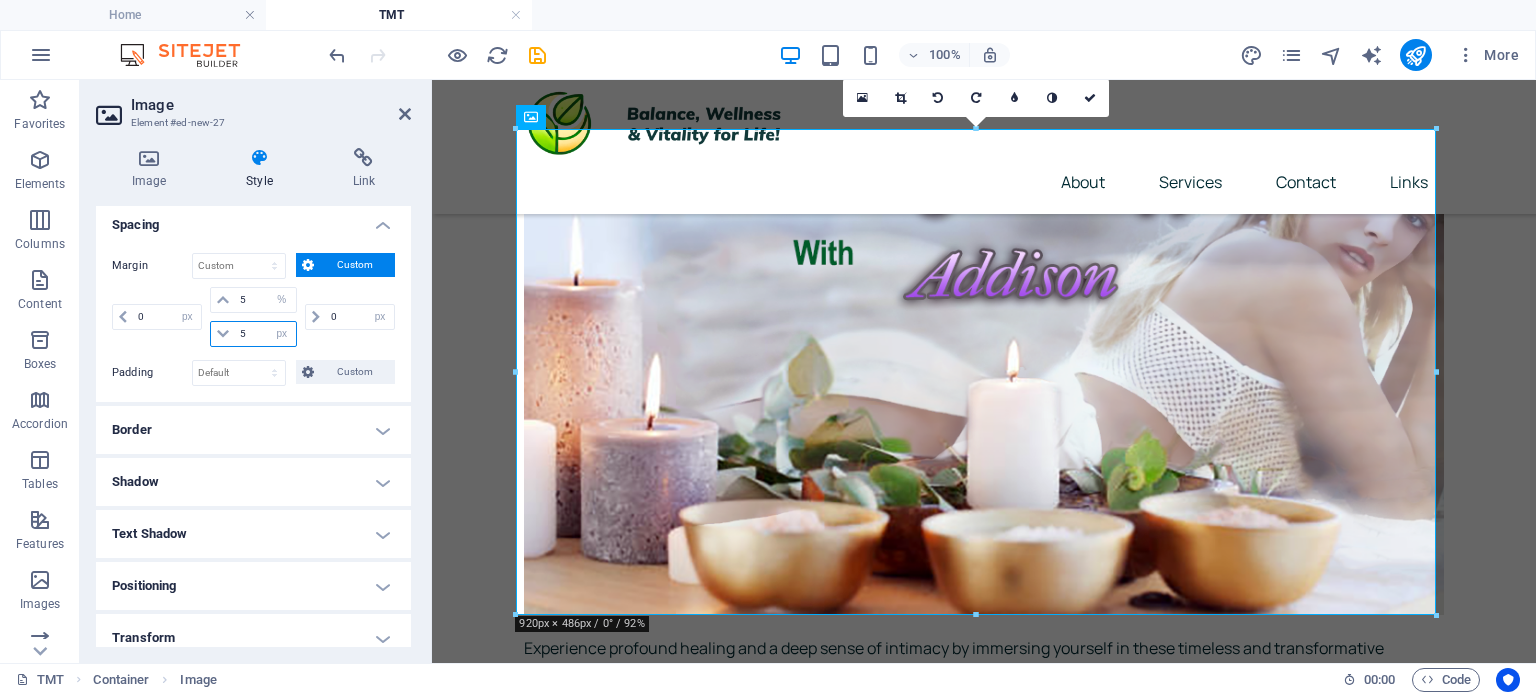 type on "5" 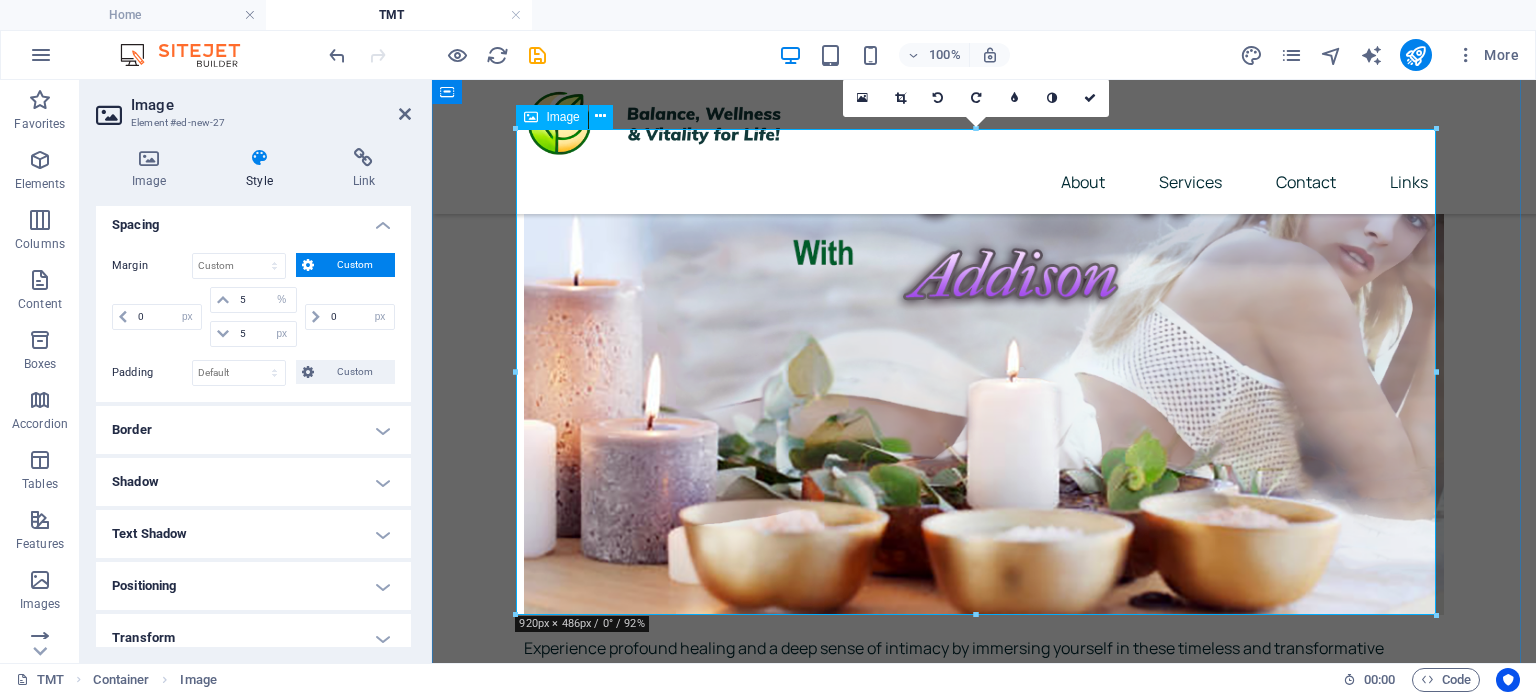 click at bounding box center (984, 373) 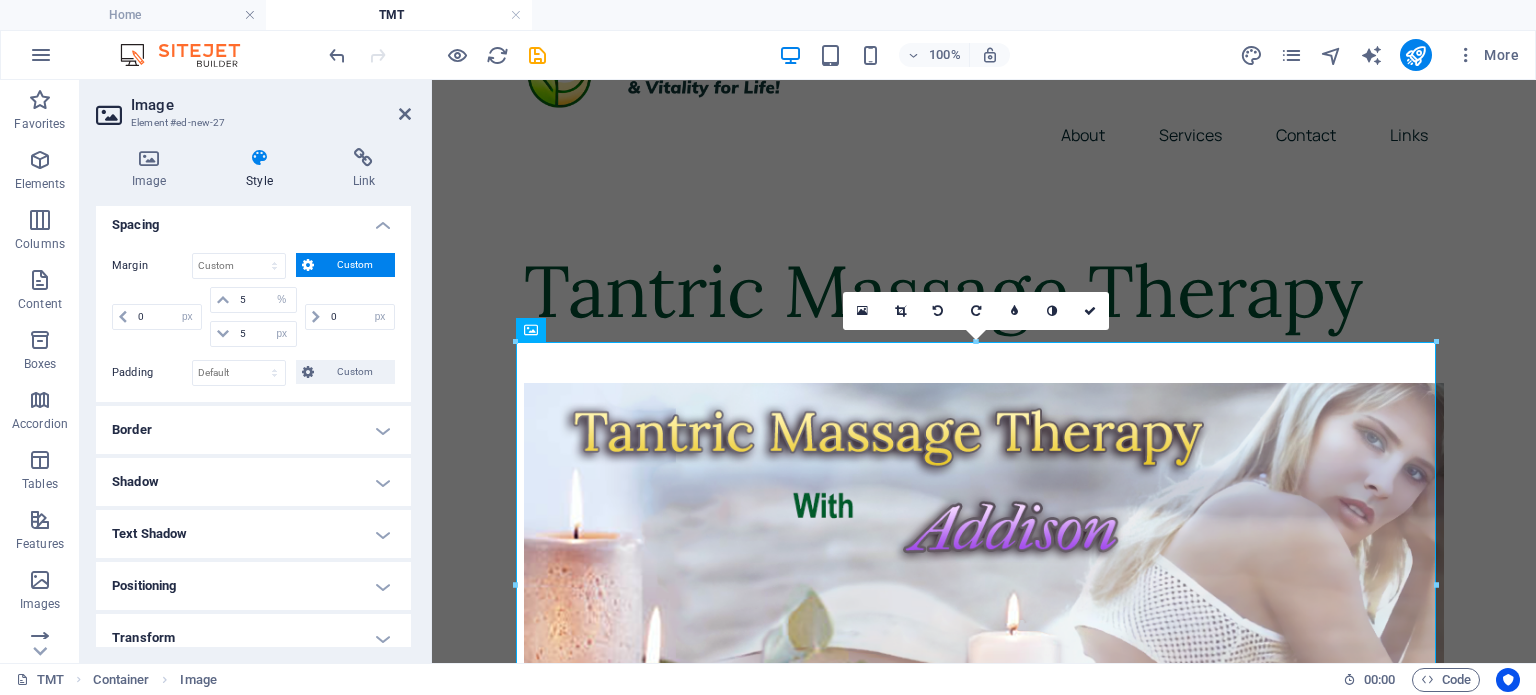 scroll, scrollTop: 8, scrollLeft: 0, axis: vertical 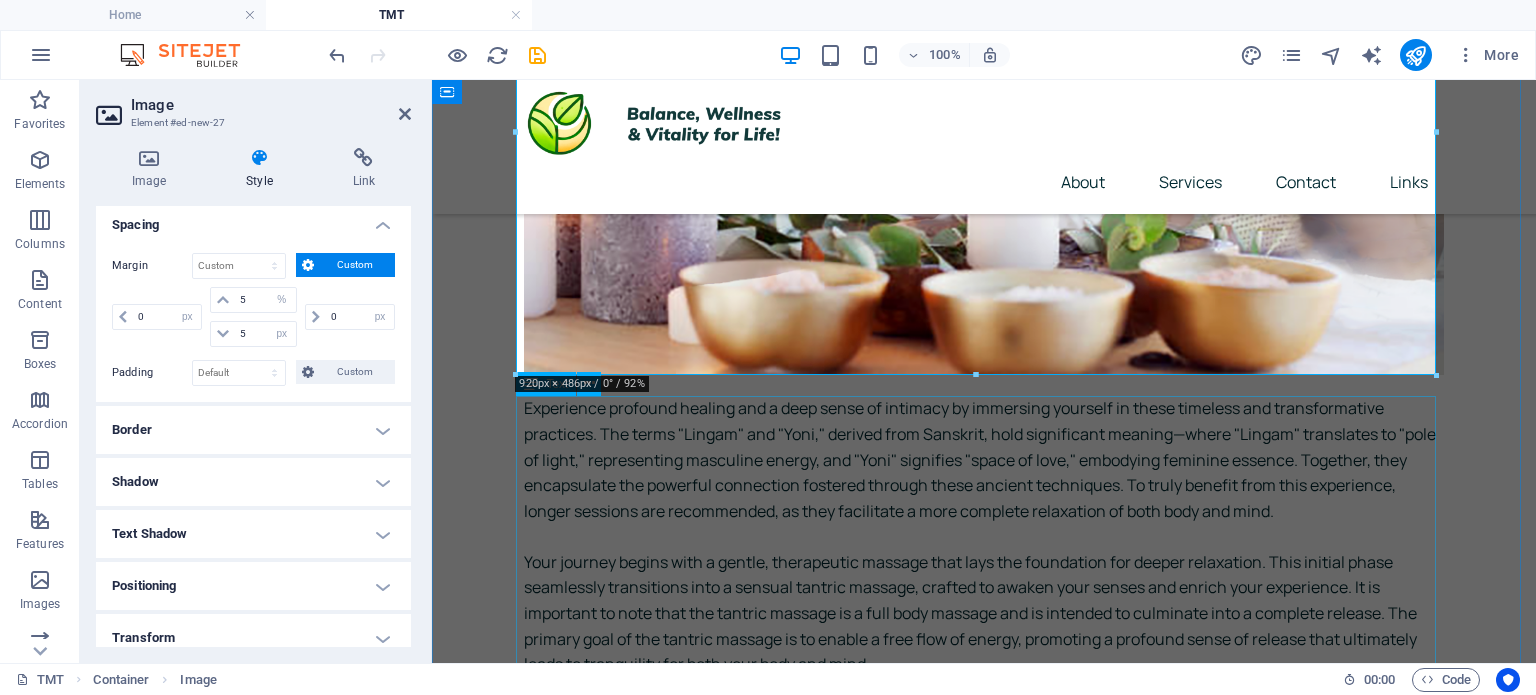 click on "Return to [PERSON]'s page" at bounding box center [984, 781] 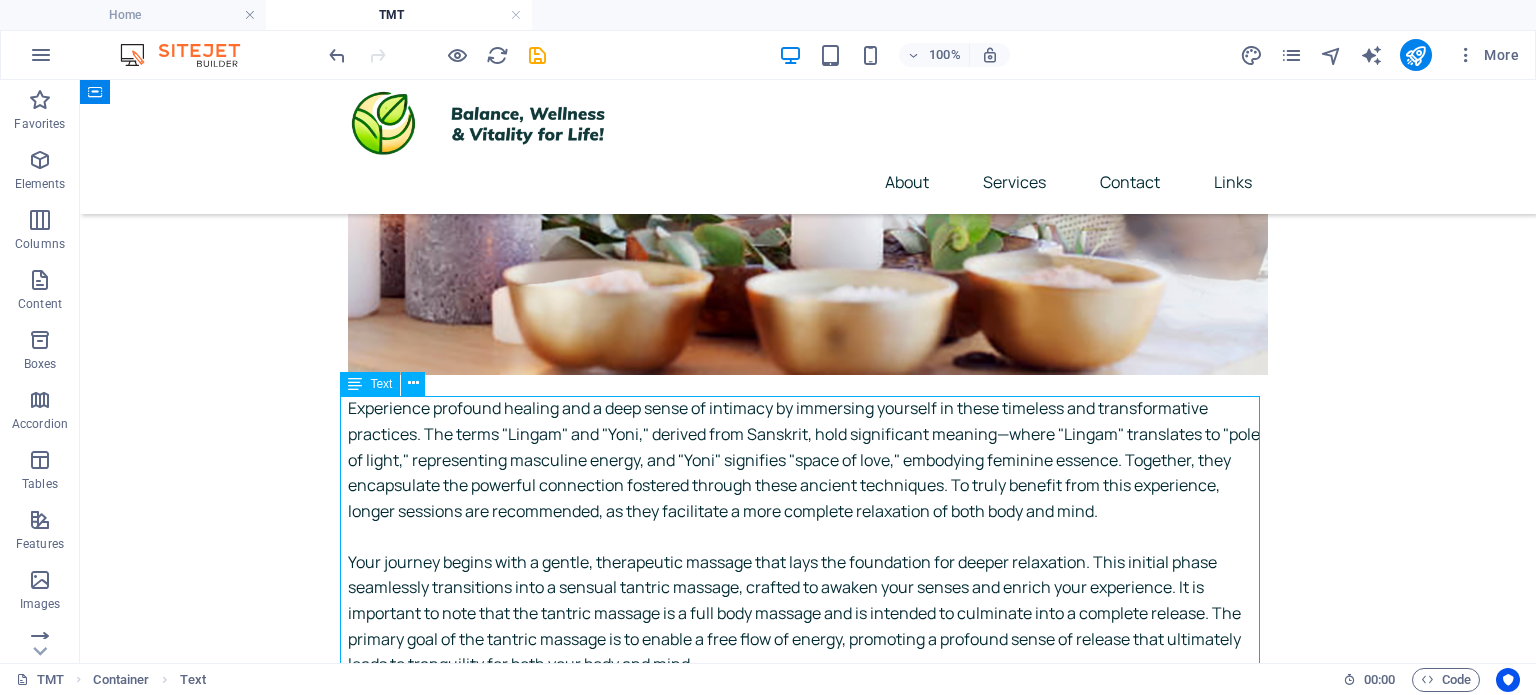 click at bounding box center (808, 133) 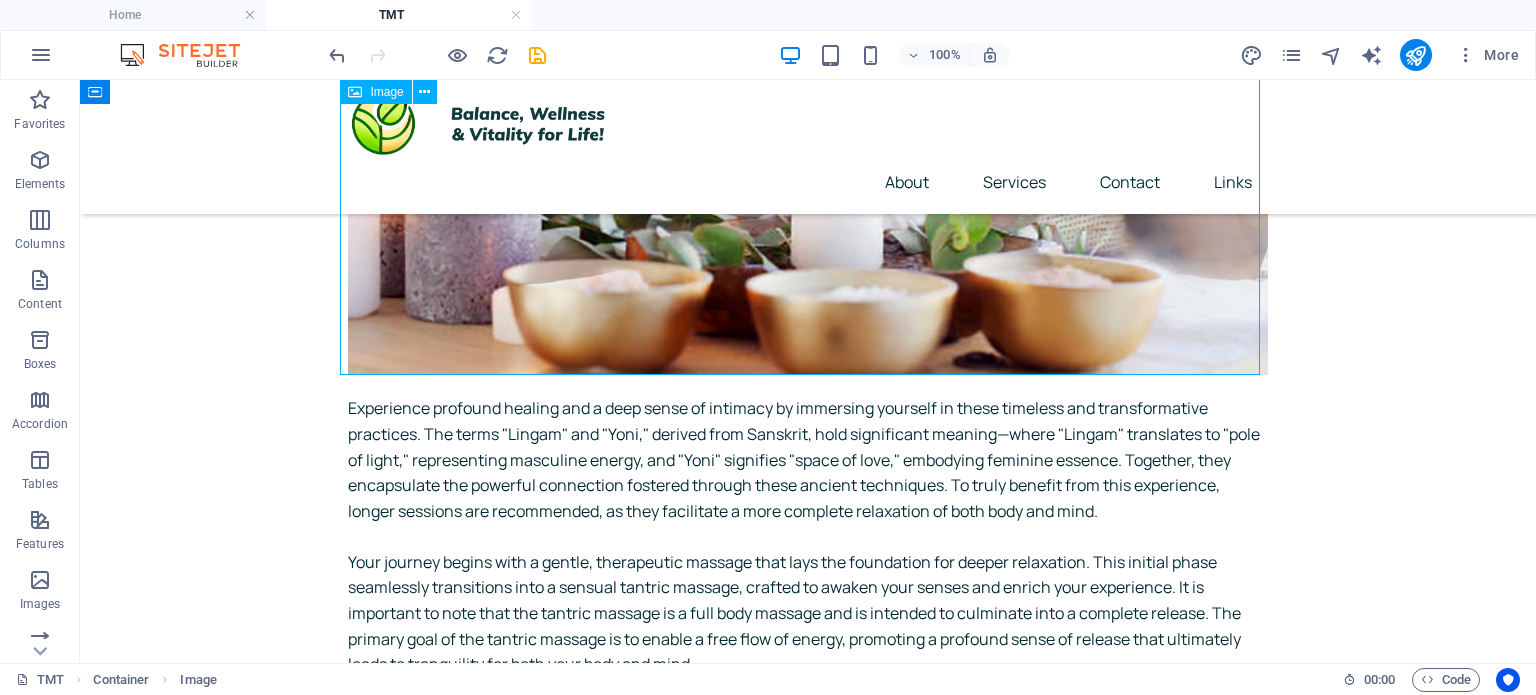 click at bounding box center (808, 133) 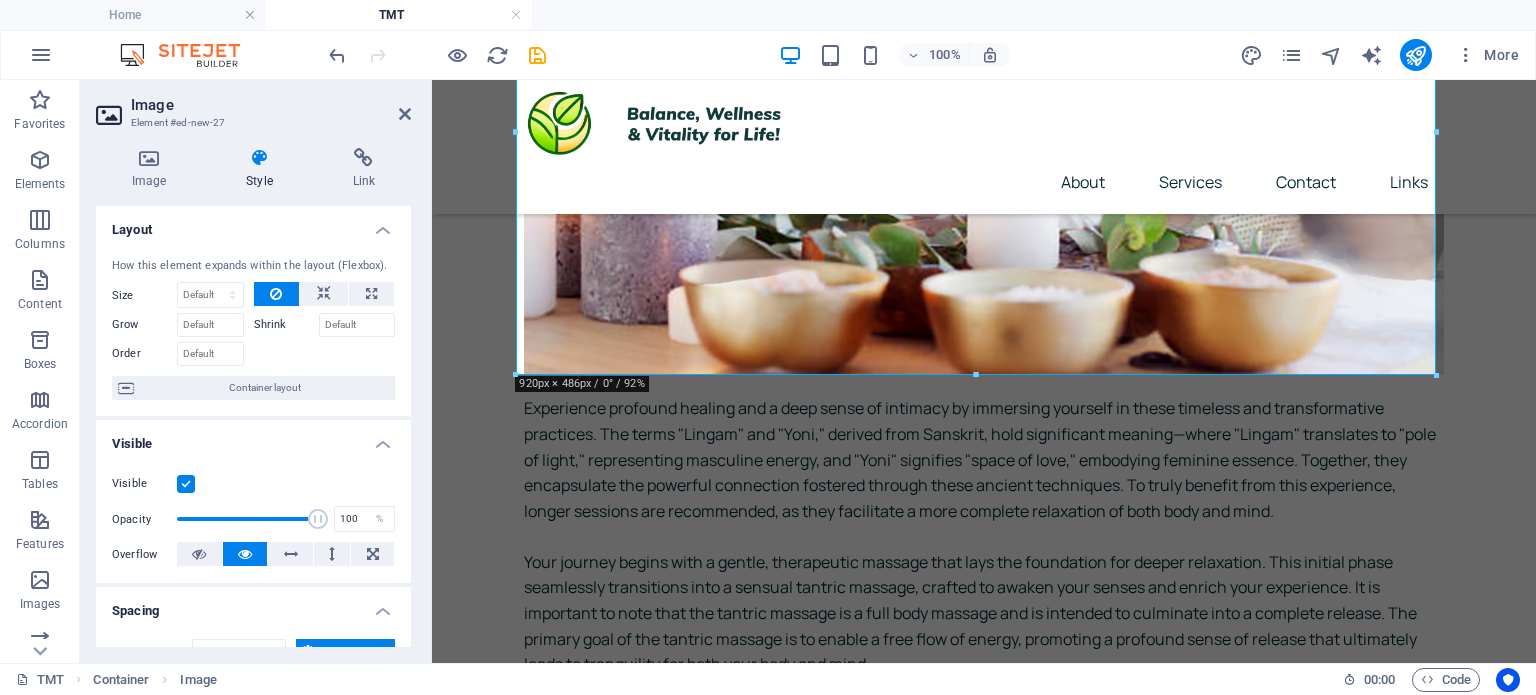 click on "Style" at bounding box center [263, 169] 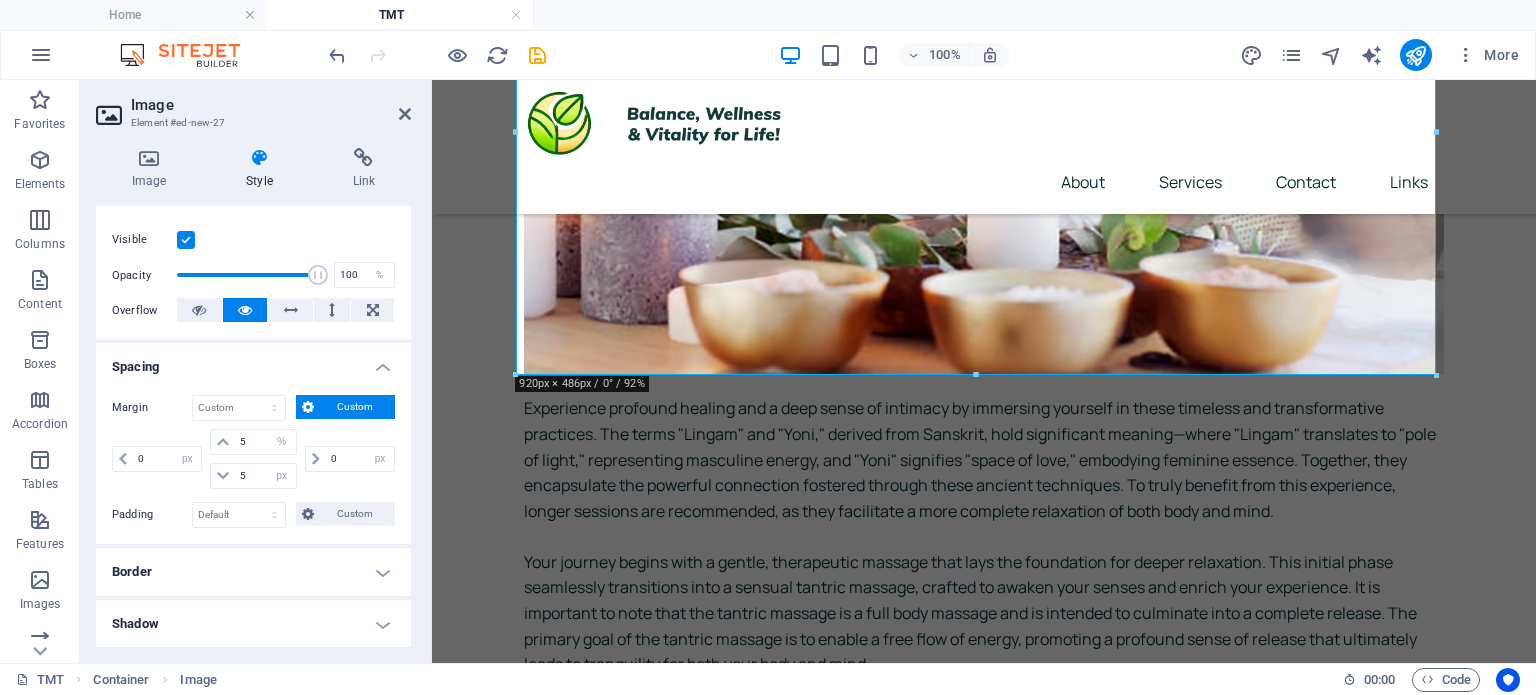 scroll, scrollTop: 251, scrollLeft: 0, axis: vertical 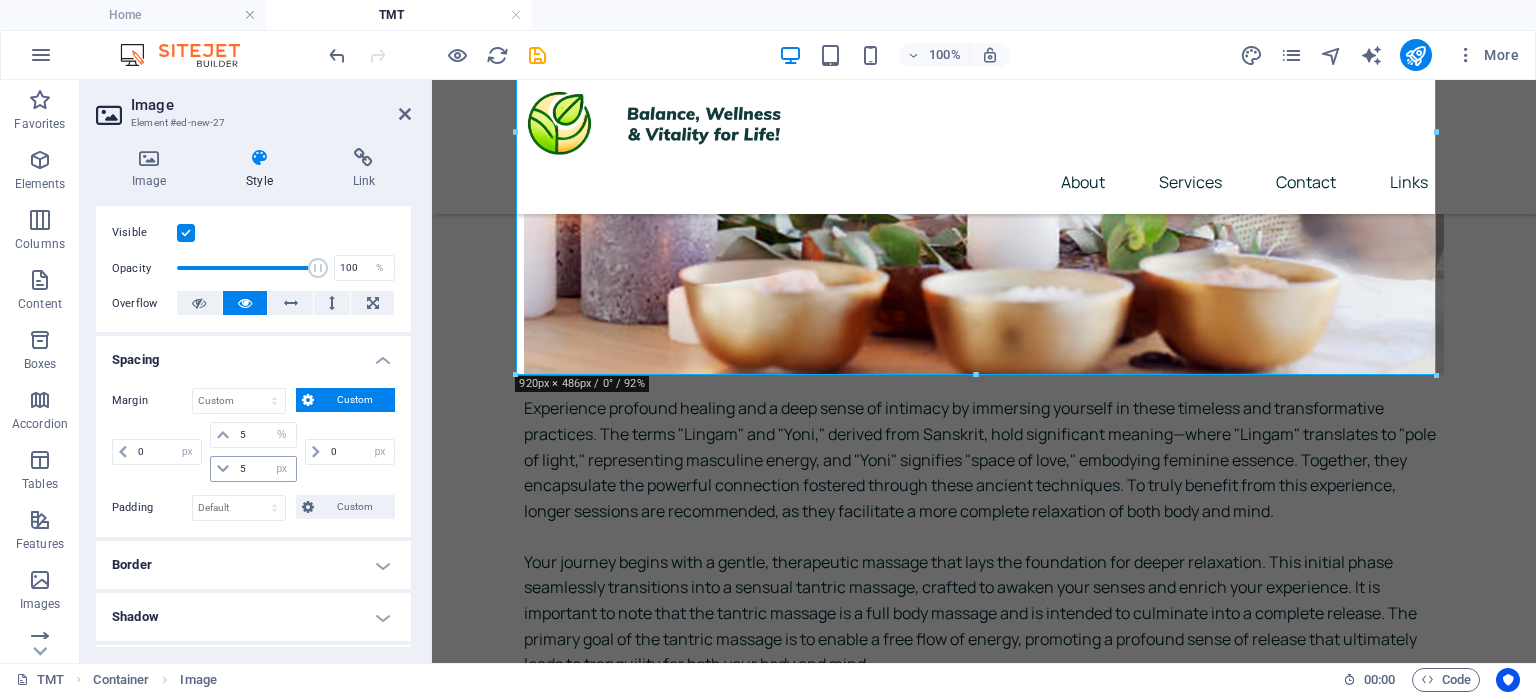 click at bounding box center [223, 469] 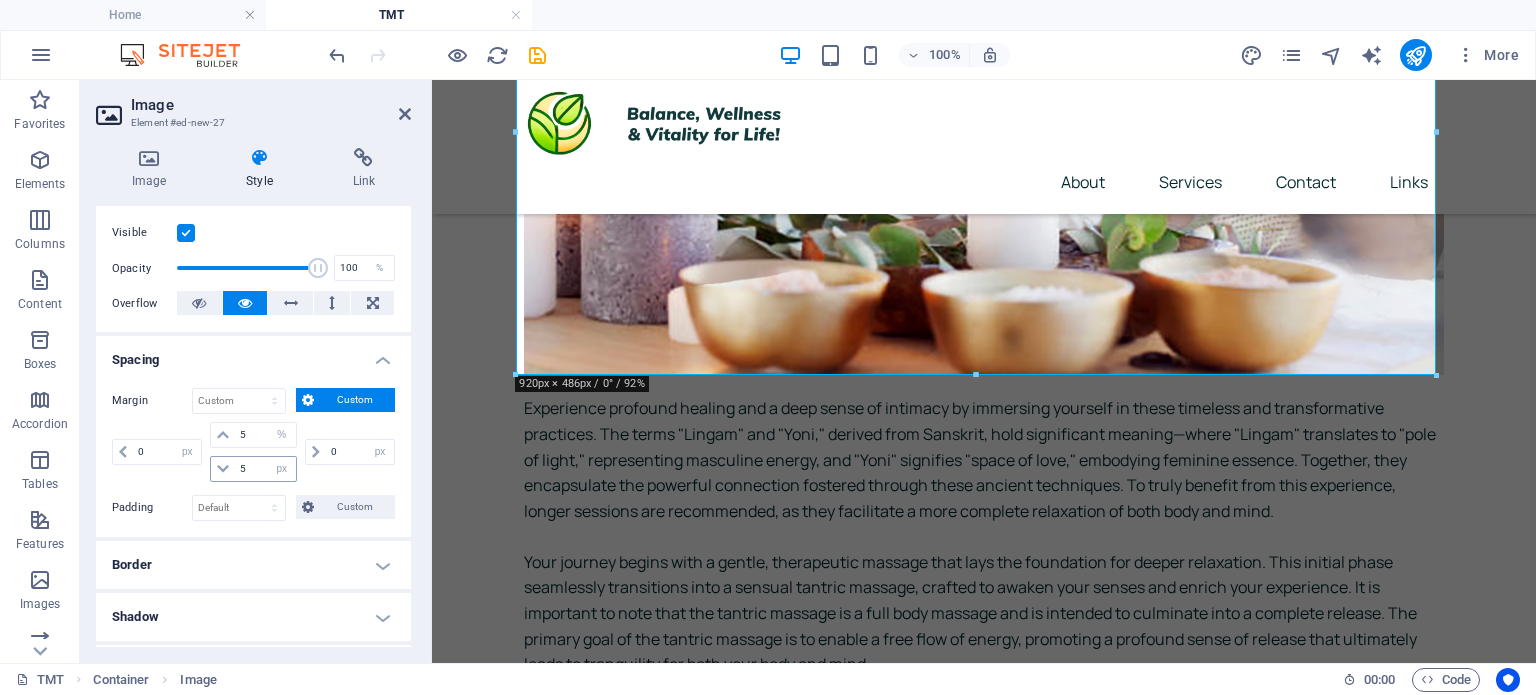 click at bounding box center [223, 469] 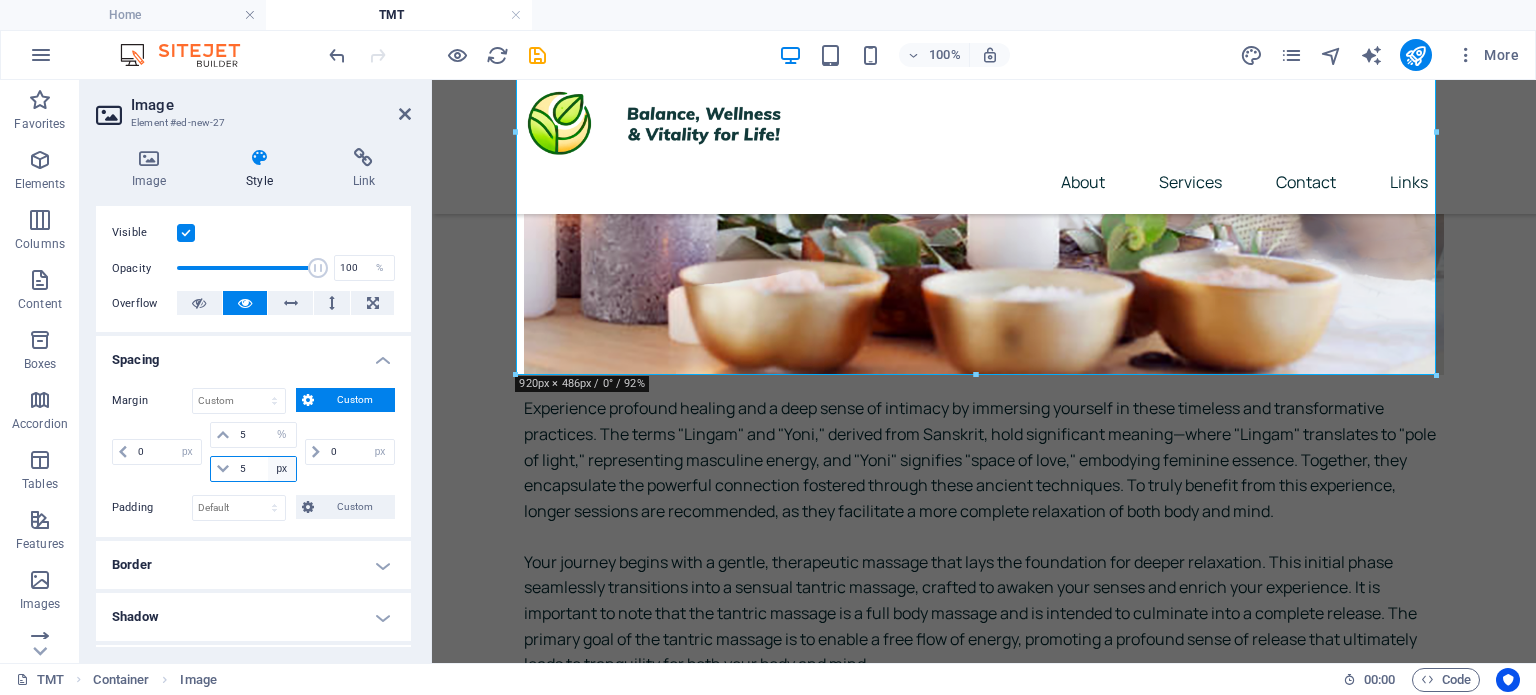 click on "auto px % rem vw vh" at bounding box center (282, 469) 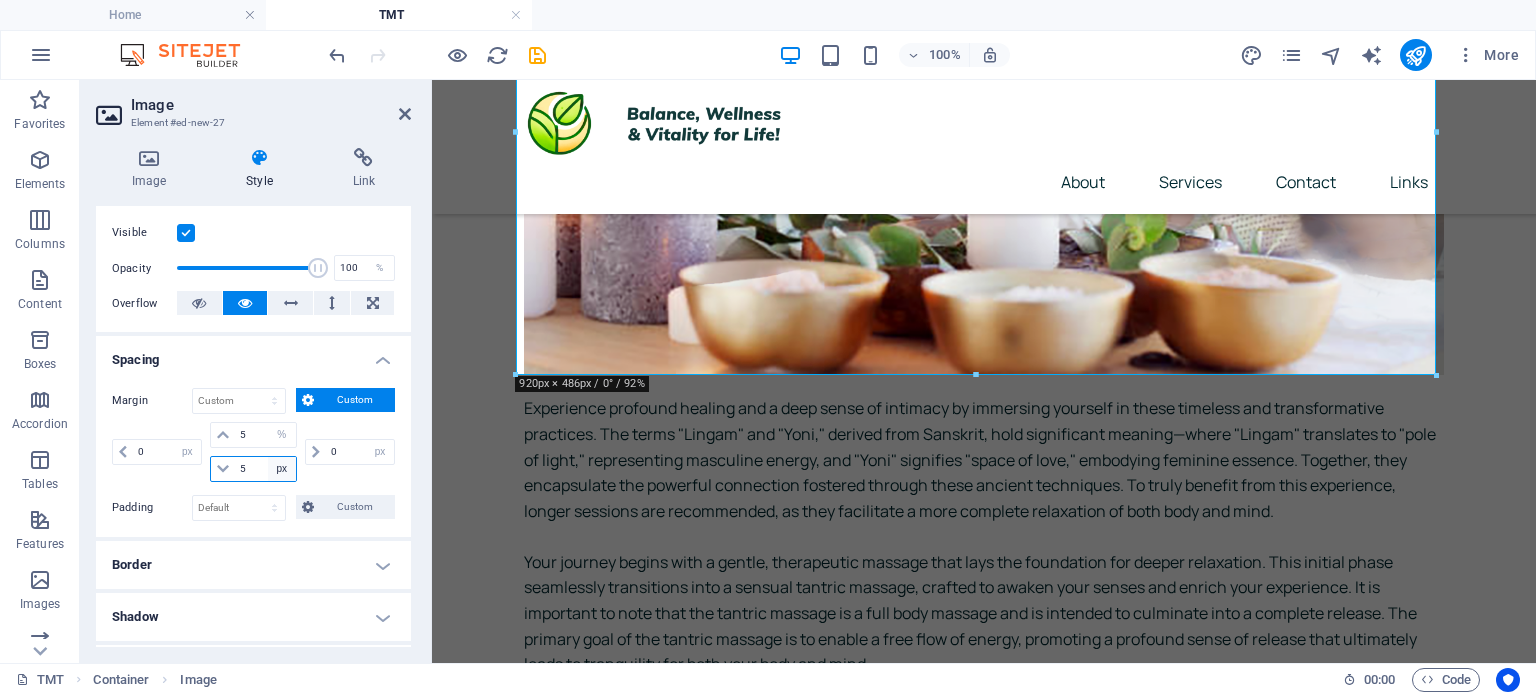 select on "%" 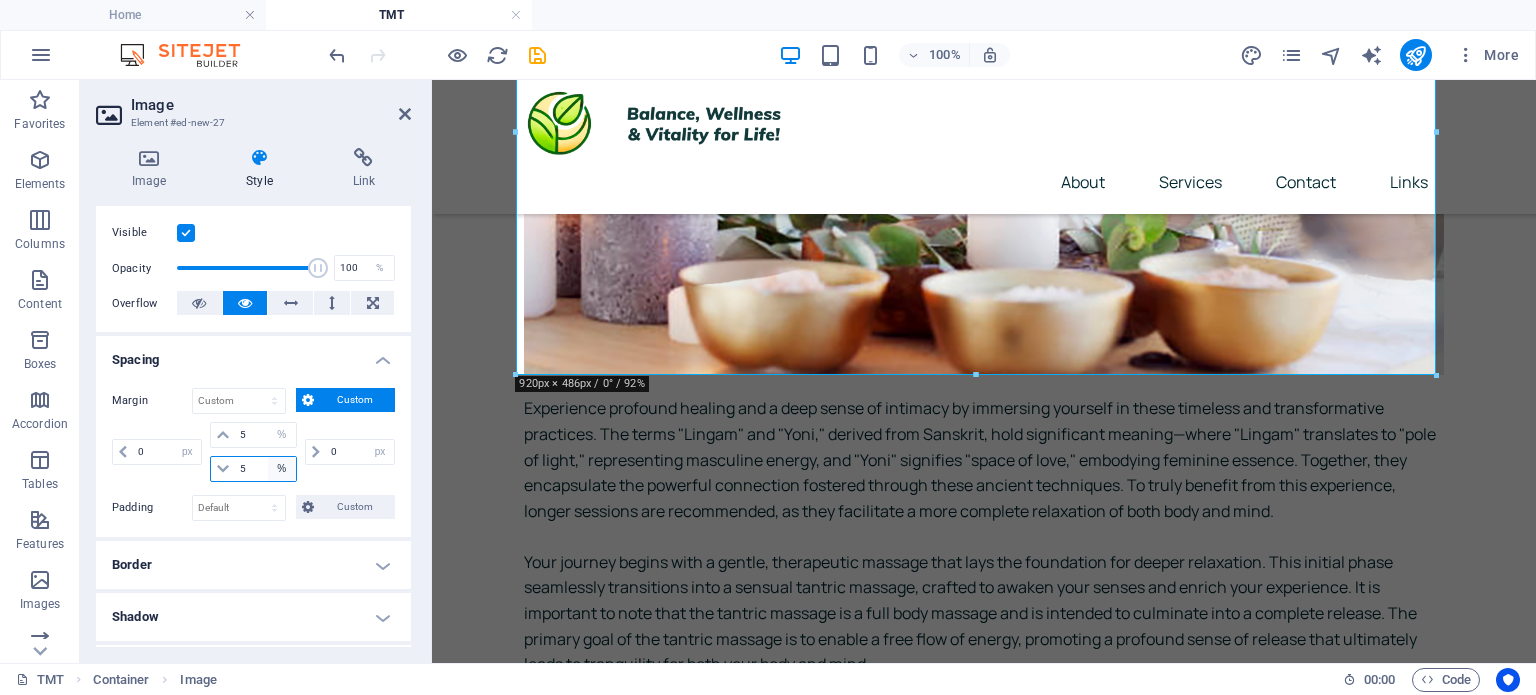 click on "auto px % rem vw vh" at bounding box center [282, 469] 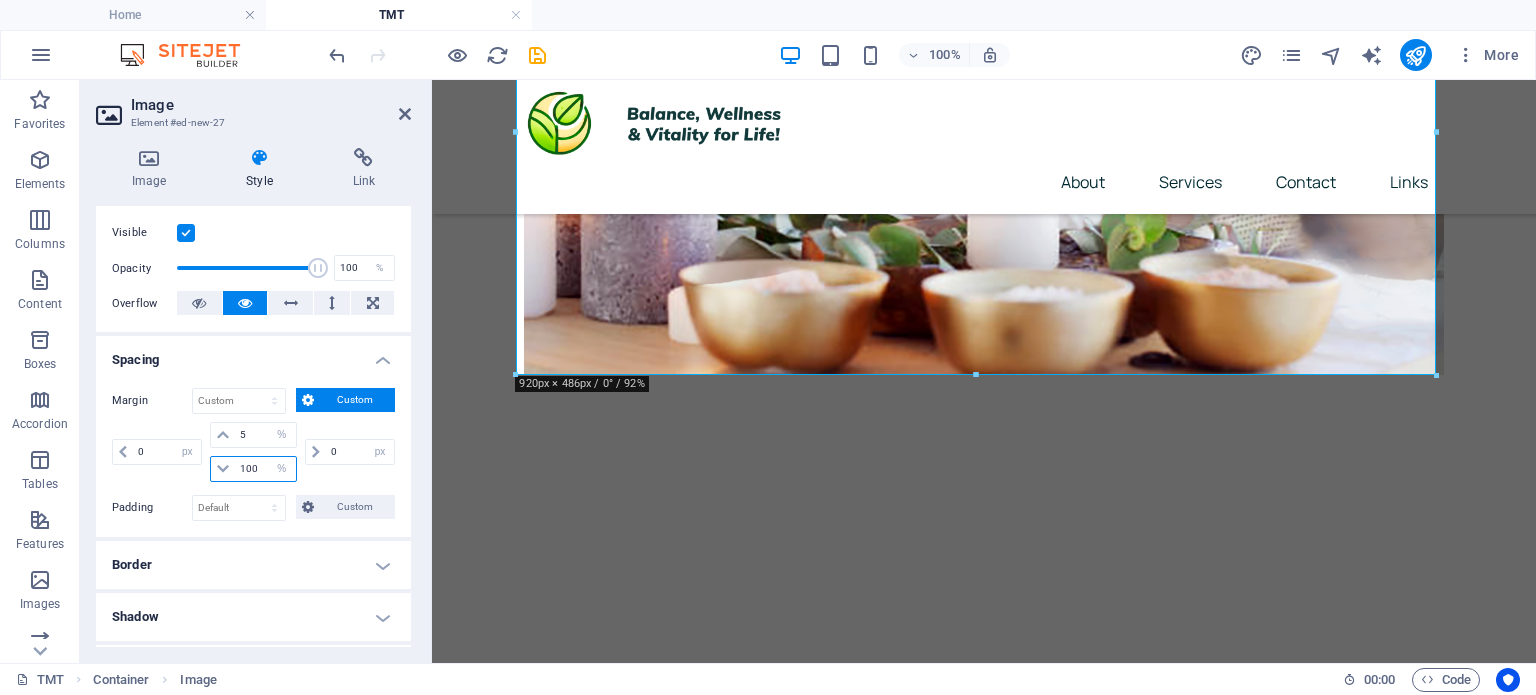 type on "5" 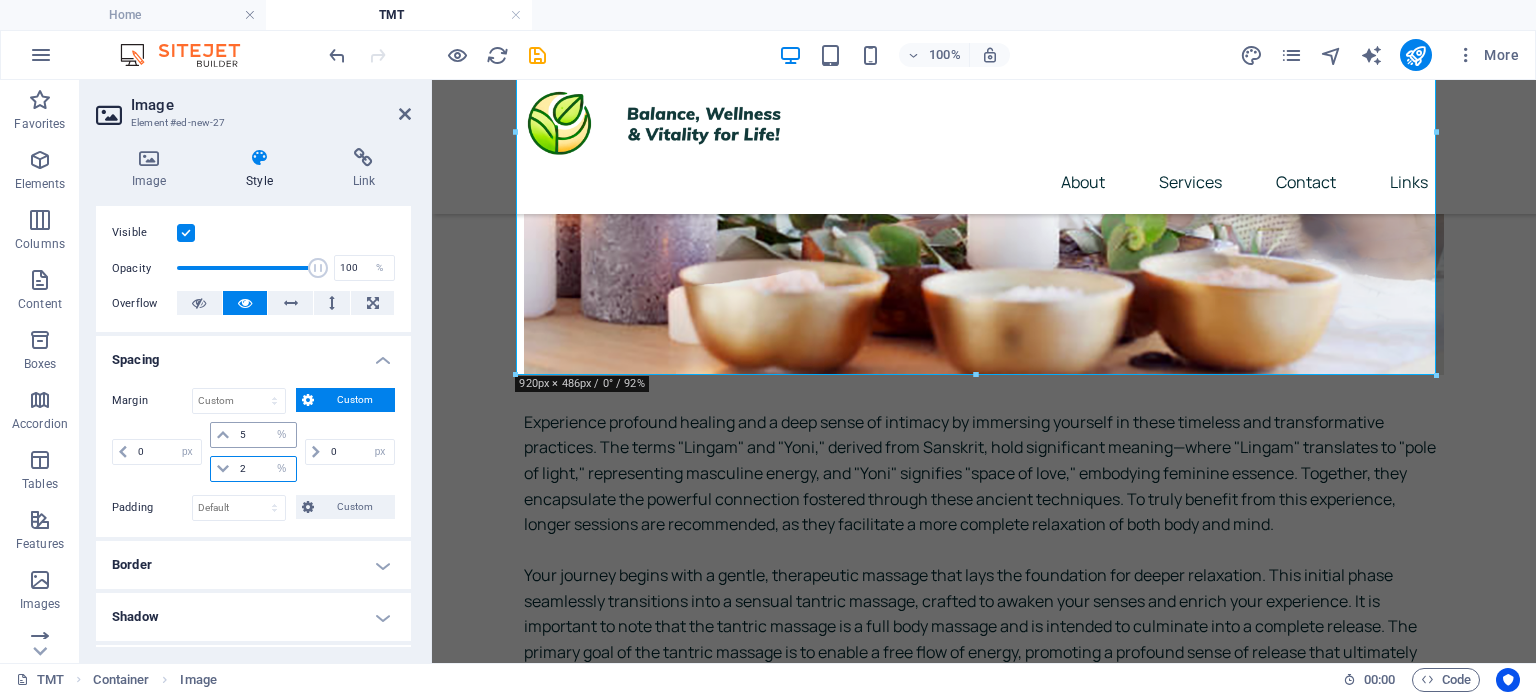 type on "2" 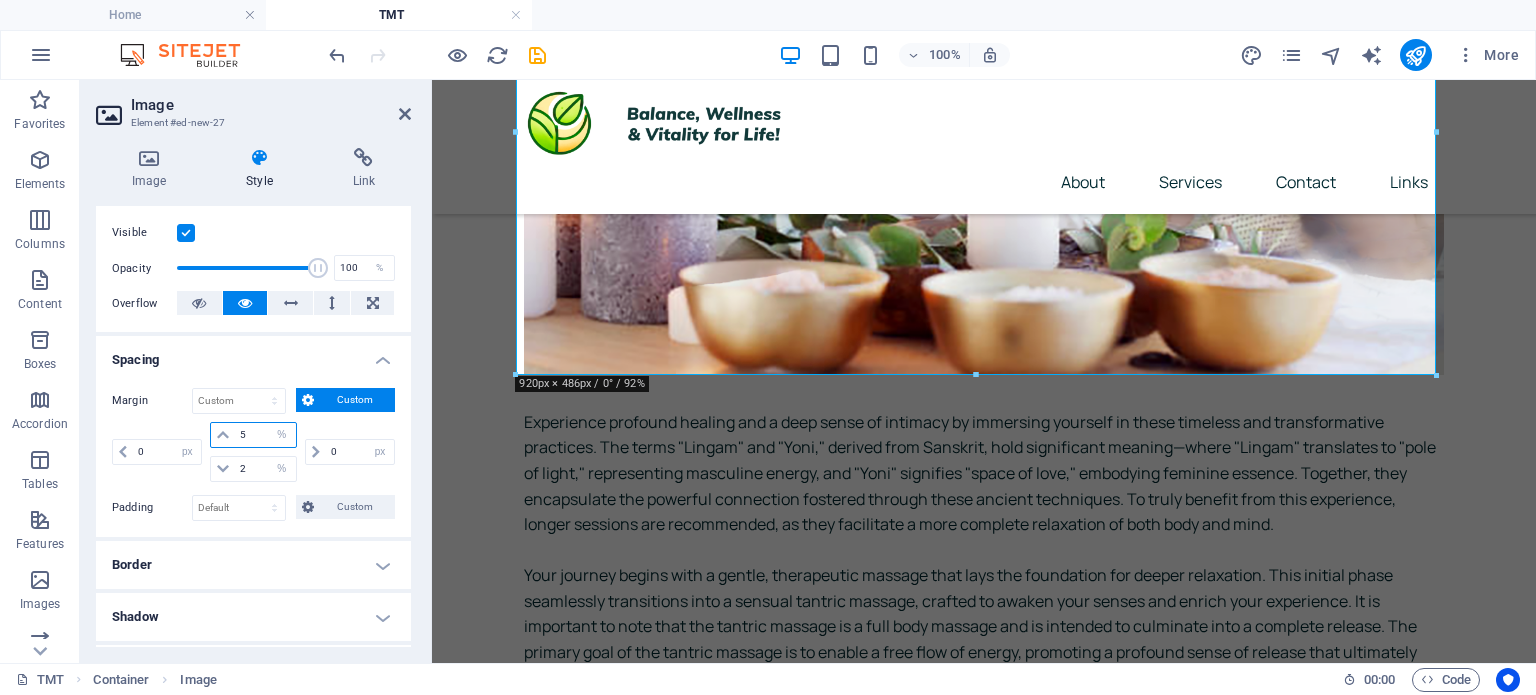 click on "5" at bounding box center (265, 435) 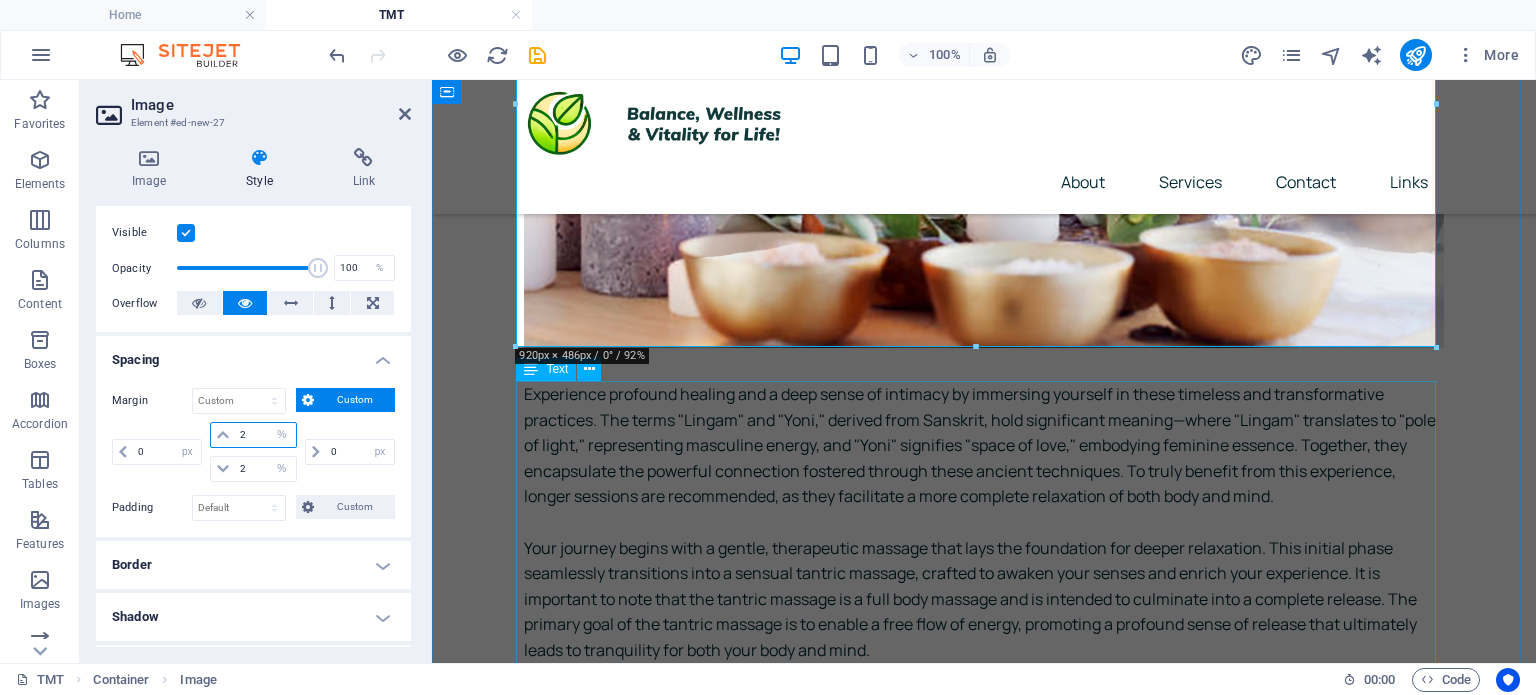 type on "2" 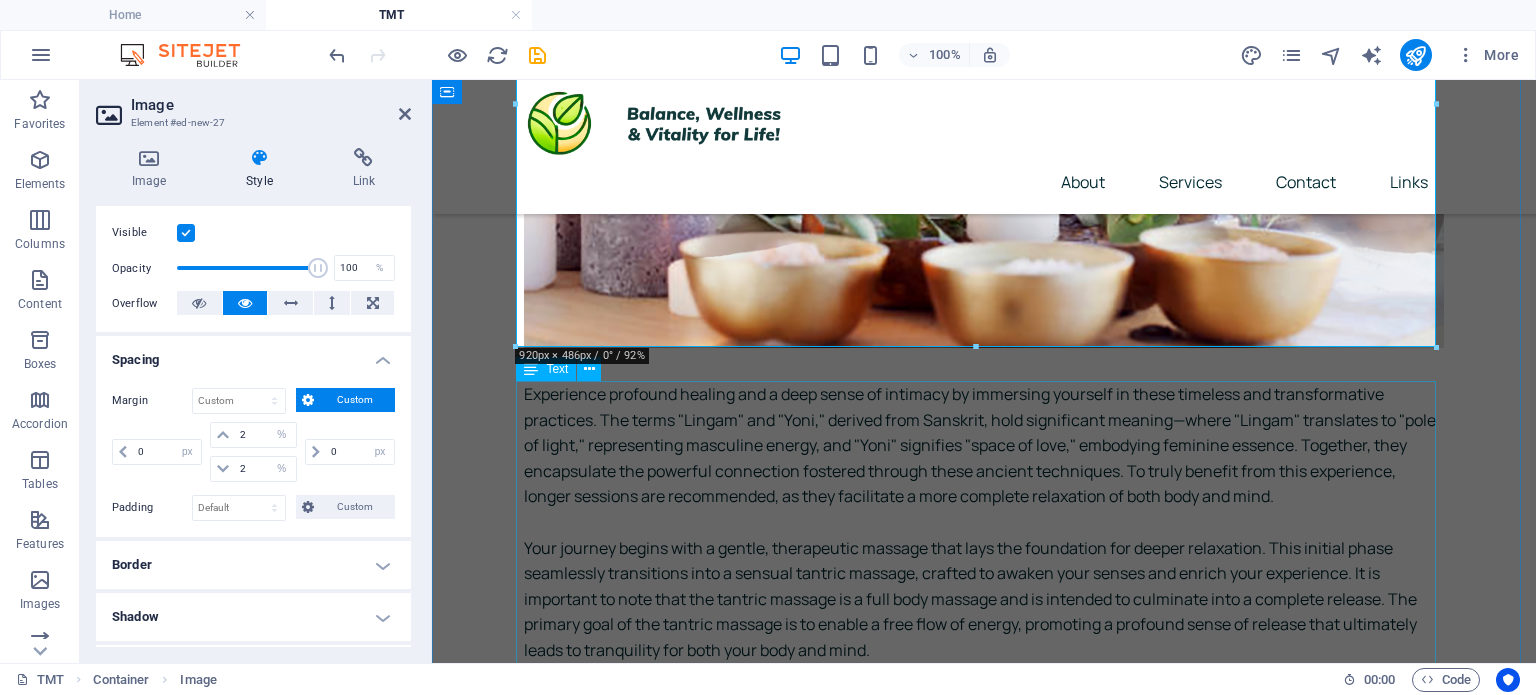 click on "Return to [PERSON]'s page" at bounding box center (984, 767) 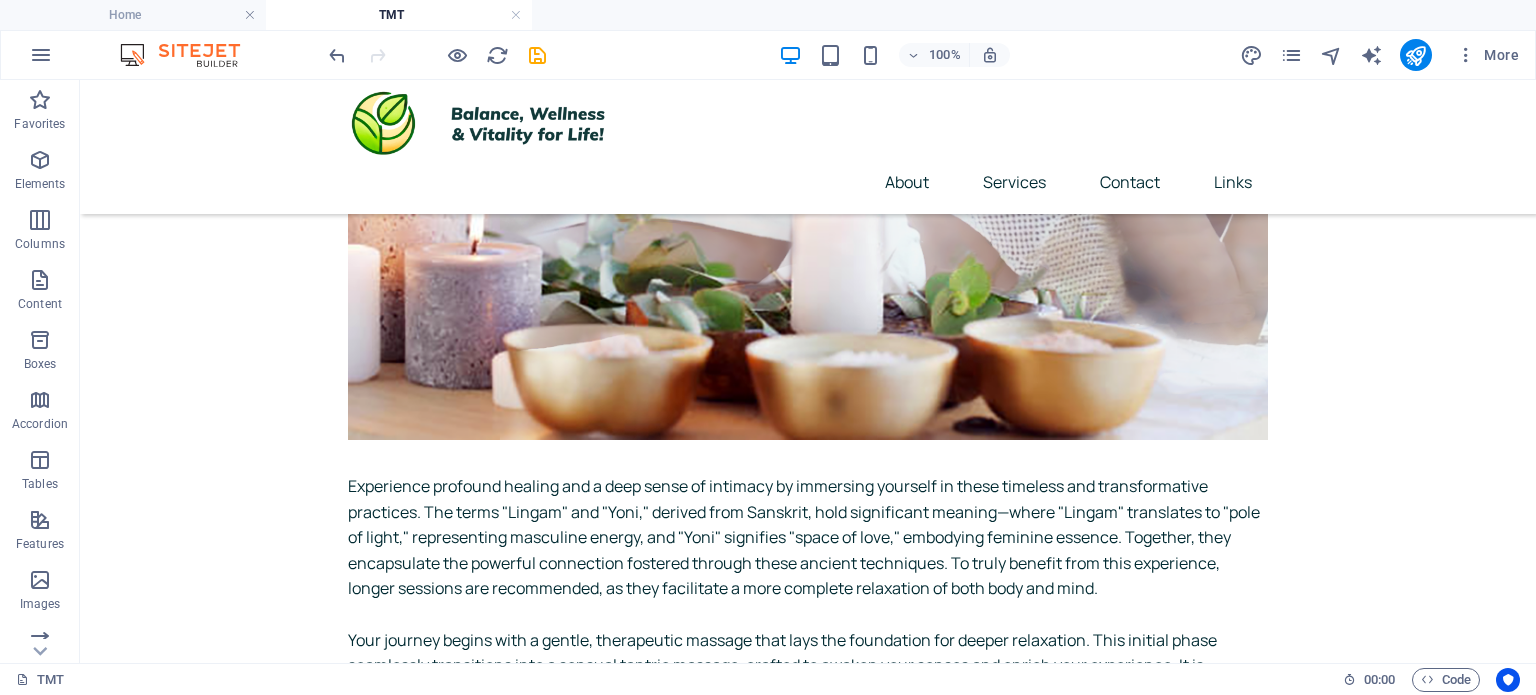 scroll, scrollTop: 429, scrollLeft: 0, axis: vertical 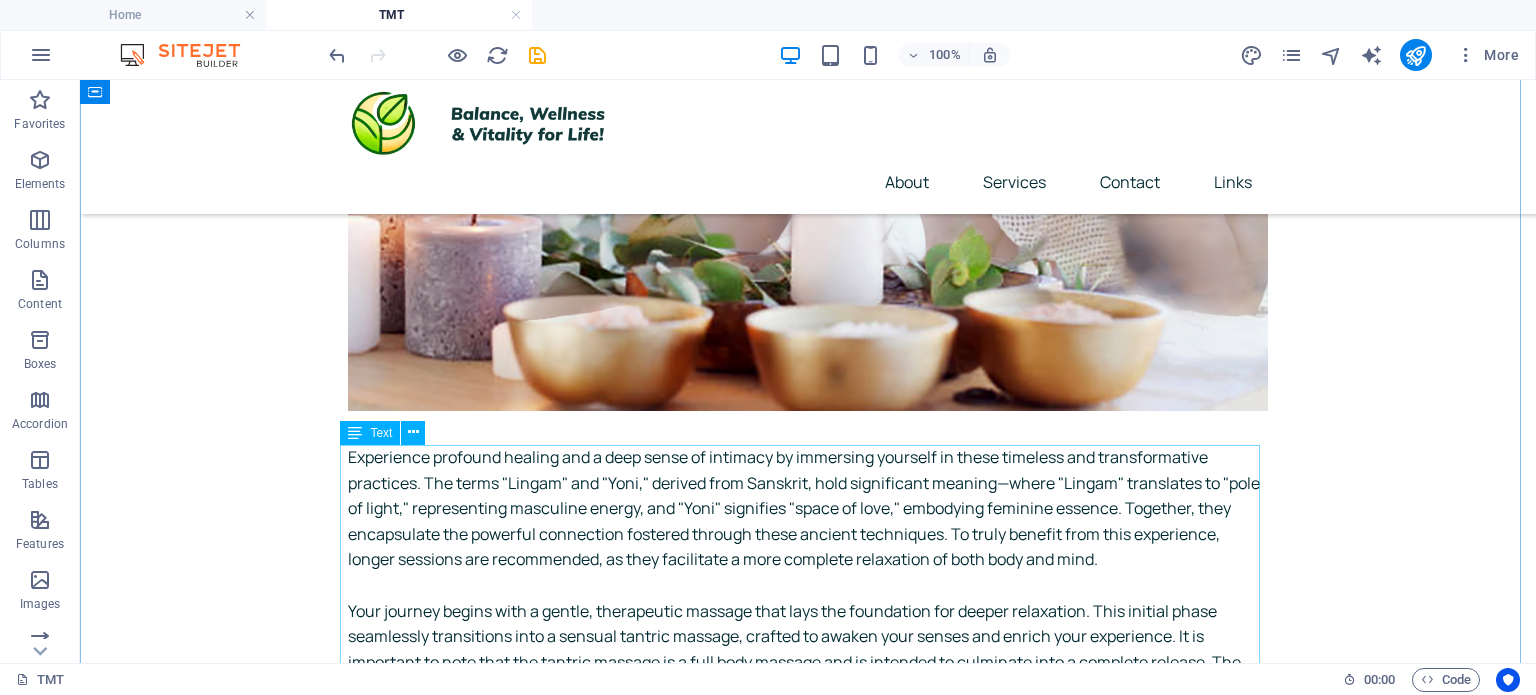 click on "Return to [PERSON]'s page" at bounding box center [808, 830] 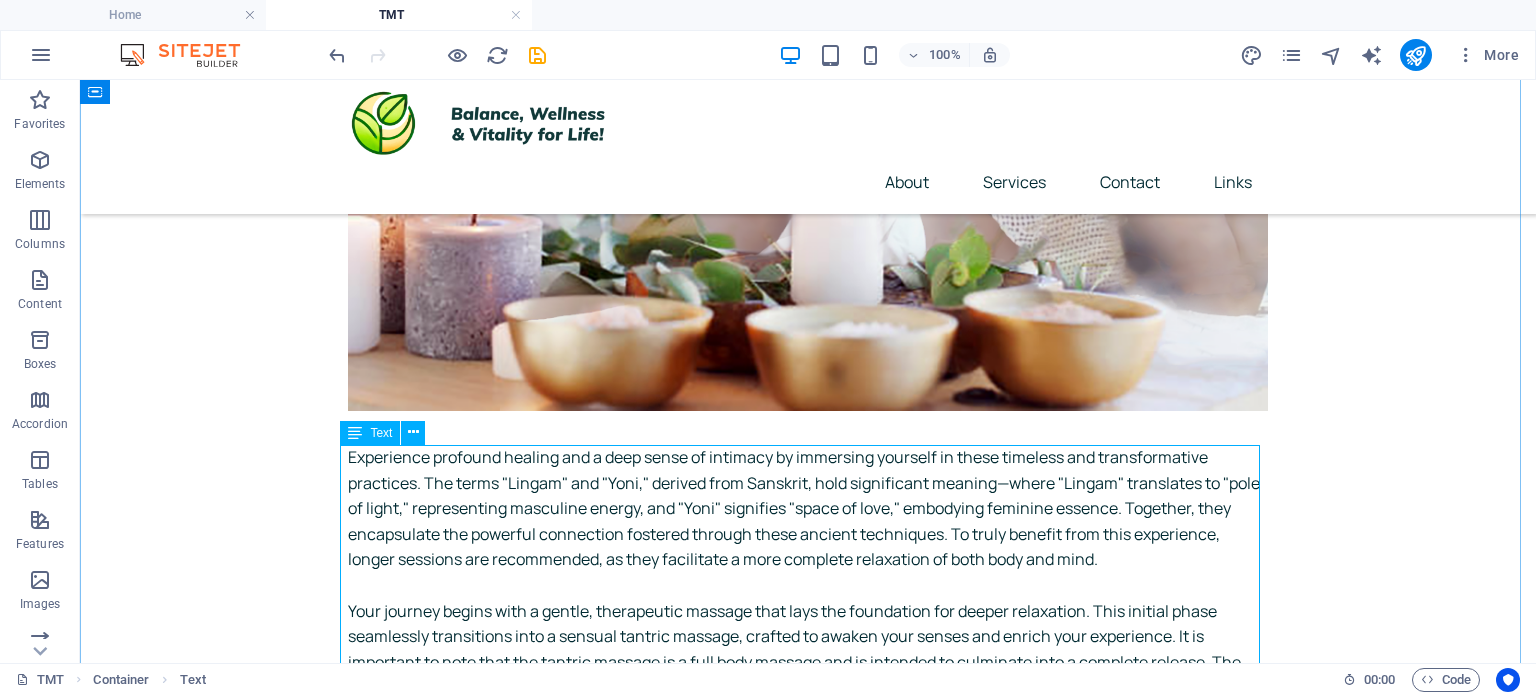 click on "Return to [PERSON]'s page" at bounding box center (808, 830) 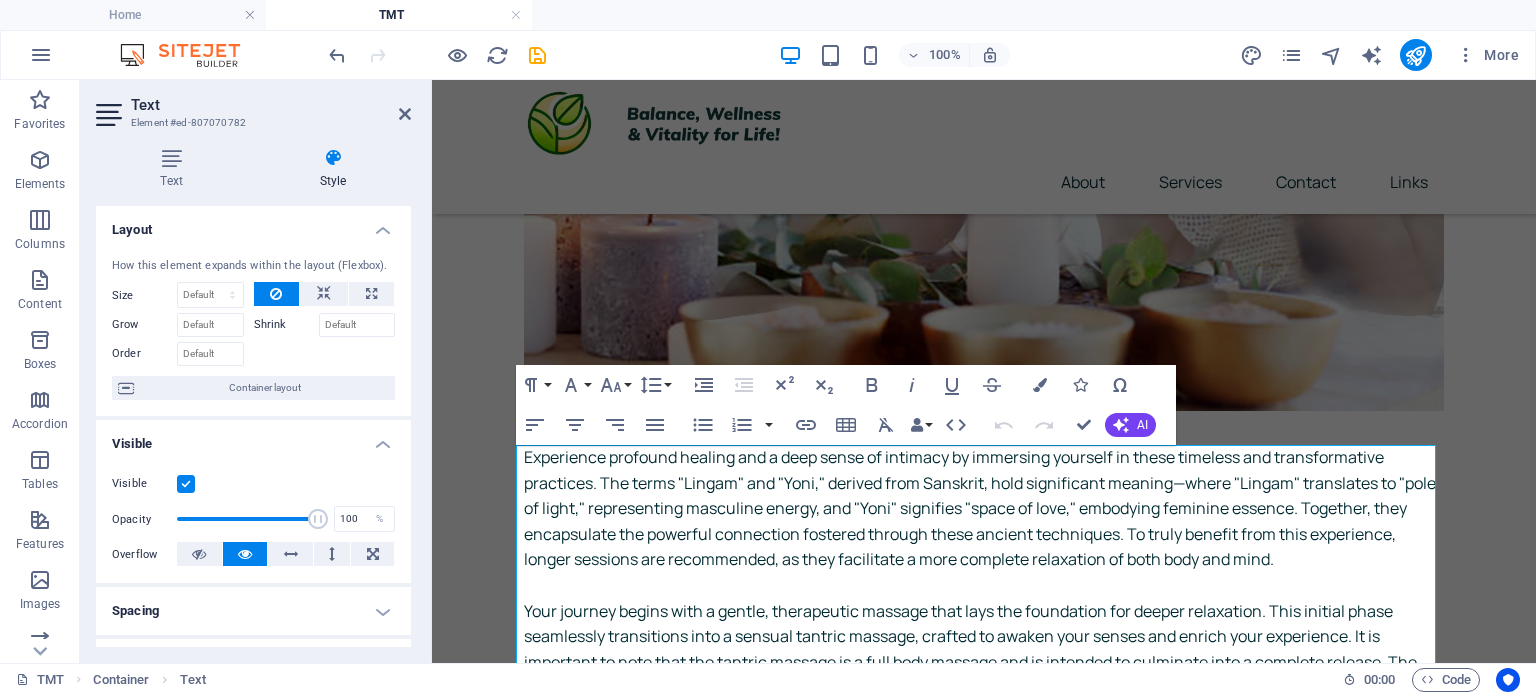 drag, startPoint x: 406, startPoint y: 396, endPoint x: 405, endPoint y: 439, distance: 43.011627 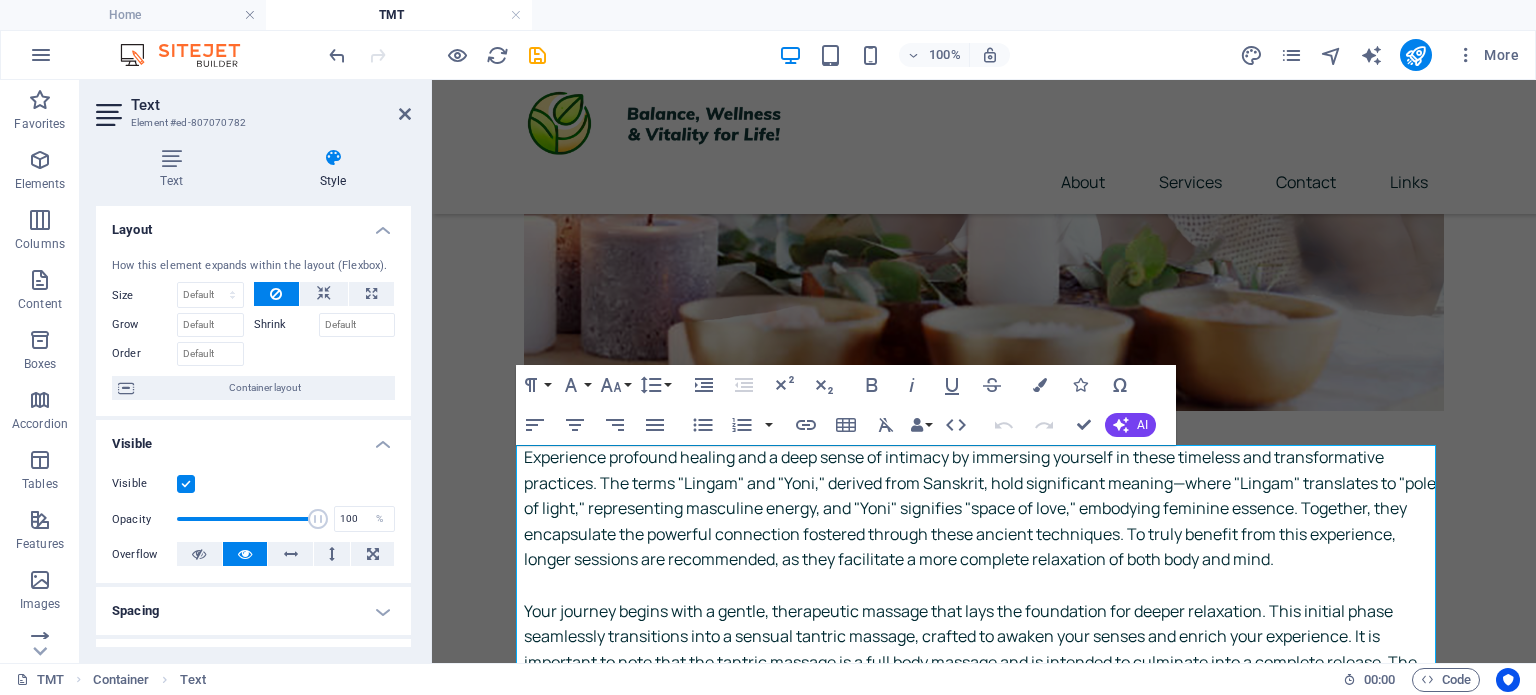 click on "Layout How this element expands within the layout (Flexbox). Size Default auto px % 1/1 1/2 1/3 1/4 1/5 1/6 1/7 1/8 1/9 1/10 Grow Shrink Order Container layout Visible Visible Opacity 100 % Overflow Spacing Margin Default auto px % rem vw vh Custom Custom auto px % rem vw vh auto px % rem vw vh auto px % rem vw vh auto px % rem vw vh Padding Default px rem % vh vw Custom Custom px rem % vh vw px rem % vh vw px rem % vh vw px rem % vh vw Border Style              - Width 1 auto px rem % vh vw Custom Custom 1 auto px rem % vh vw 1 auto px rem % vh vw 1 auto px rem % vh vw 1 auto px rem % vh vw  - Color Round corners Default px rem % vh vw Custom Custom px rem % vh vw px rem % vh vw px rem % vh vw px rem % vh vw Shadow Default None Outside Inside Color X offset 0 px rem vh vw Y offset 0 px rem vh vw Blur 0 px rem % vh vw Spread 0 px rem vh vw Text Shadow Default None Outside Color X offset 0 px rem vh vw Y offset 0 px rem vh vw Blur 0 px rem % vh vw Positioning Default Static Relative Absolute Fixed px" at bounding box center (253, 629) 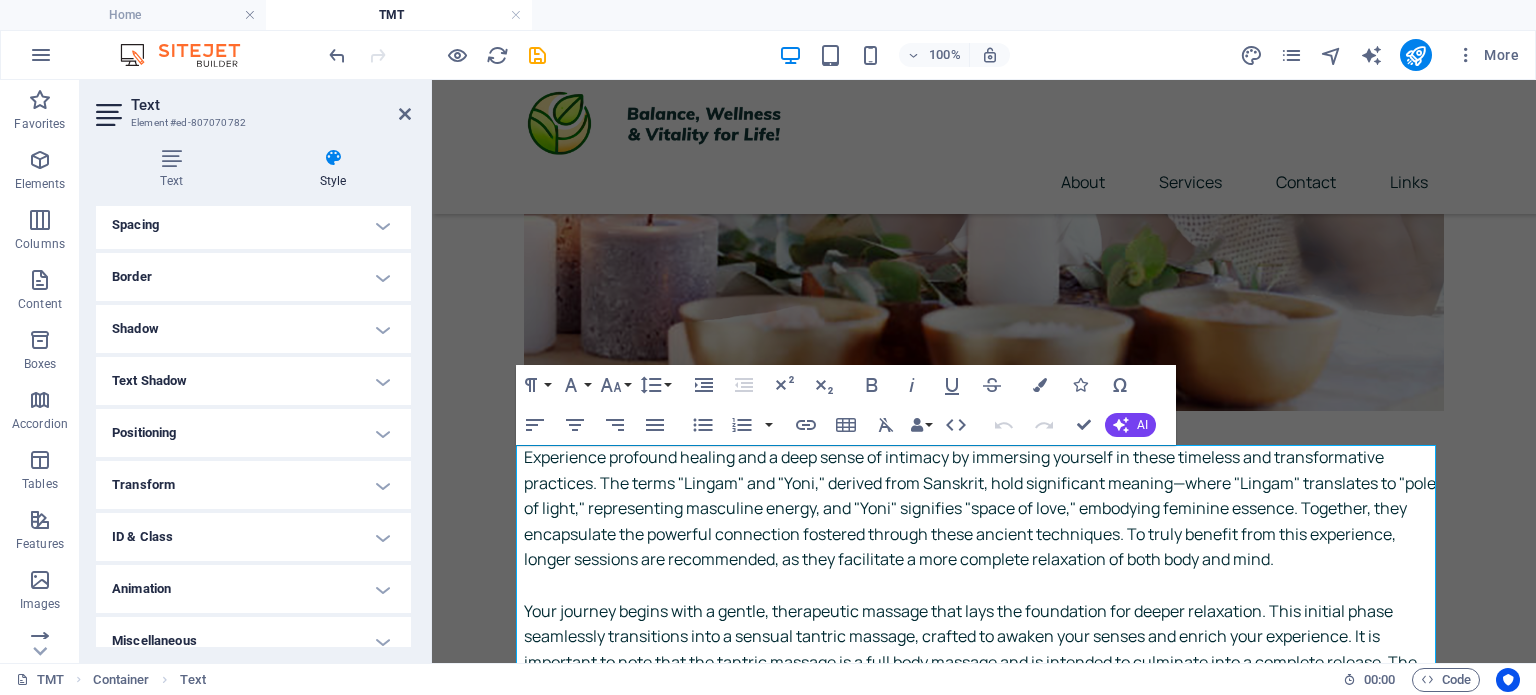 click on "Spacing" at bounding box center [253, 225] 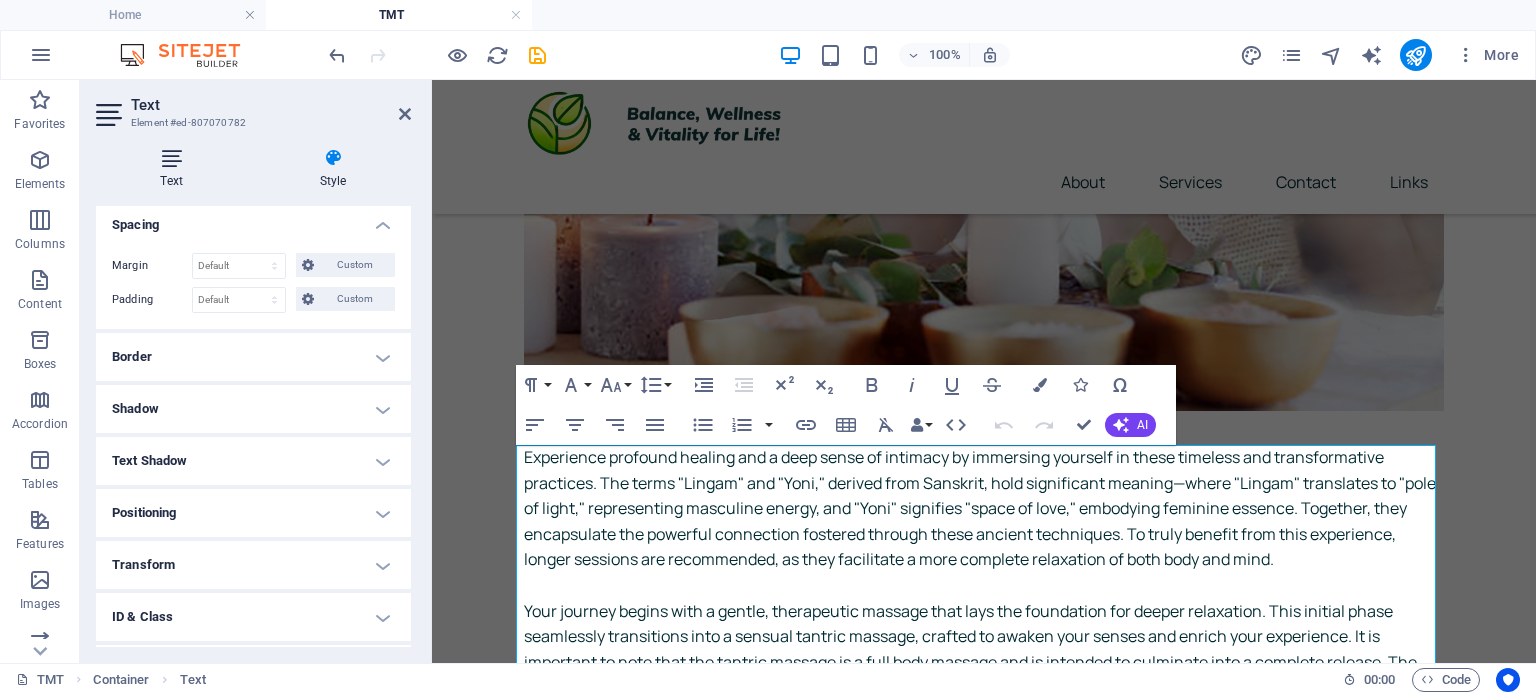 click at bounding box center [171, 158] 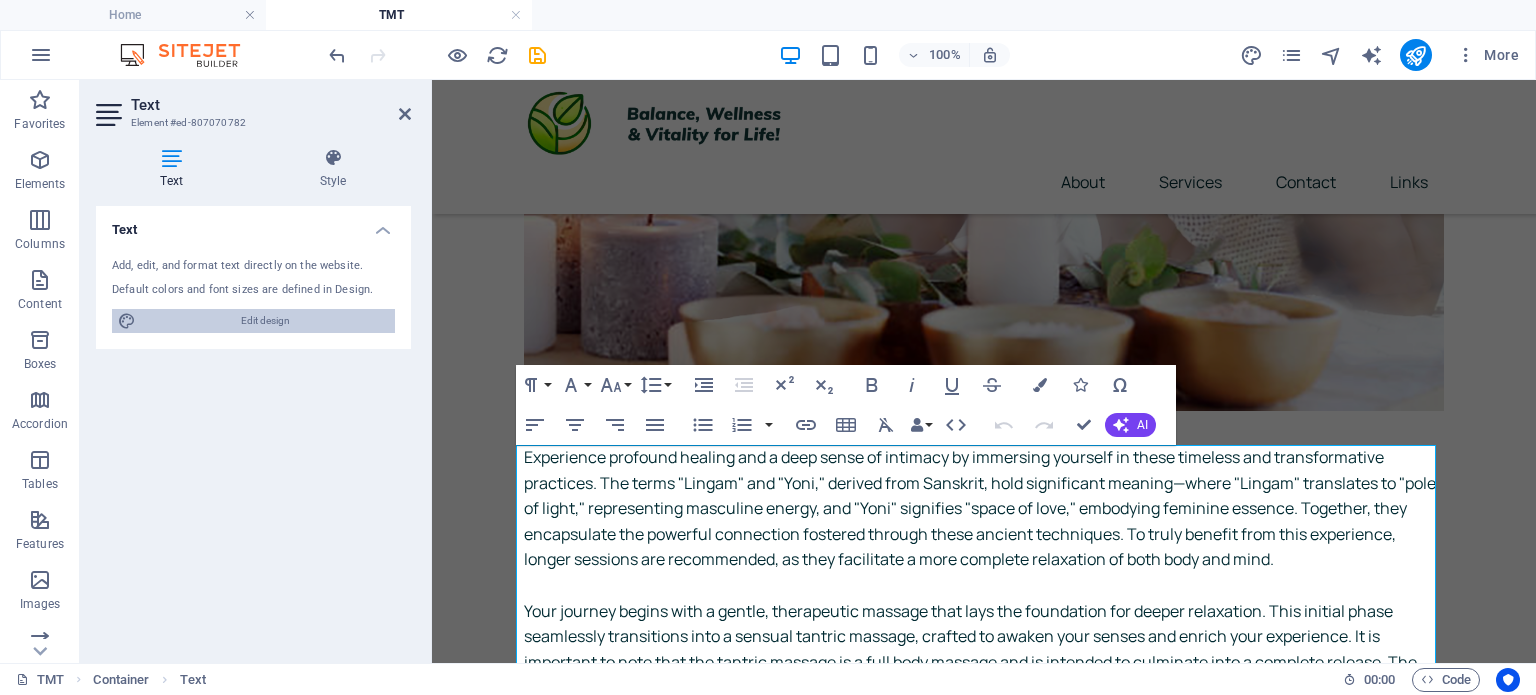 click on "Edit design" at bounding box center (265, 321) 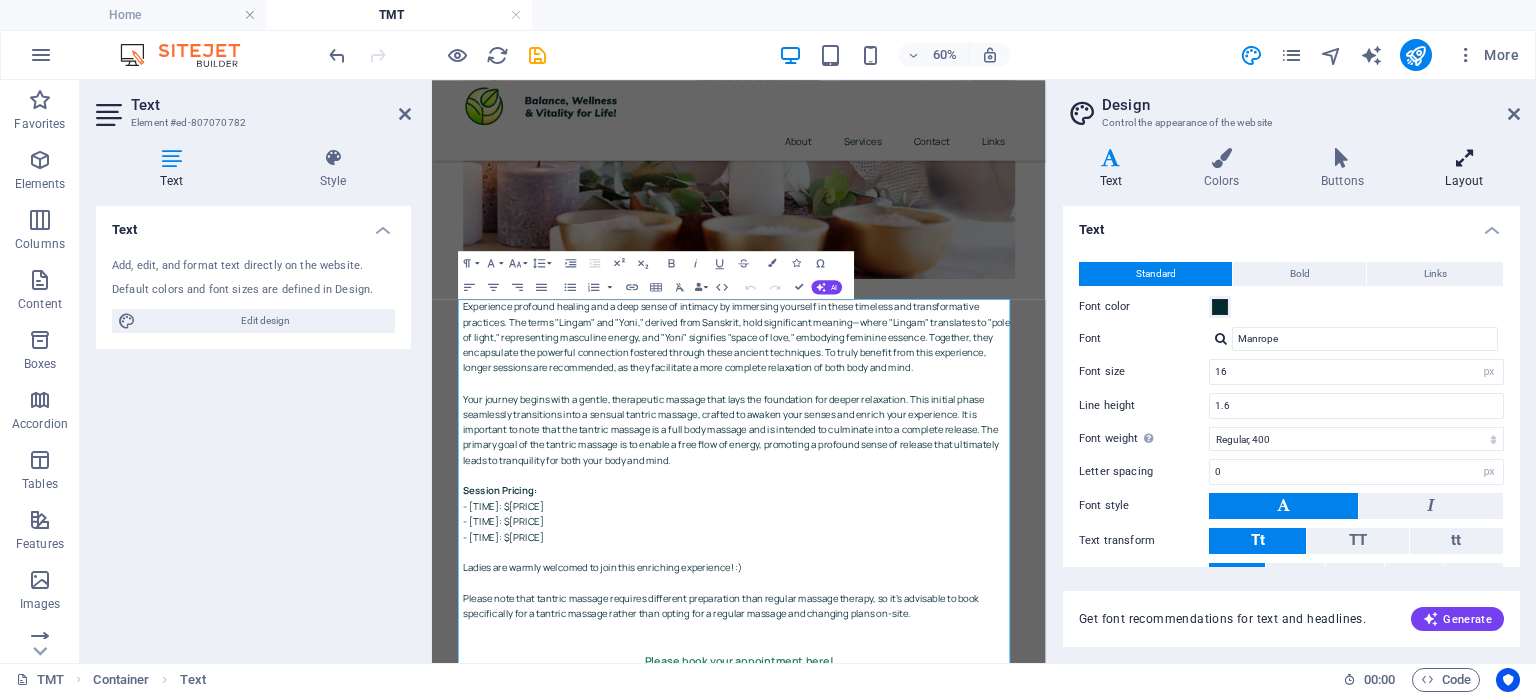 click on "Layout" at bounding box center (1464, 169) 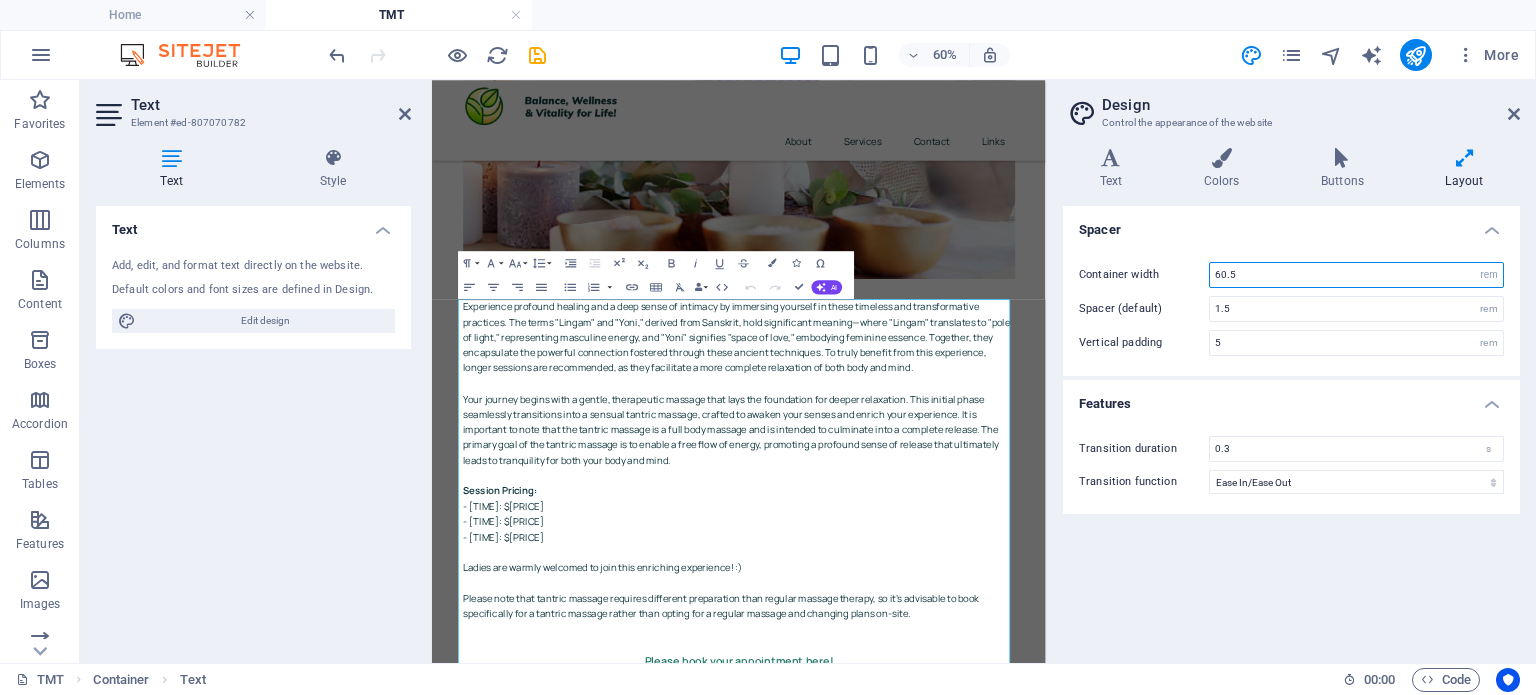 click on "60.5" at bounding box center [1356, 275] 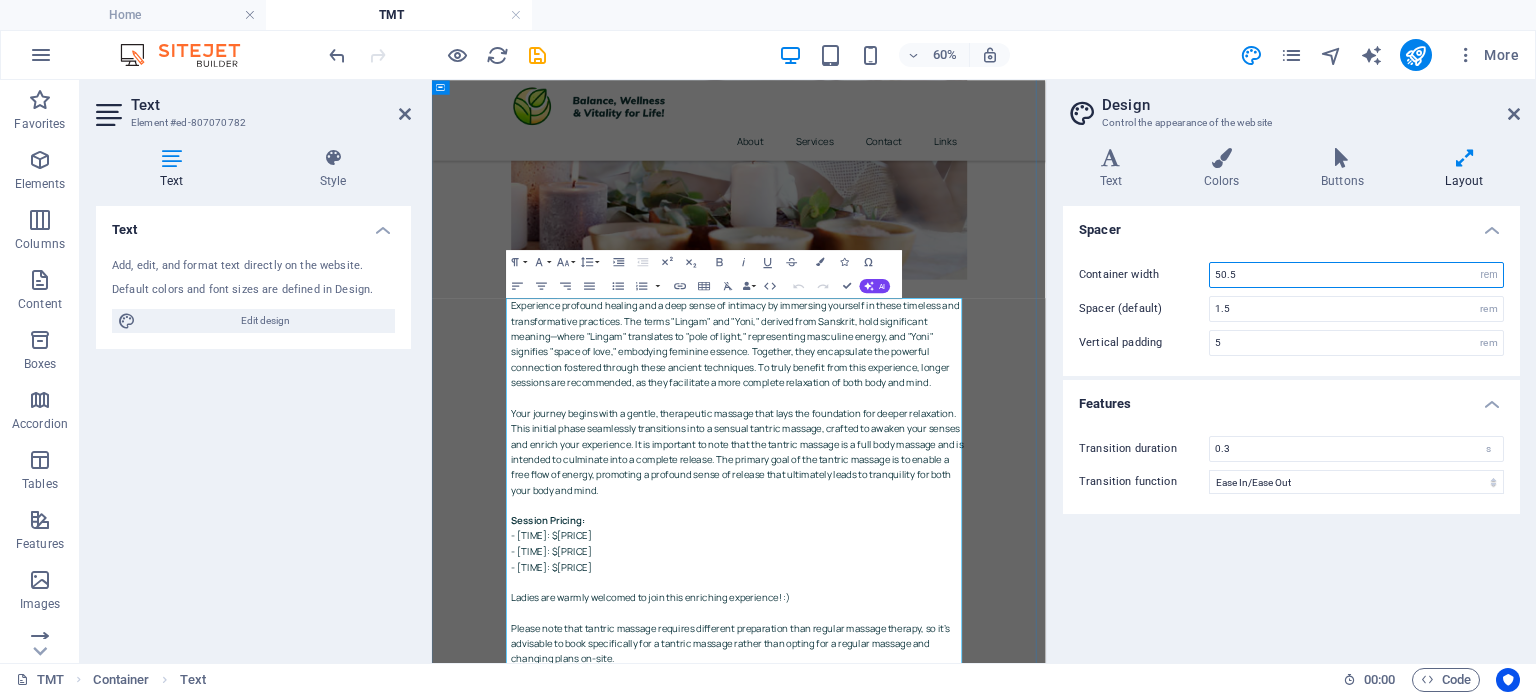 type on "50.5" 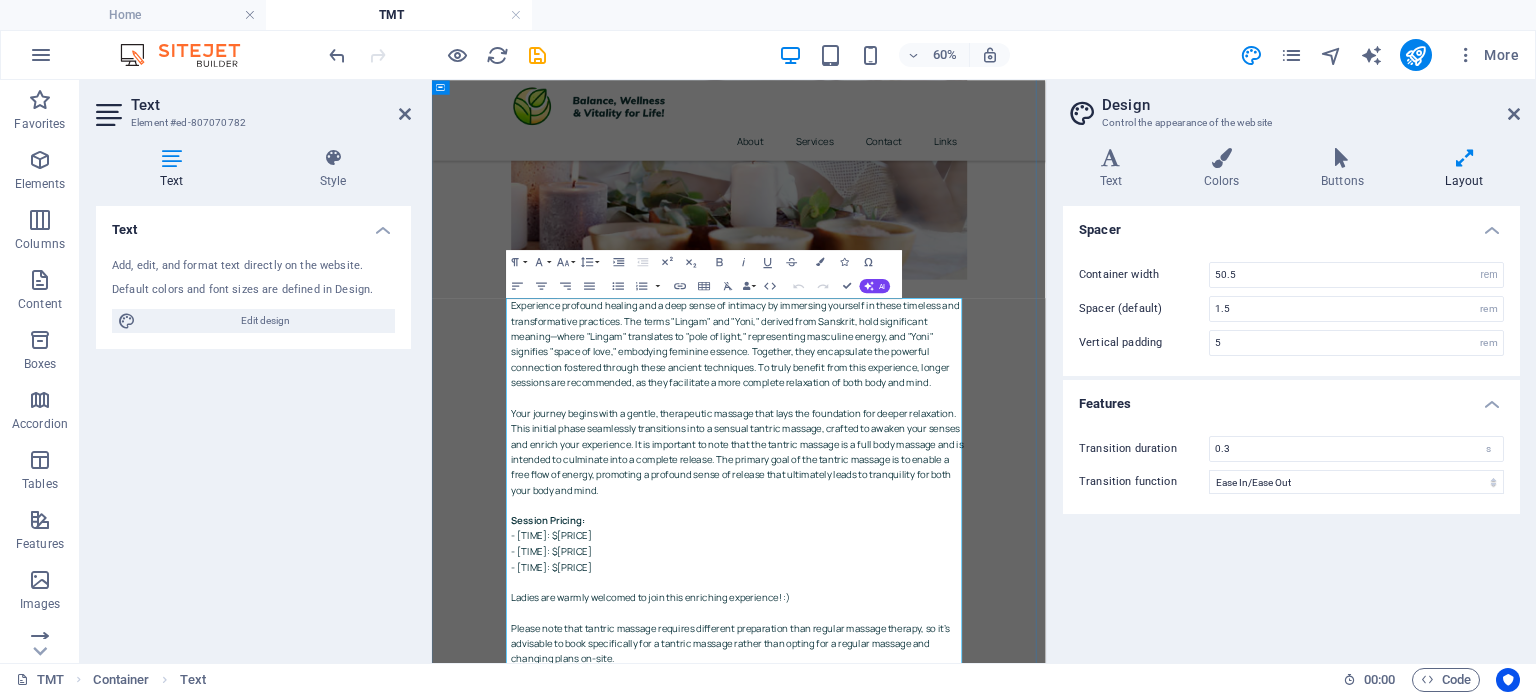 click on "Experience profound healing and a deep sense of intimacy by immersing yourself in these timeless and transformative practices. The terms "Lingam" and "Yoni," derived from Sanskrit, hold significant meaning—where "Lingam" translates to "pole of light," representing masculine energy, and "Yoni" signifies "space of love," embodying feminine essence. Together, they encapsulate the powerful connection fostered through these ancient techniques. To truly benefit from this experience, longer sessions are recommended, as they facilitate a more complete relaxation of both body and mind. Session Pricing: - [TIME]: $[PRICE] - [TIME]: $[PRICE] - [TIME]: $[PRICE]" at bounding box center [944, 673] 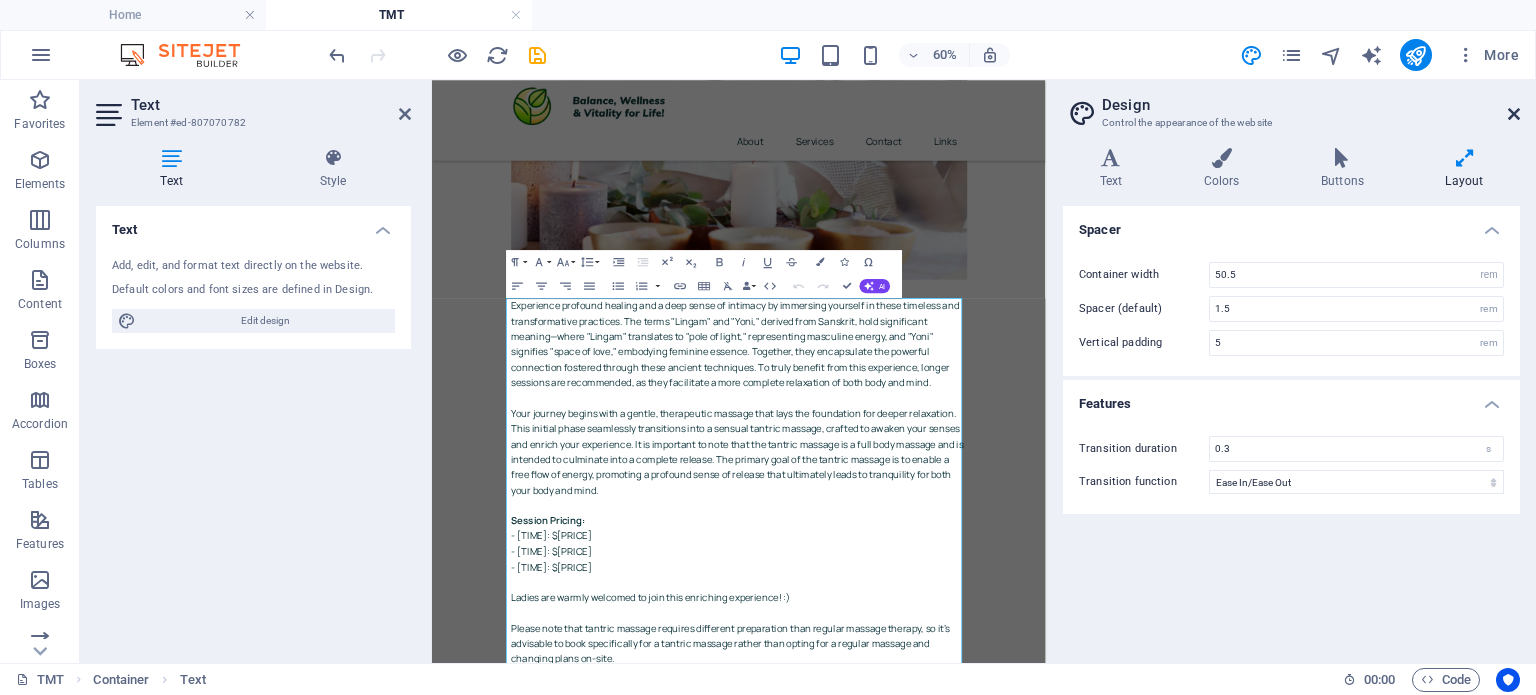 click at bounding box center (1514, 114) 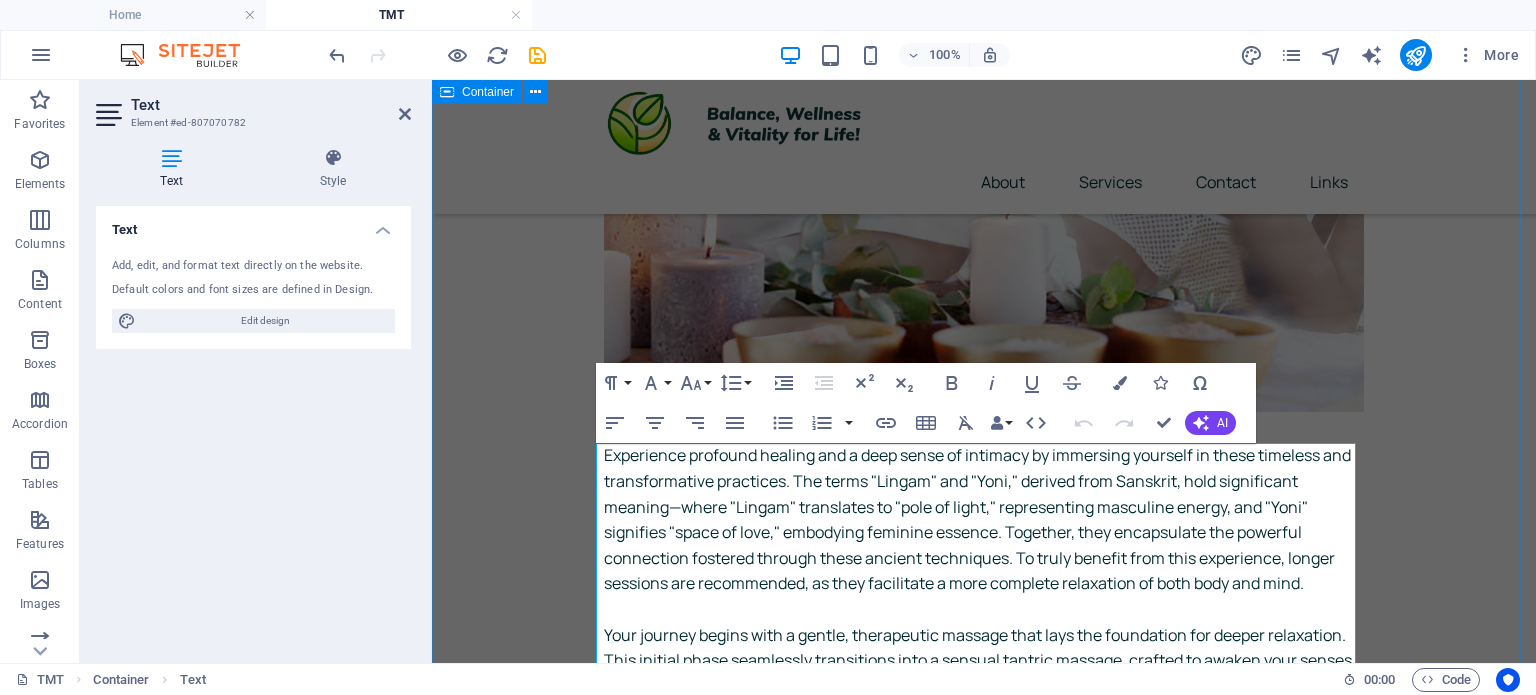 click on "Tantric Massage Therapy Experience profound healing and a deep sense of intimacy by immersing yourself in these timeless and transformative practices. The terms "Lingam" and "Yoni," derived from Sanskrit, hold significant meaning—where "Lingam" translates to "pole of light," representing masculine energy, and "Yoni" signifies "space of love," embodying feminine essence. Together, they encapsulate the powerful connection fostered through these ancient techniques. To truly benefit from this experience, longer sessions are recommended, as they facilitate a more complete relaxation of both body and mind. Session Pricing: - 1 hour: $220 - 1.5 hours: $300 - 2 hours: $400 Ladies are warmly welcomed to join this enriching experience! :) Please note that tantric massage requires different preparation than regular massage therapy, so it's advisable to book specifically for a tantric massage rather than opting for a regular massage and changing plans on-site. Please book your appointment here! Return to [PERSON]'s page" at bounding box center (984, 554) 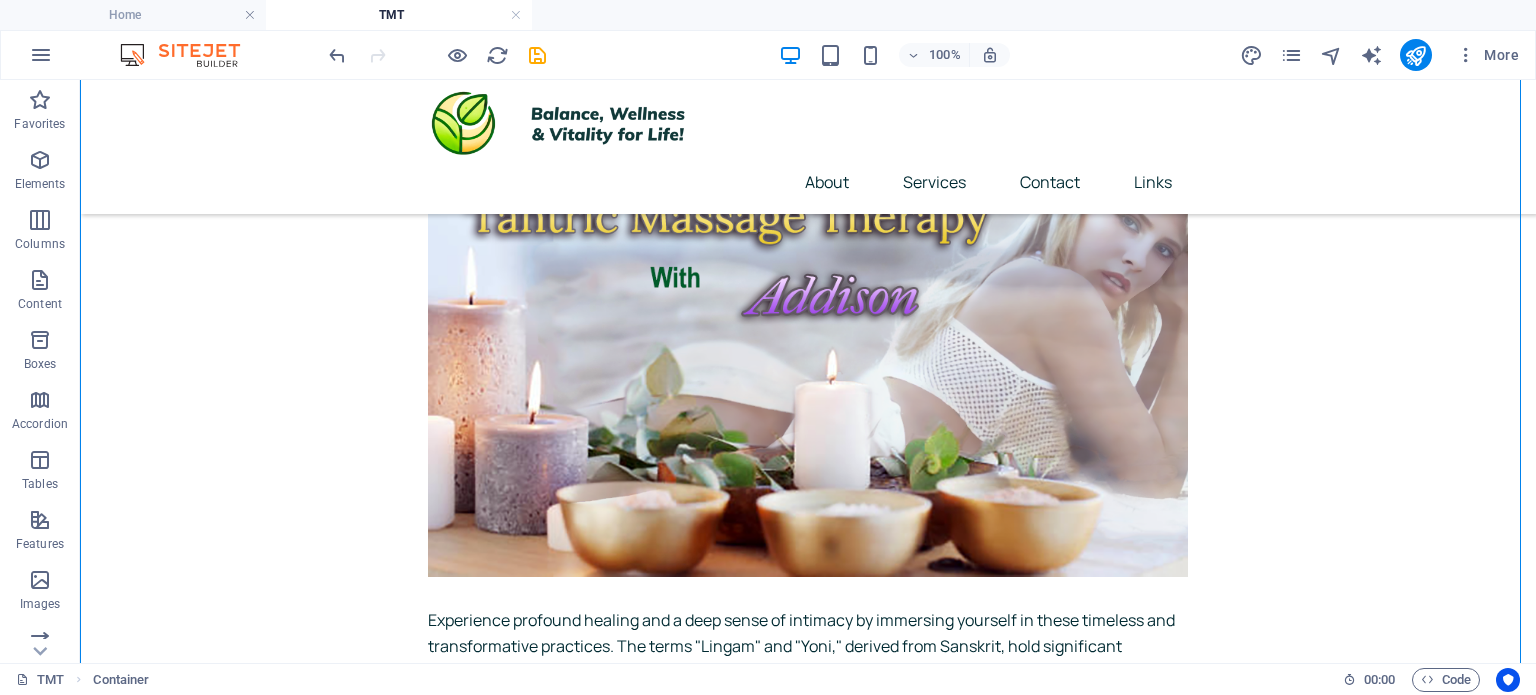 scroll, scrollTop: 356, scrollLeft: 0, axis: vertical 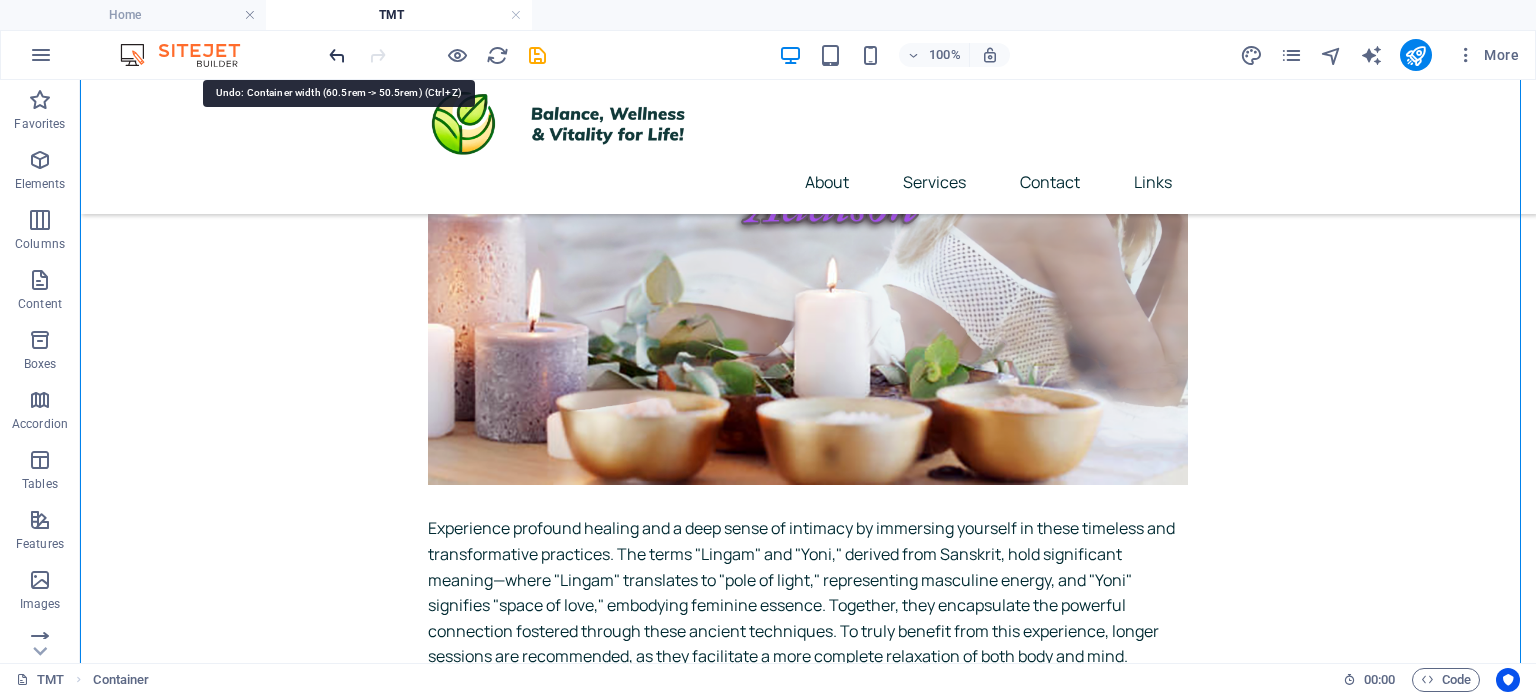 click at bounding box center (337, 55) 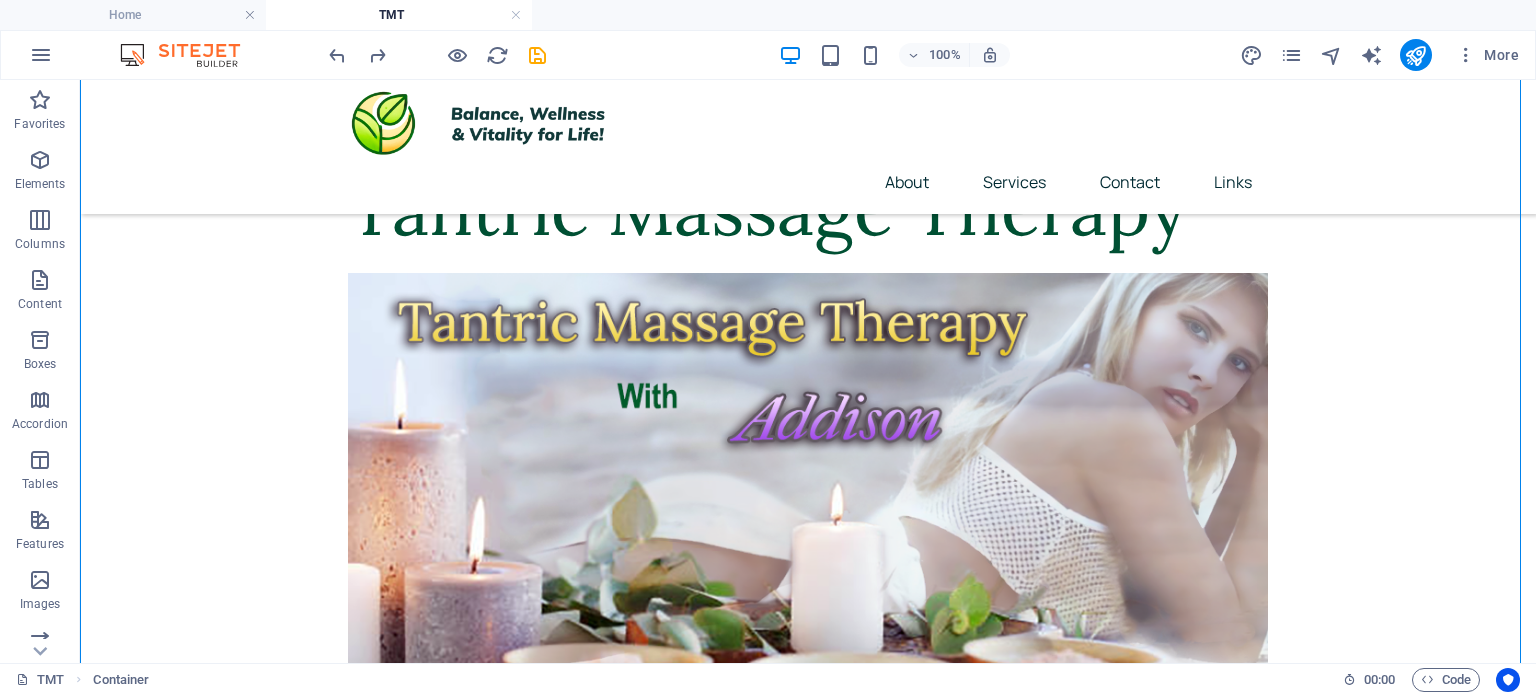 scroll, scrollTop: 339, scrollLeft: 0, axis: vertical 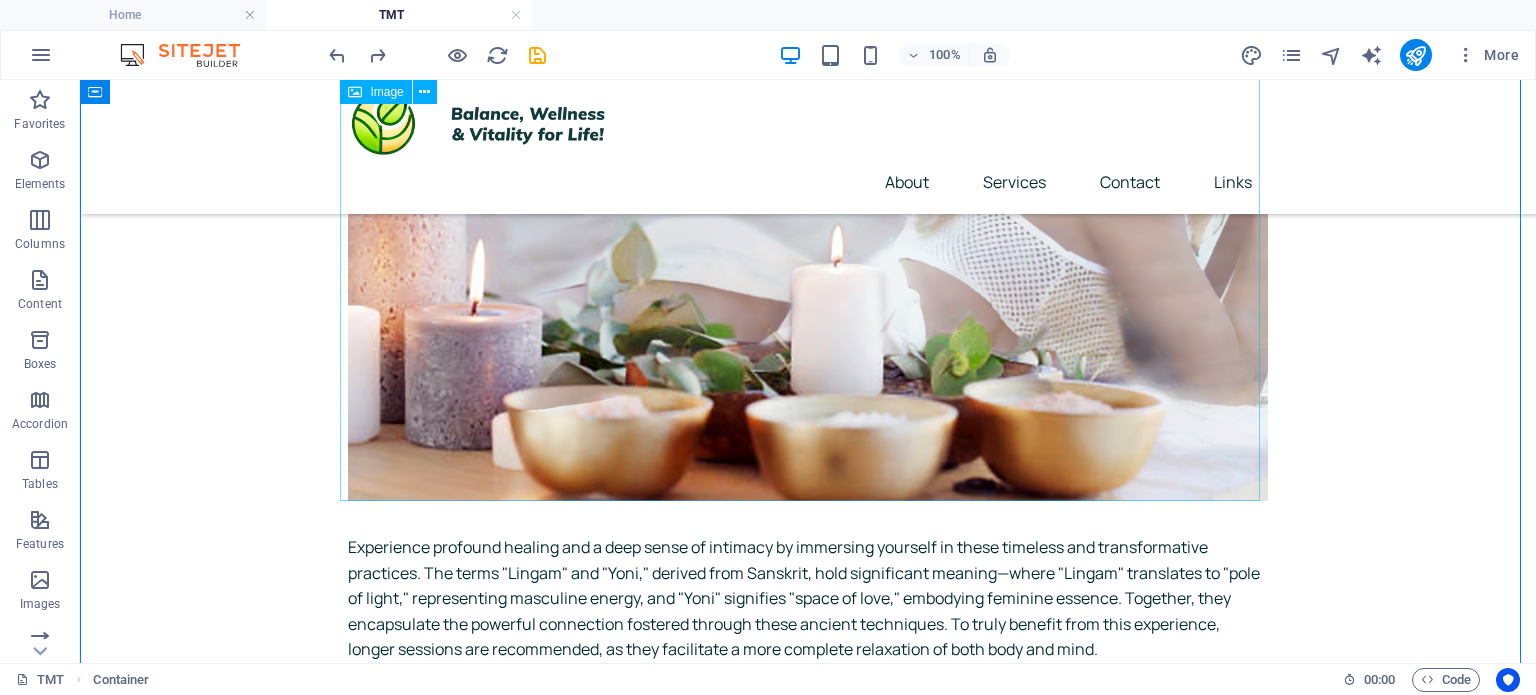 click at bounding box center (808, 258) 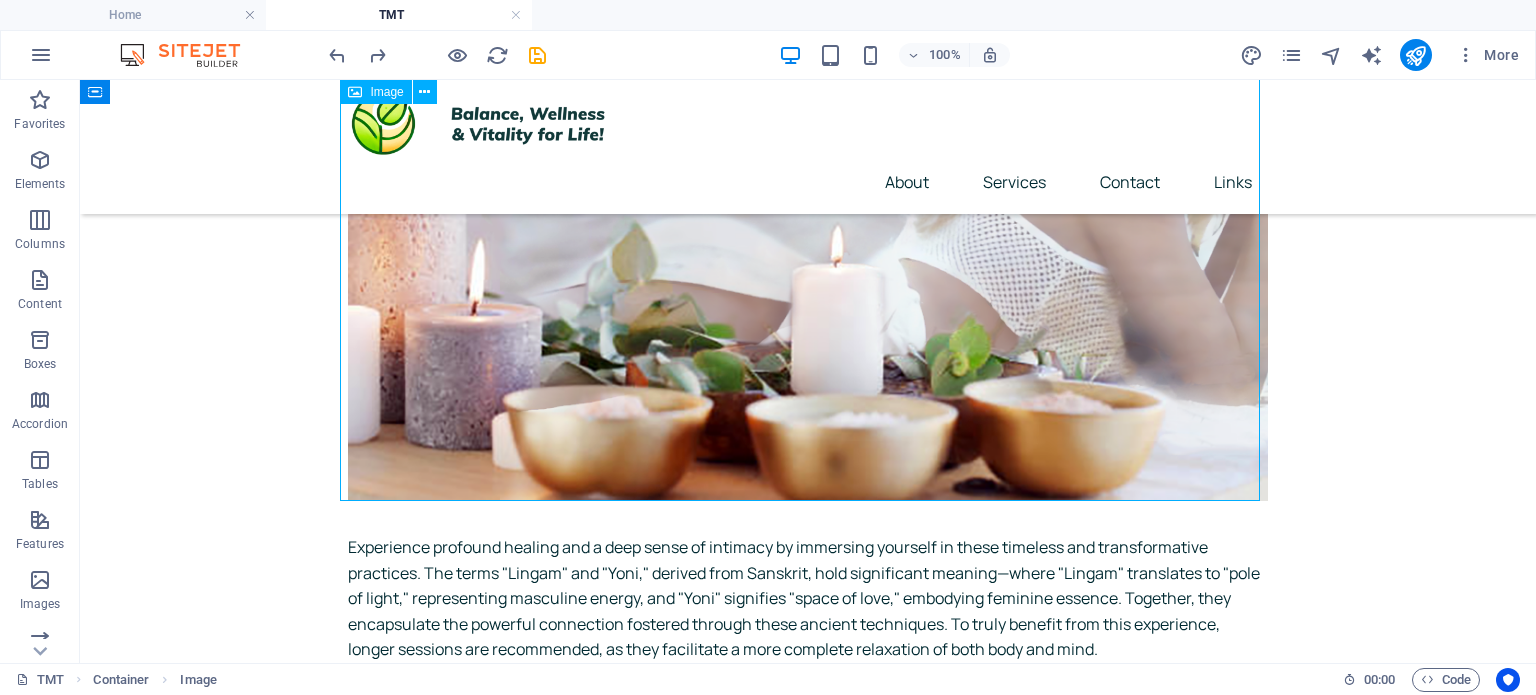 click at bounding box center (808, 258) 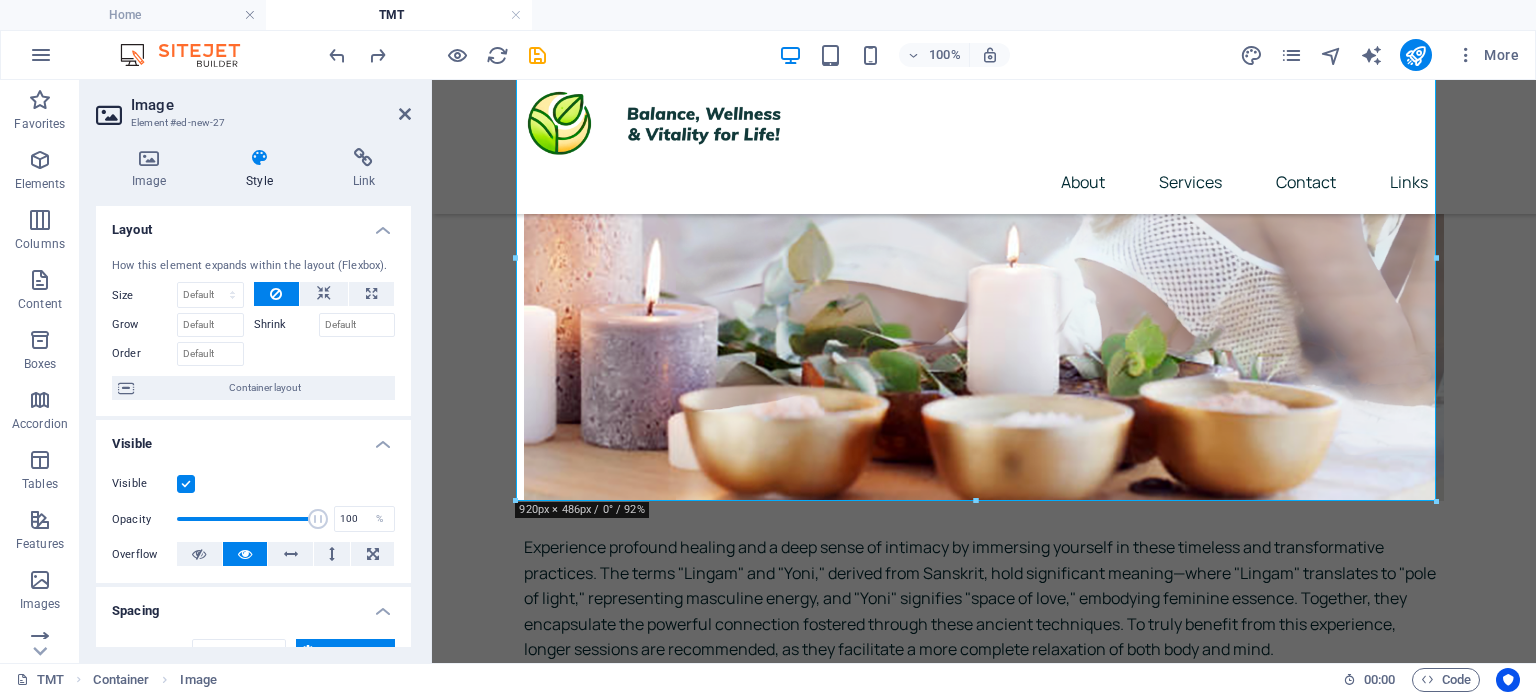 scroll, scrollTop: 386, scrollLeft: 0, axis: vertical 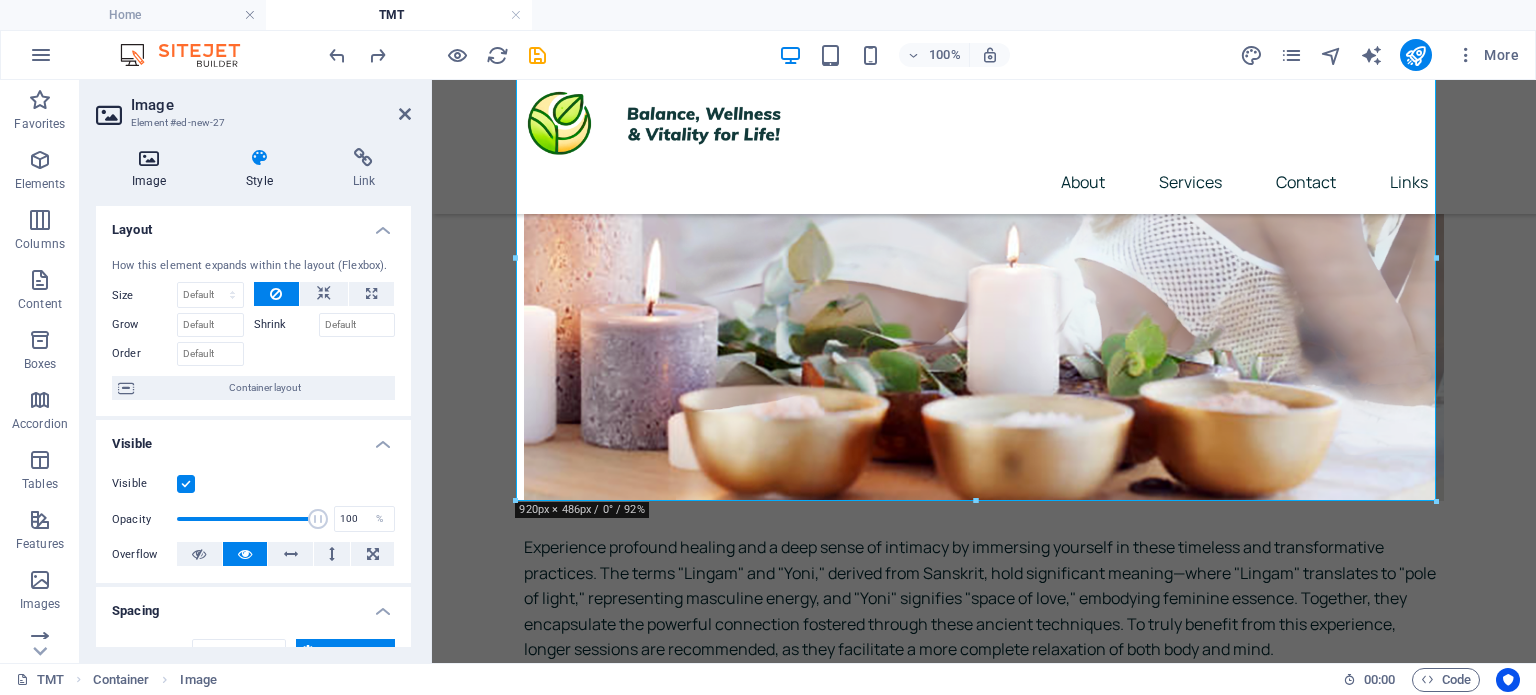 click at bounding box center [149, 158] 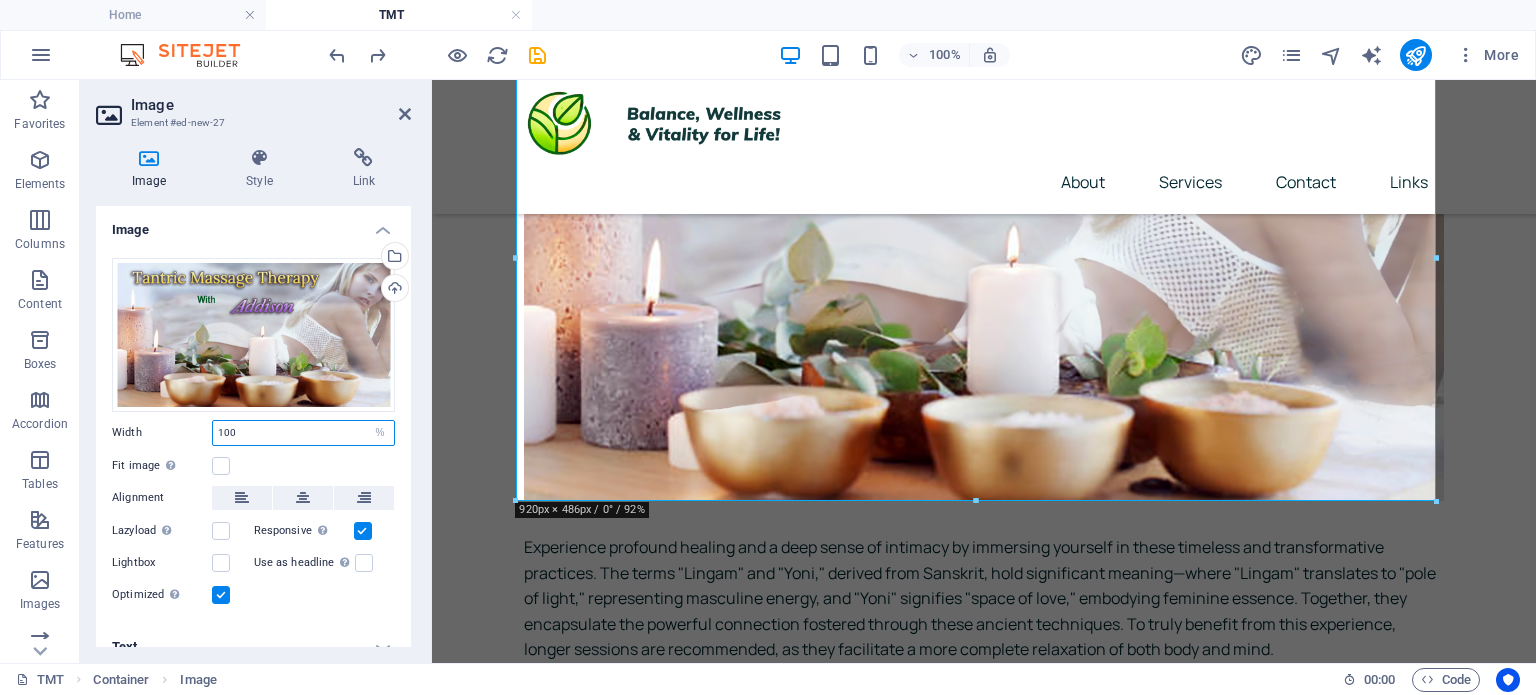 click on "100" at bounding box center (303, 433) 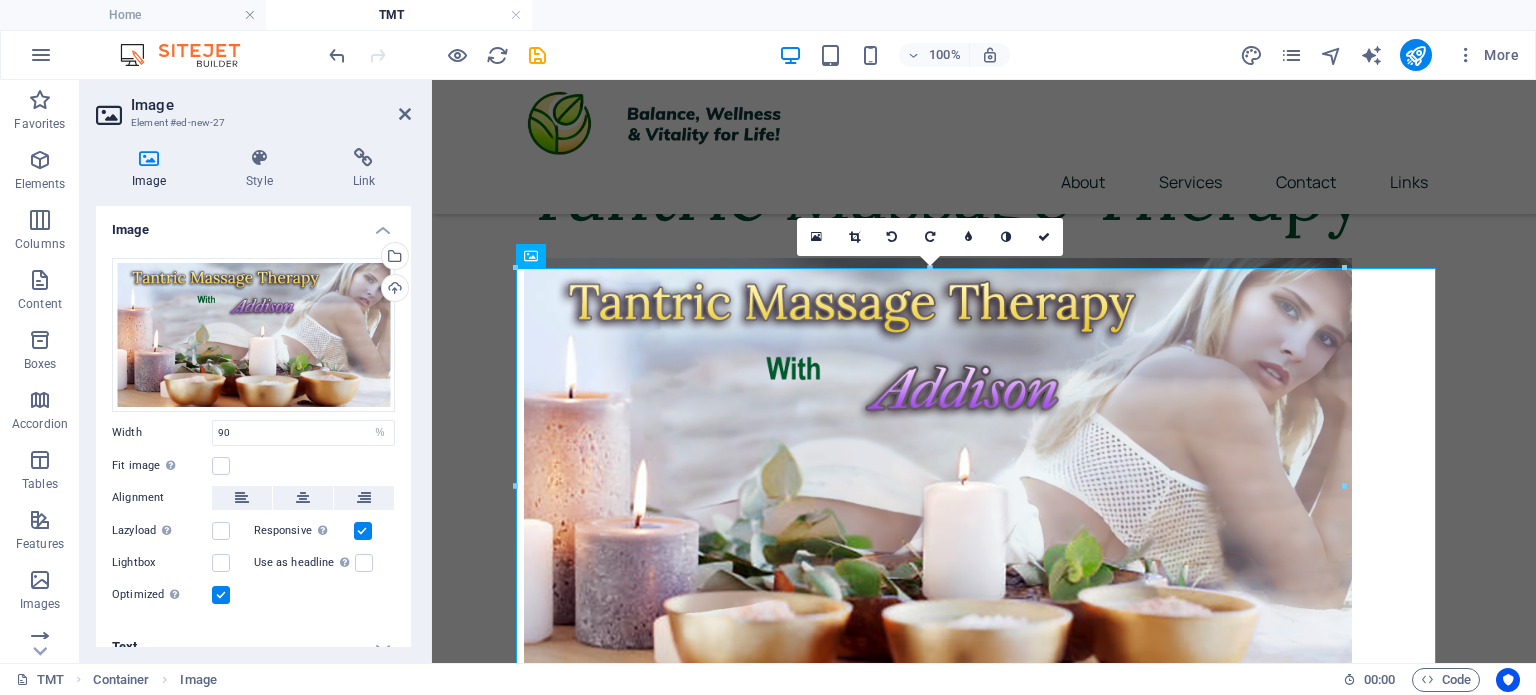 scroll, scrollTop: 86, scrollLeft: 0, axis: vertical 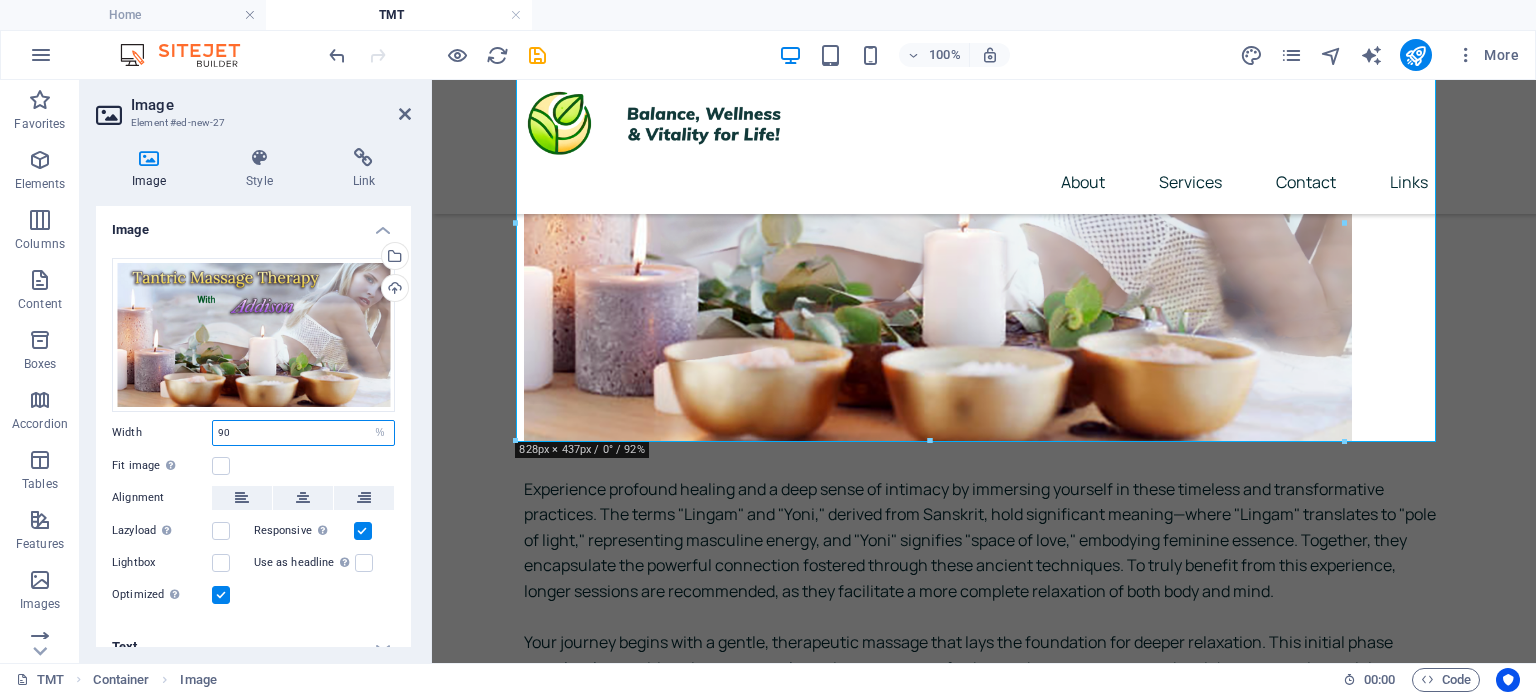 click on "90" at bounding box center [303, 433] 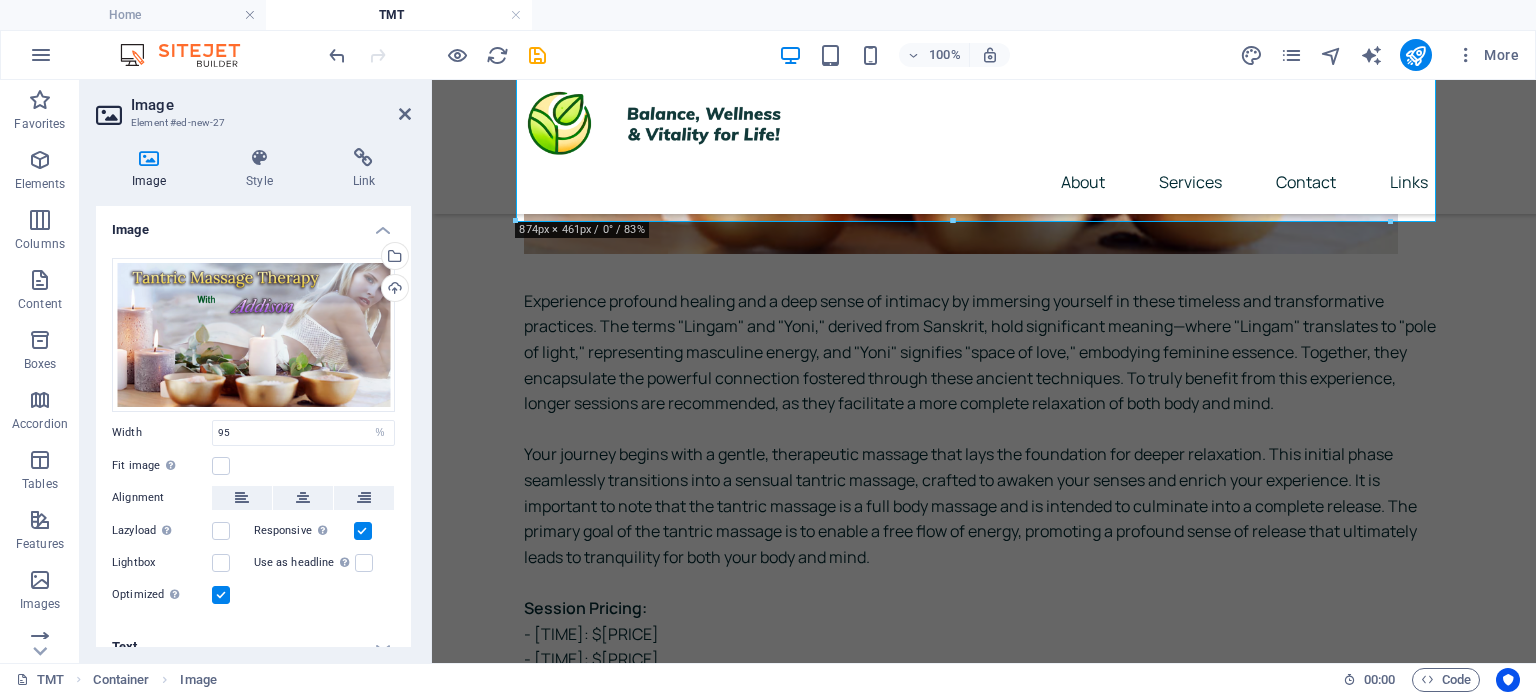 scroll, scrollTop: 520, scrollLeft: 0, axis: vertical 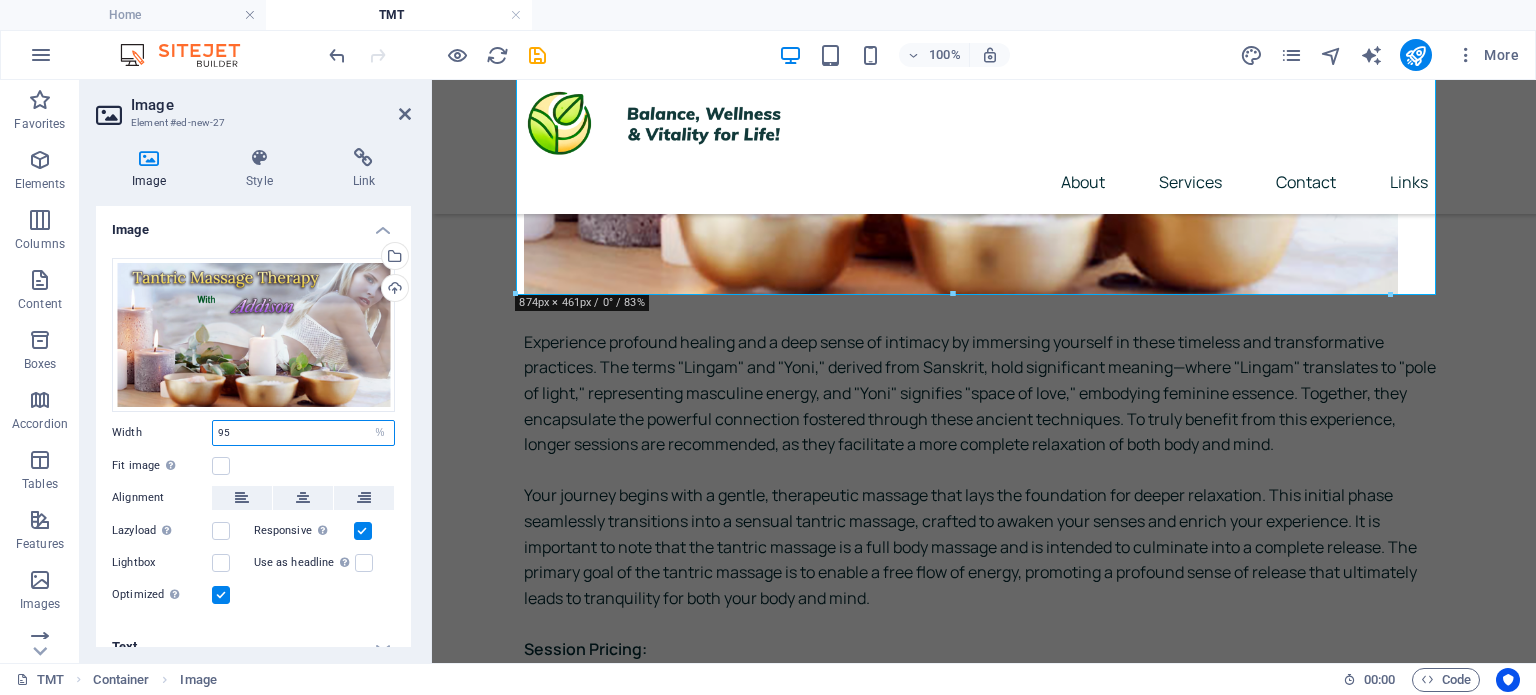 click on "95" at bounding box center (303, 433) 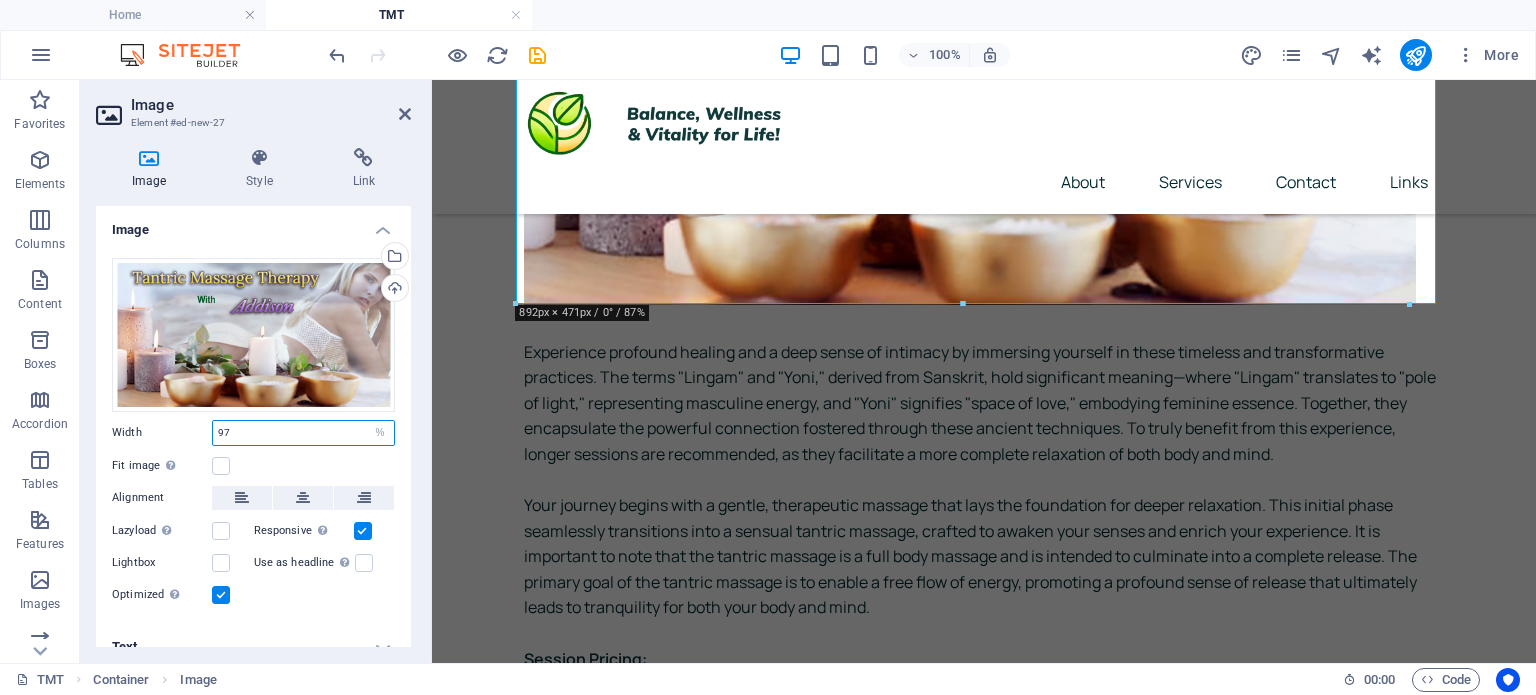 type on "97" 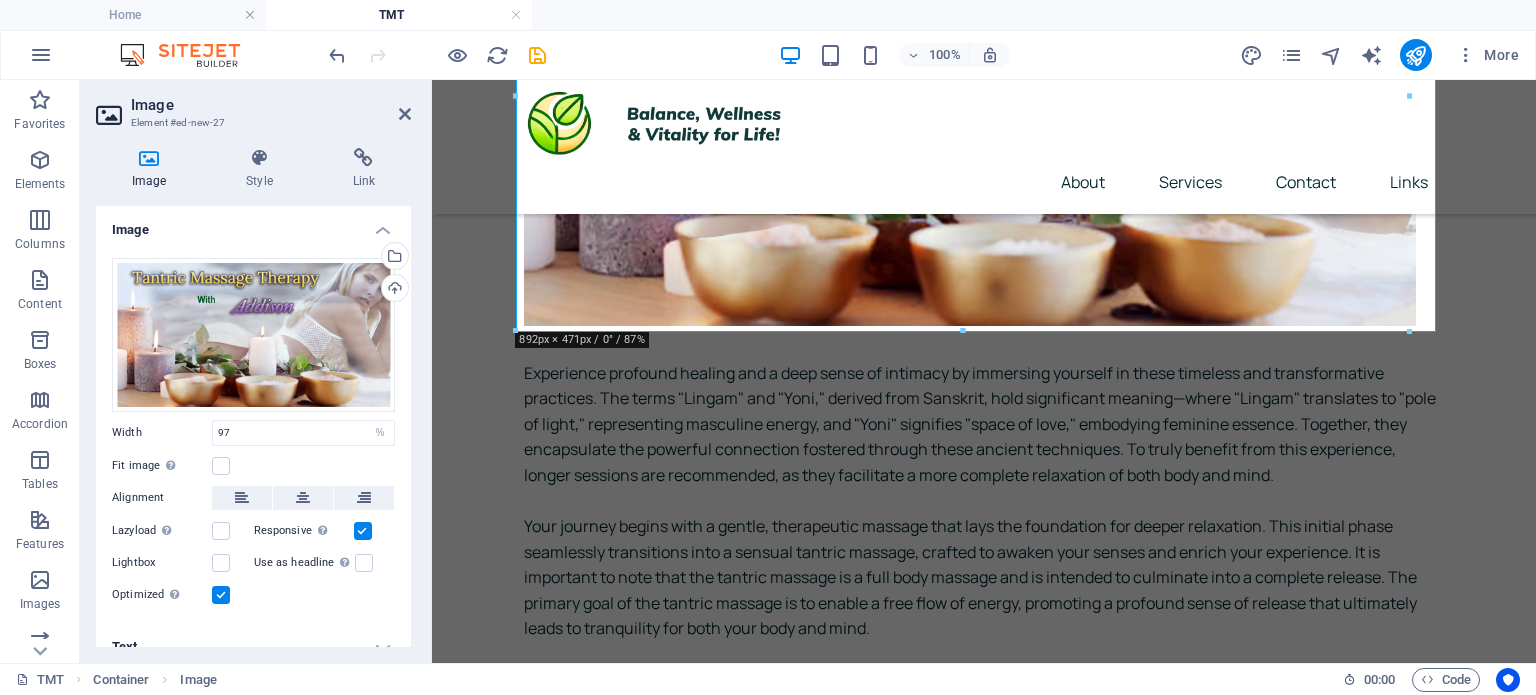 scroll, scrollTop: 505, scrollLeft: 0, axis: vertical 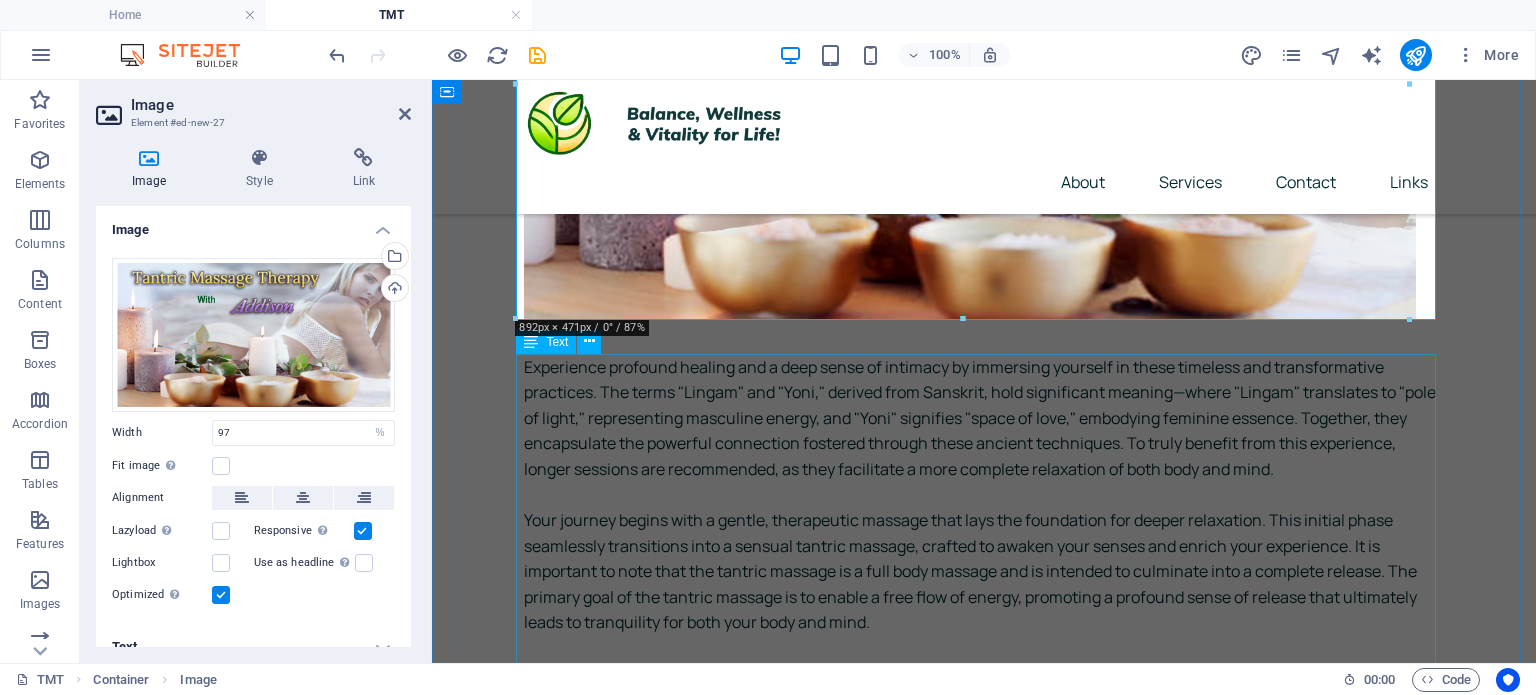 click on "Return to [PERSON]'s page" at bounding box center [984, 740] 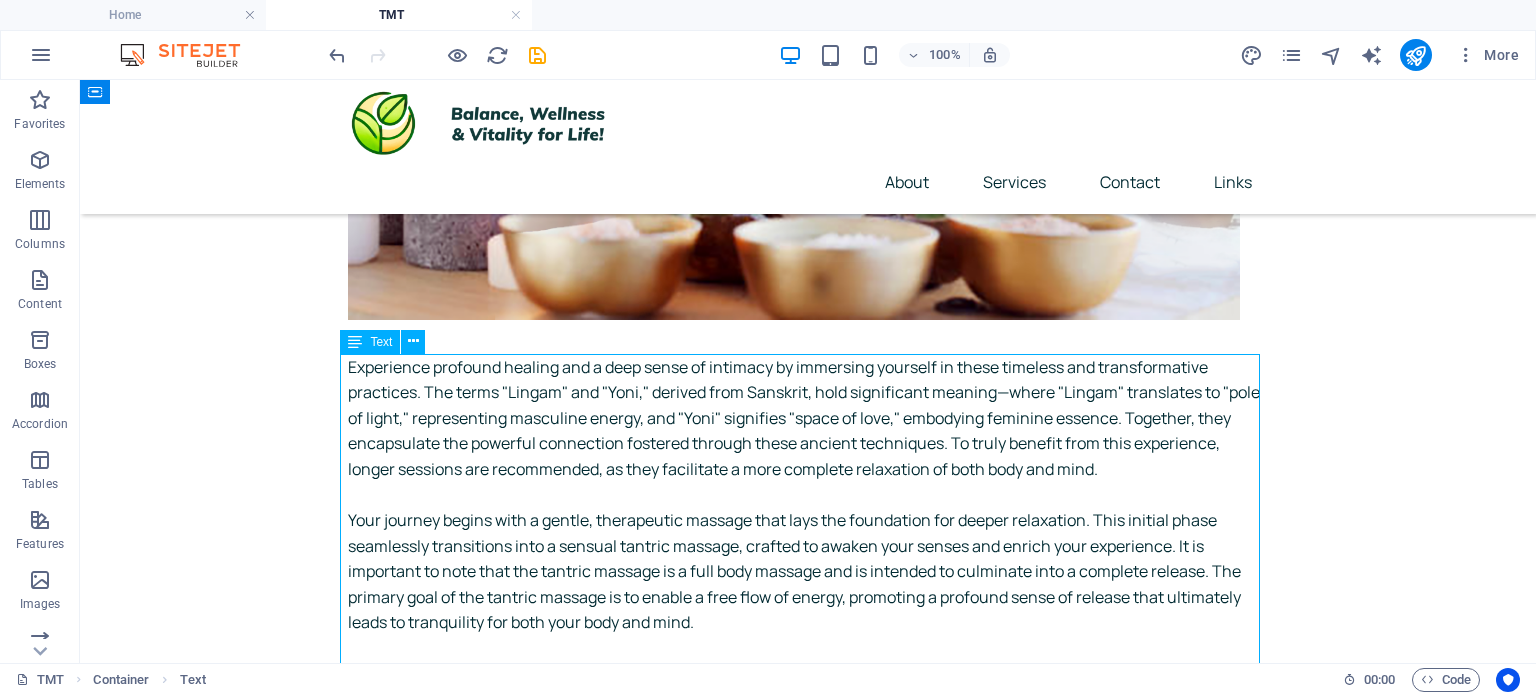 click on "Return to [PERSON]'s page" at bounding box center [808, 740] 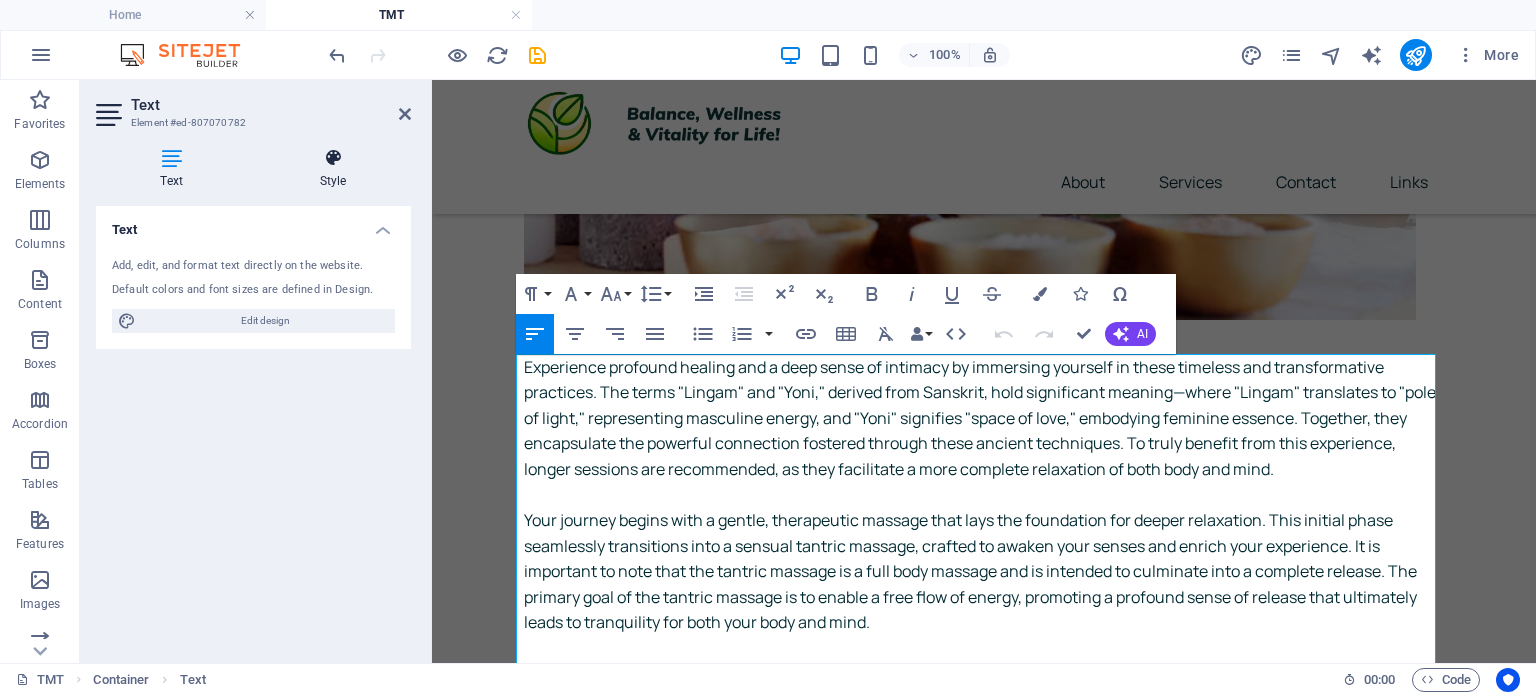 click at bounding box center (333, 158) 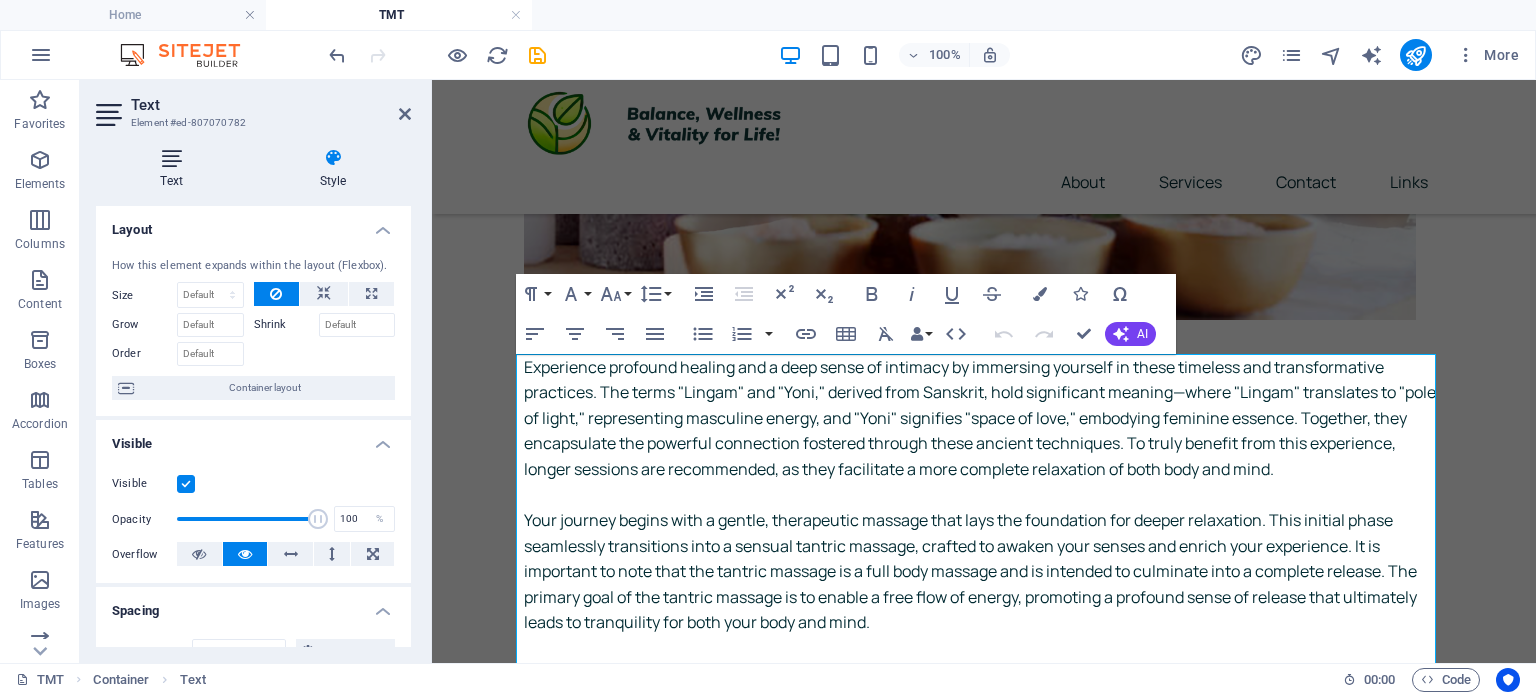 click at bounding box center [171, 158] 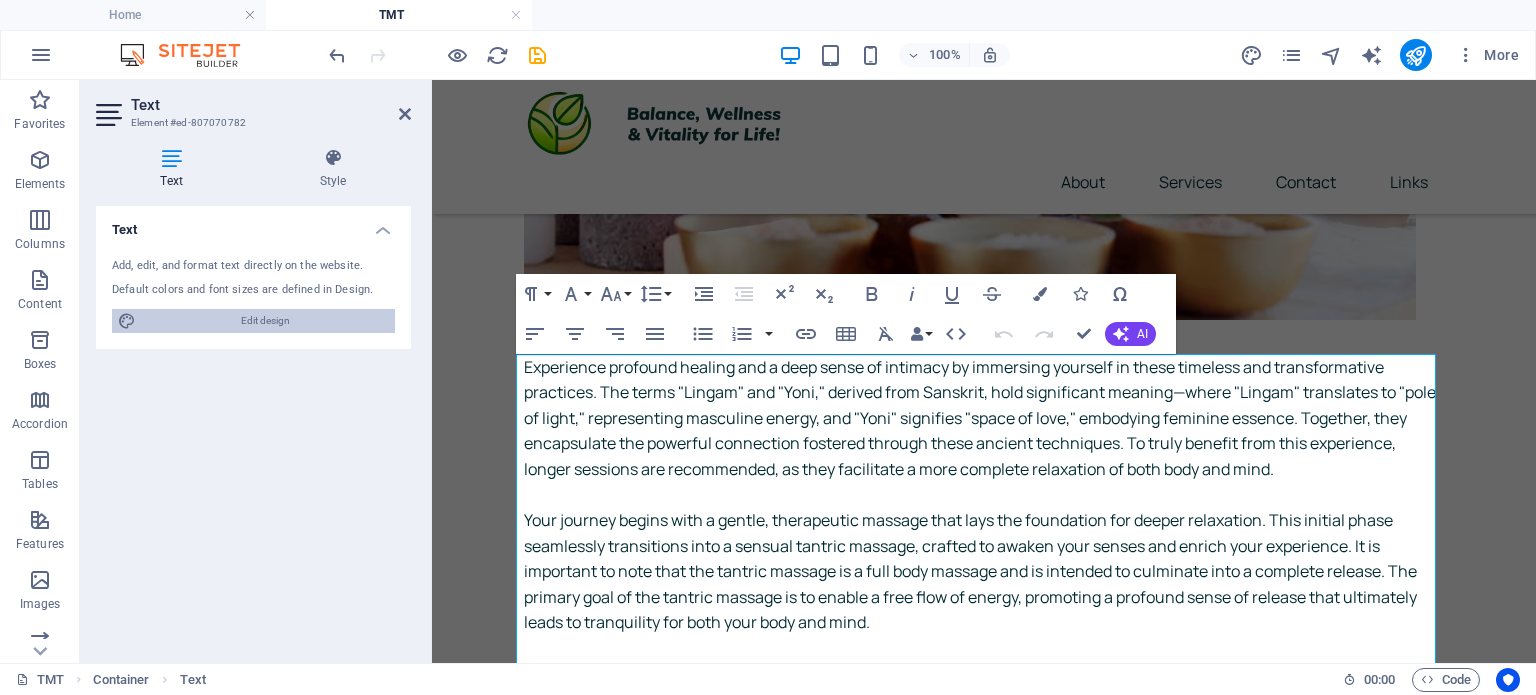 click on "Edit design" at bounding box center [265, 321] 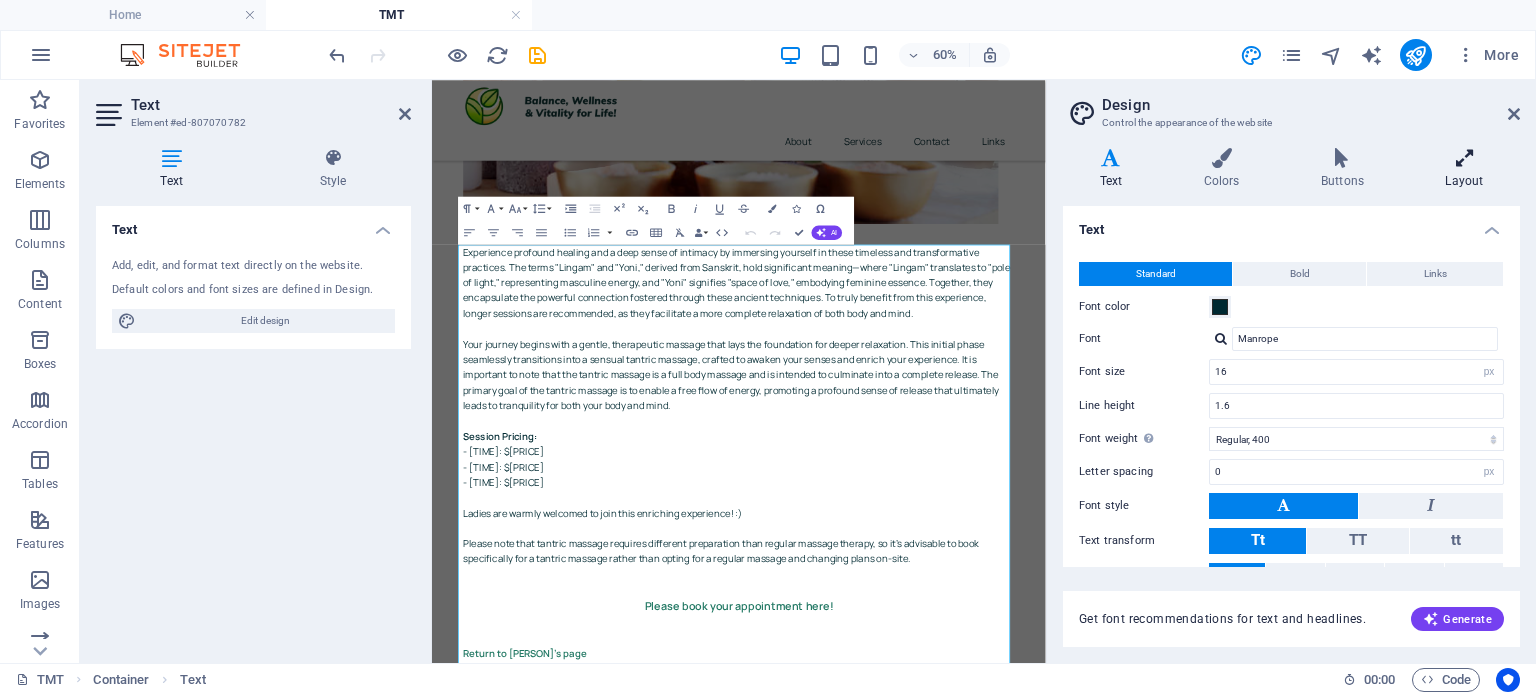 click on "Layout" at bounding box center (1464, 169) 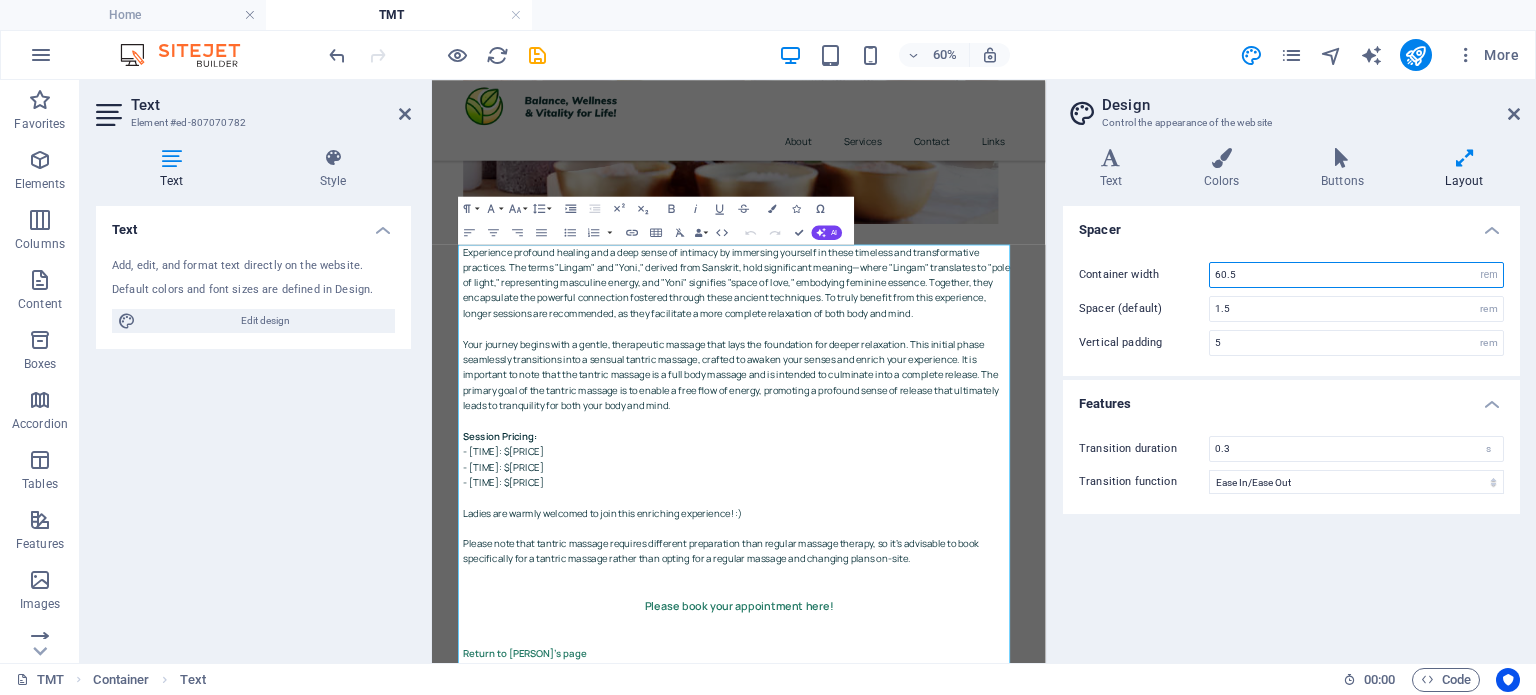 click on "60.5" at bounding box center [1356, 275] 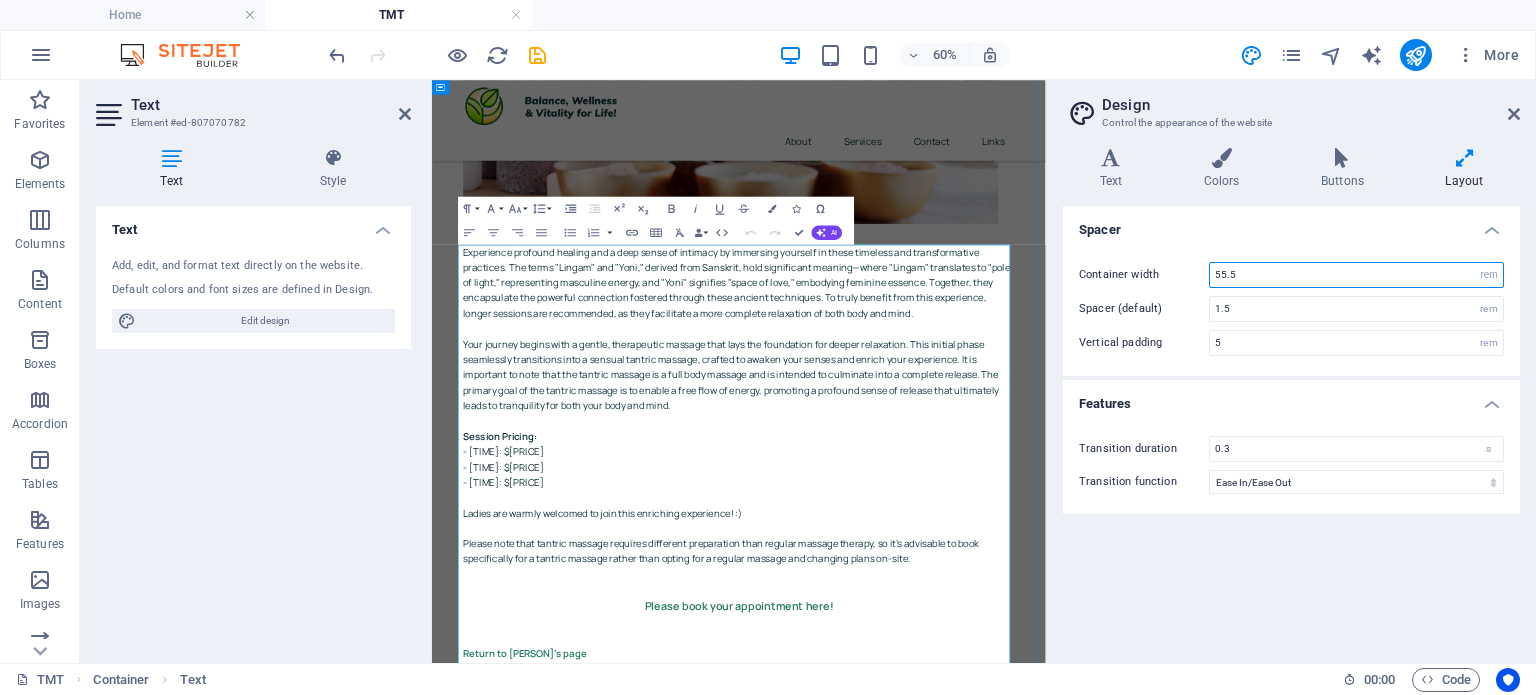 type on "55.5" 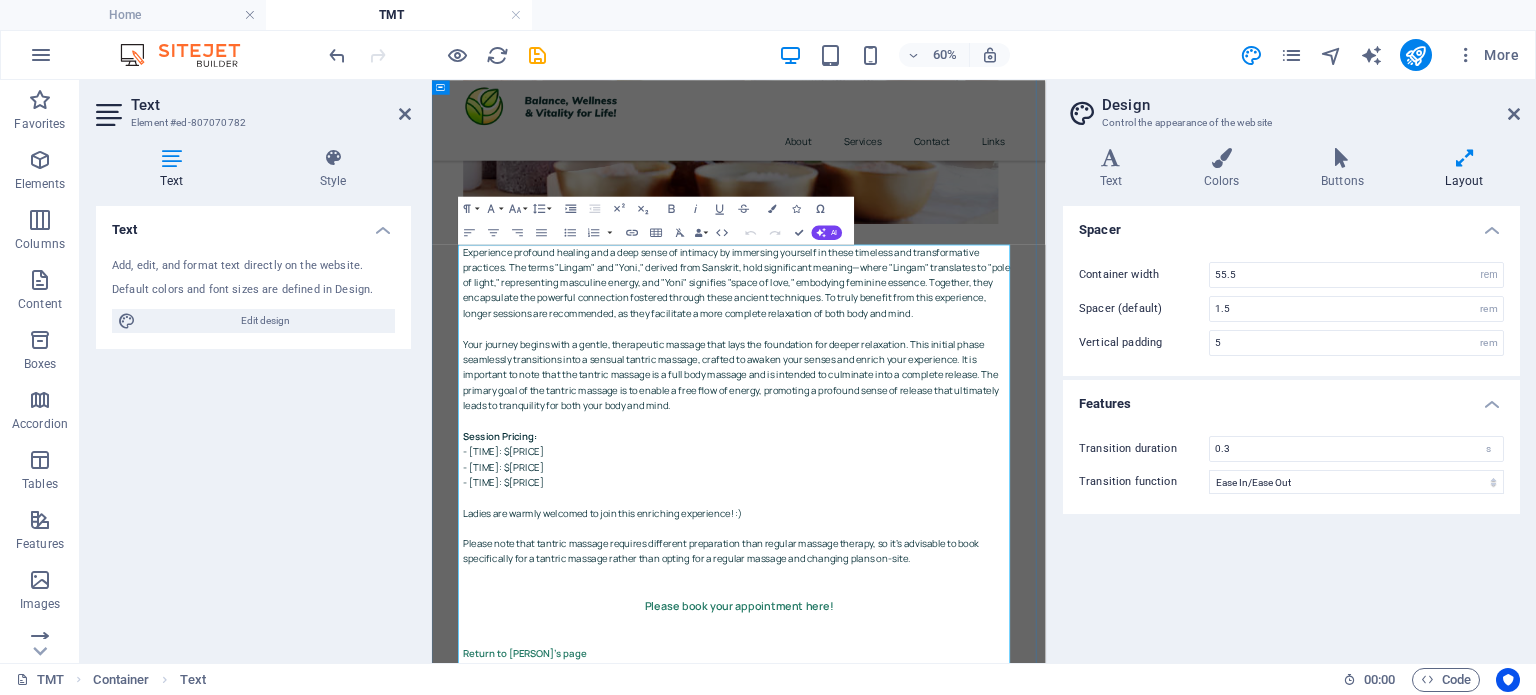 click on "Experience profound healing and a deep sense of intimacy by immersing yourself in these timeless and transformative practices. The terms "Lingam" and "Yoni," derived from Sanskrit, hold significant meaning—where "Lingam" translates to "pole of light," representing masculine energy, and "Yoni" signifies "space of love," embodying feminine essence. Together, they encapsulate the powerful connection fostered through these ancient techniques. To truly benefit from this experience, longer sessions are recommended, as they facilitate a more complete relaxation of both body and mind. Session Pricing: - [TIME]: $[PRICE] - [TIME]: $[PRICE] - [TIME]: $[PRICE]" at bounding box center (944, 560) 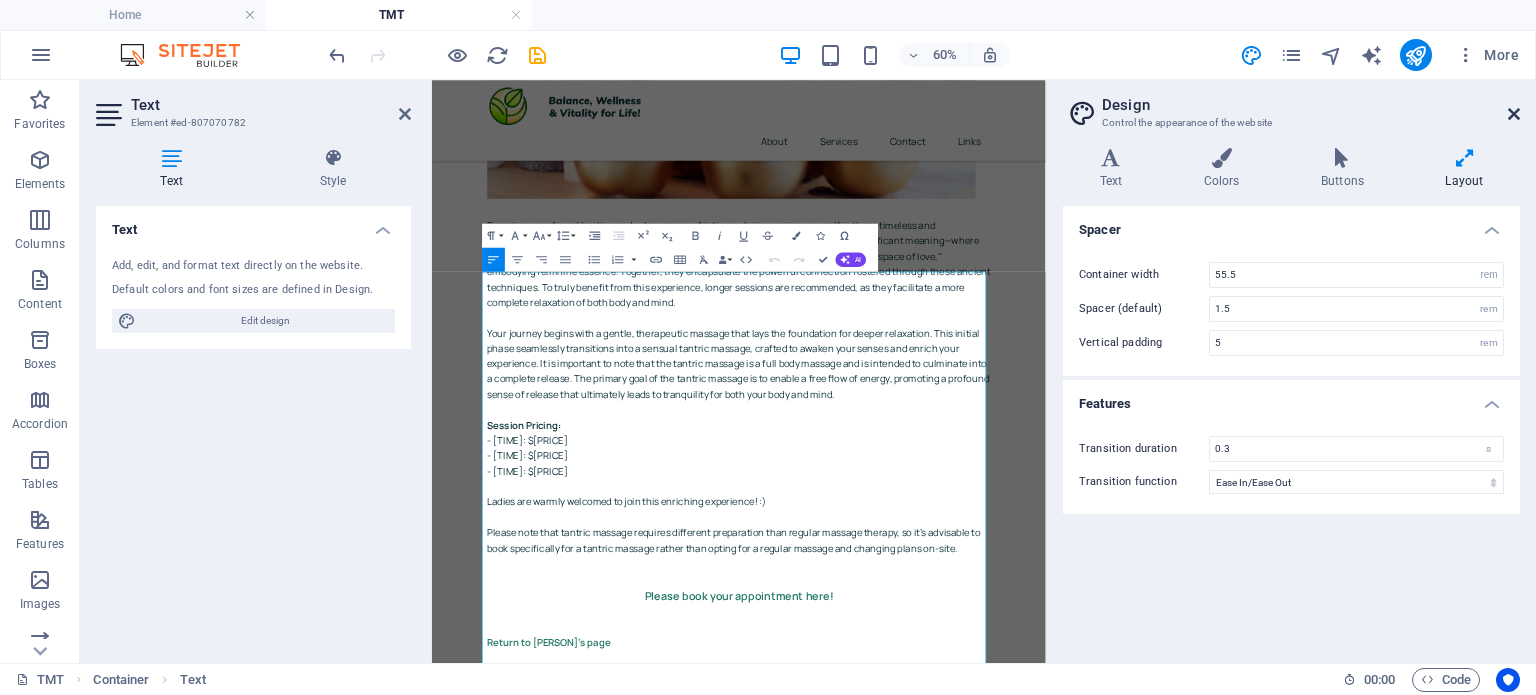 click at bounding box center (1514, 114) 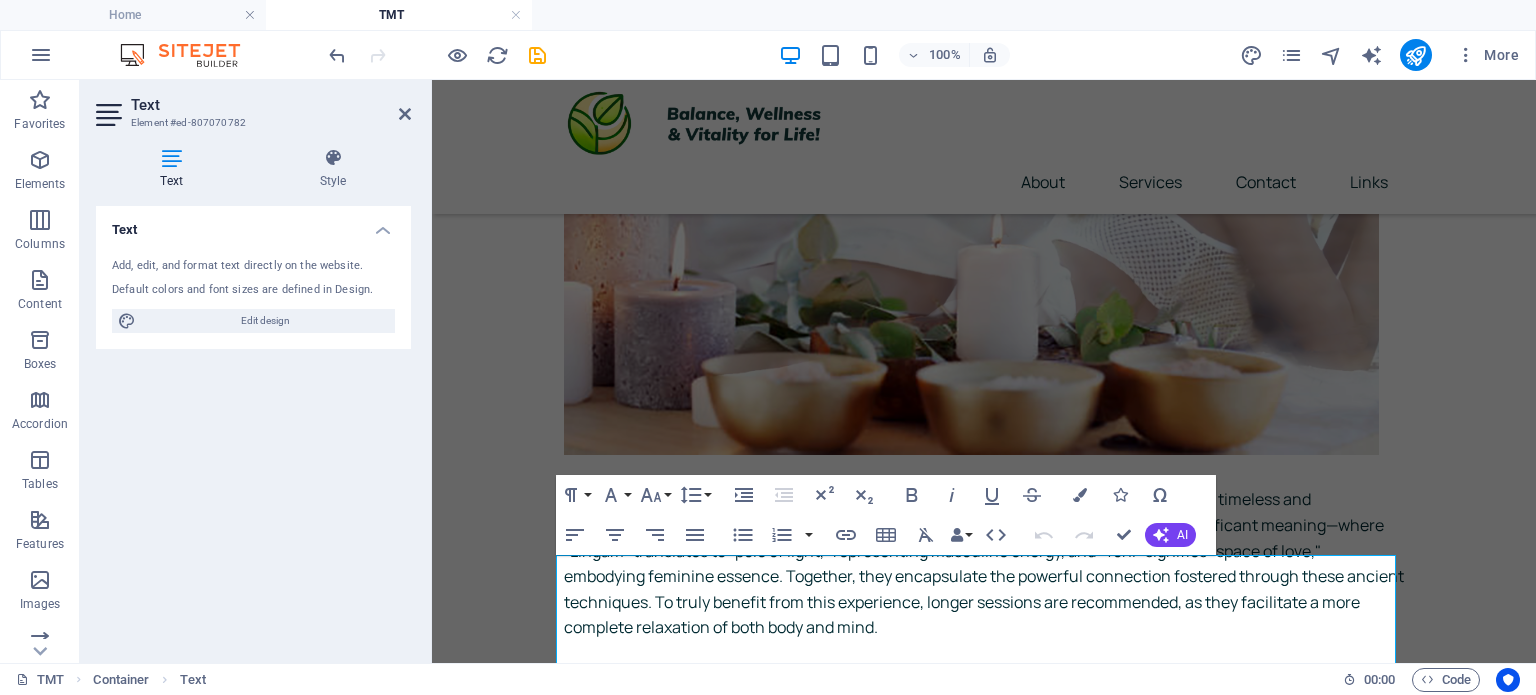 scroll, scrollTop: 323, scrollLeft: 0, axis: vertical 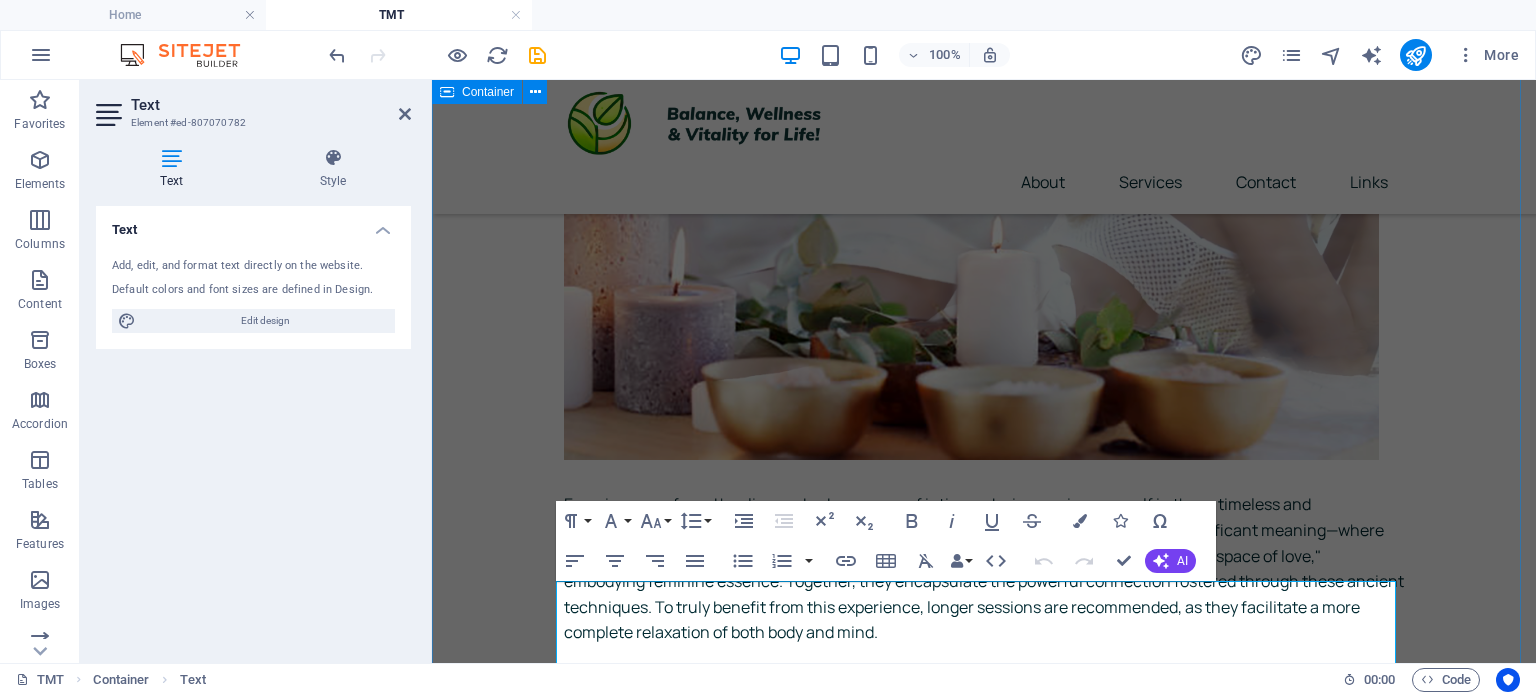 click on "Tantric Massage Therapy Experience profound healing and a deep sense of intimacy by immersing yourself in these timeless and transformative practices. The terms "Lingam" and "Yoni," derived from Sanskrit, hold significant meaning—where "Lingam" translates to "pole of light," representing masculine energy, and "Yoni" signifies "space of love," embodying feminine essence. Together, they encapsulate the powerful connection fostered through these ancient techniques. To truly benefit from this experience, longer sessions are recommended, as they facilitate a more complete relaxation of both body and mind. Session Pricing: - 1 hour: $220 - 1.5 hours: $300 - 2 hours: $400 Ladies are warmly welcomed to join this enriching experience! :) Please note that tantric massage requires different preparation than regular massage therapy, so it's advisable to book specifically for a tantric massage rather than opting for a regular massage and changing plans on-site. Please book your appointment here! Return to [PERSON]'s page" at bounding box center (984, 606) 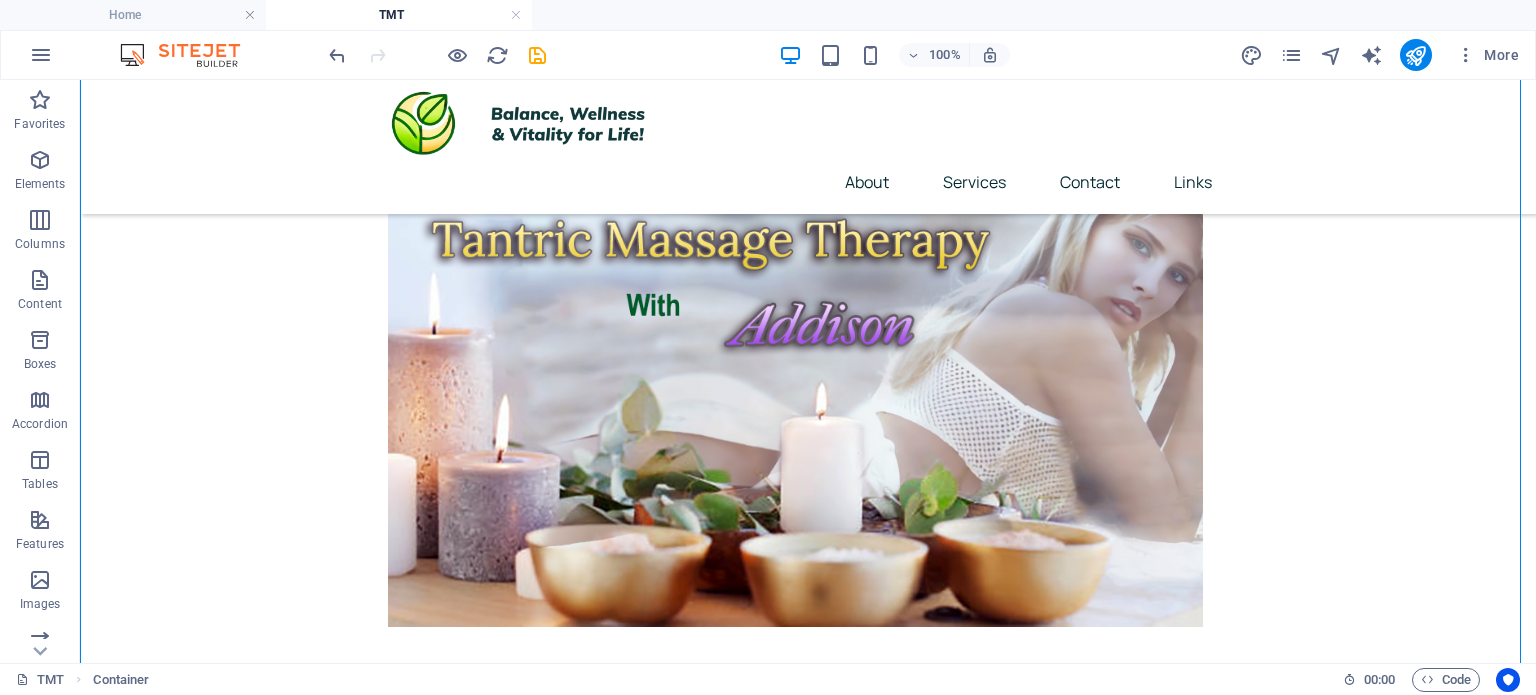 scroll, scrollTop: 0, scrollLeft: 0, axis: both 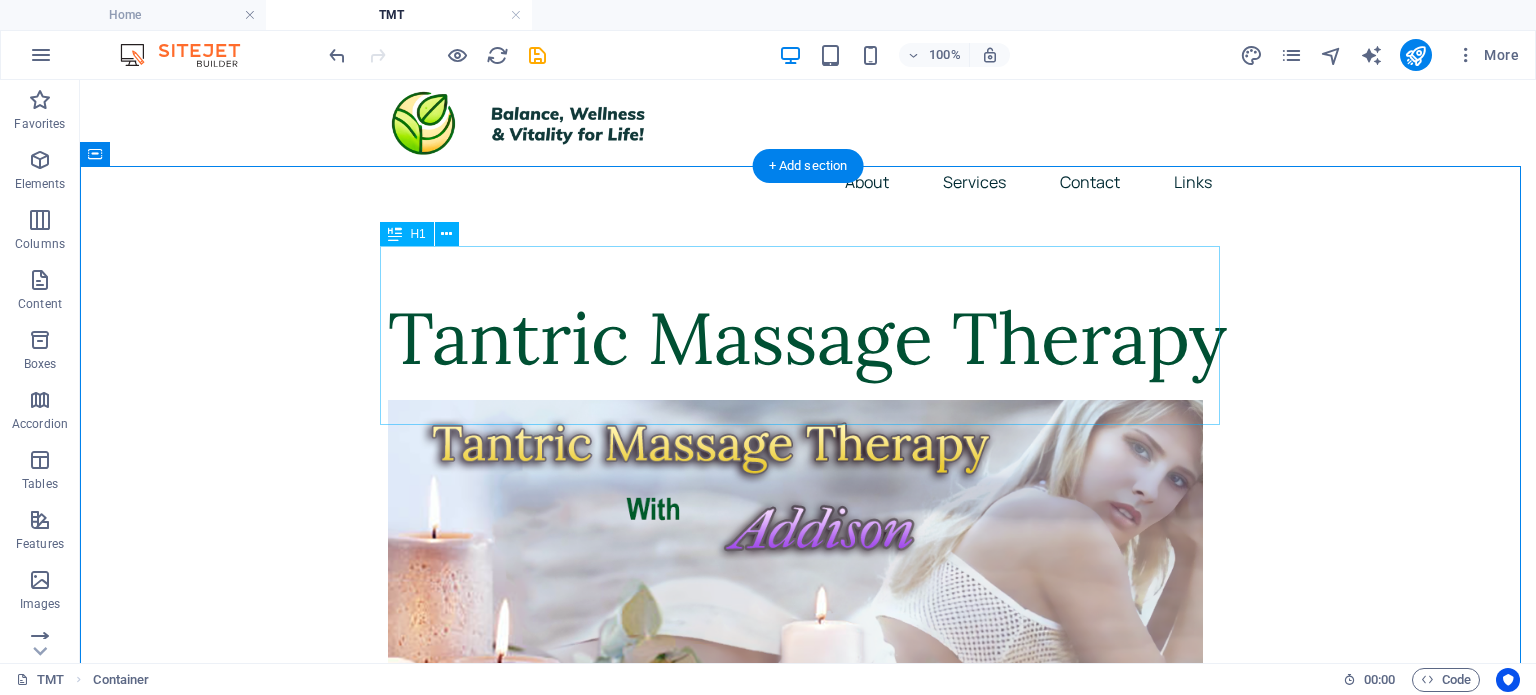 click on "Tantric Massage Therapy" at bounding box center [808, 338] 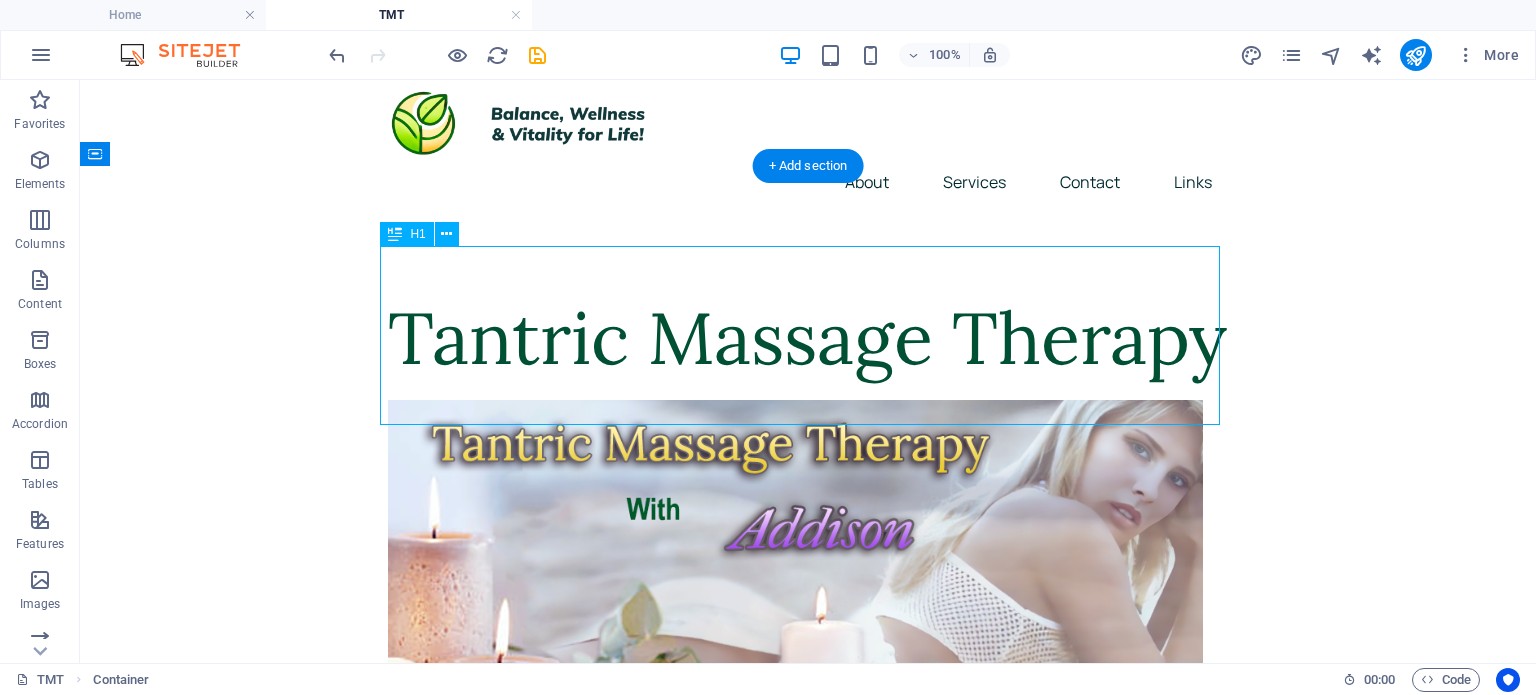 click on "Tantric Massage Therapy" at bounding box center (808, 338) 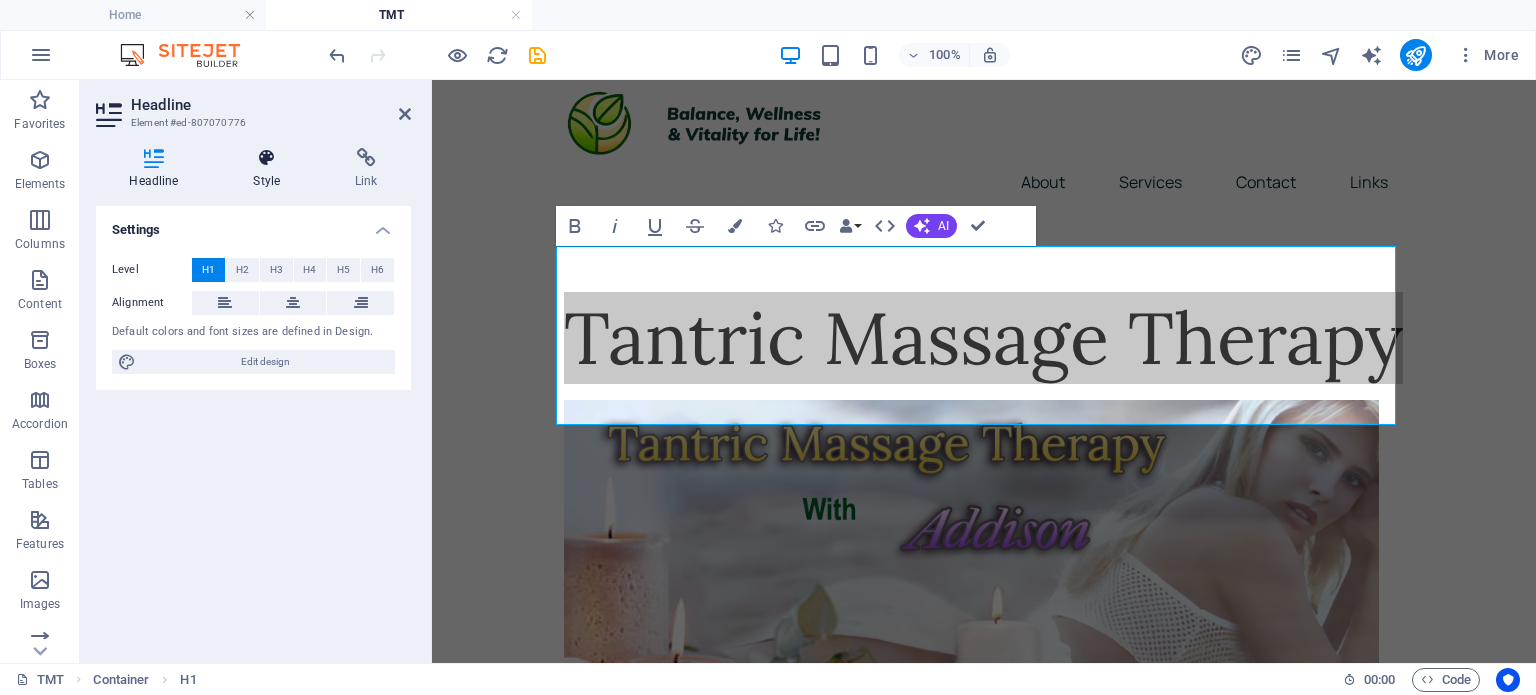 click at bounding box center (267, 158) 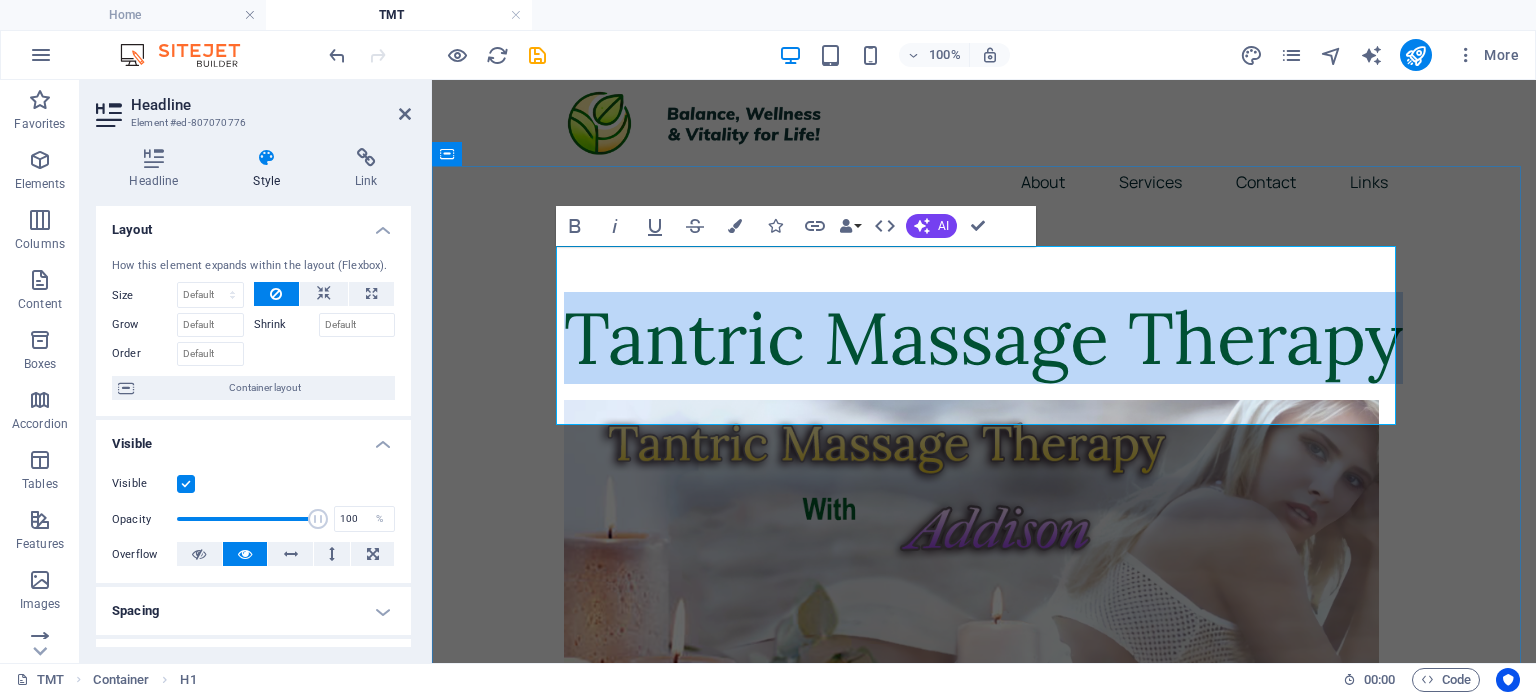 click on "Tantric Massage Therapy" at bounding box center (984, 338) 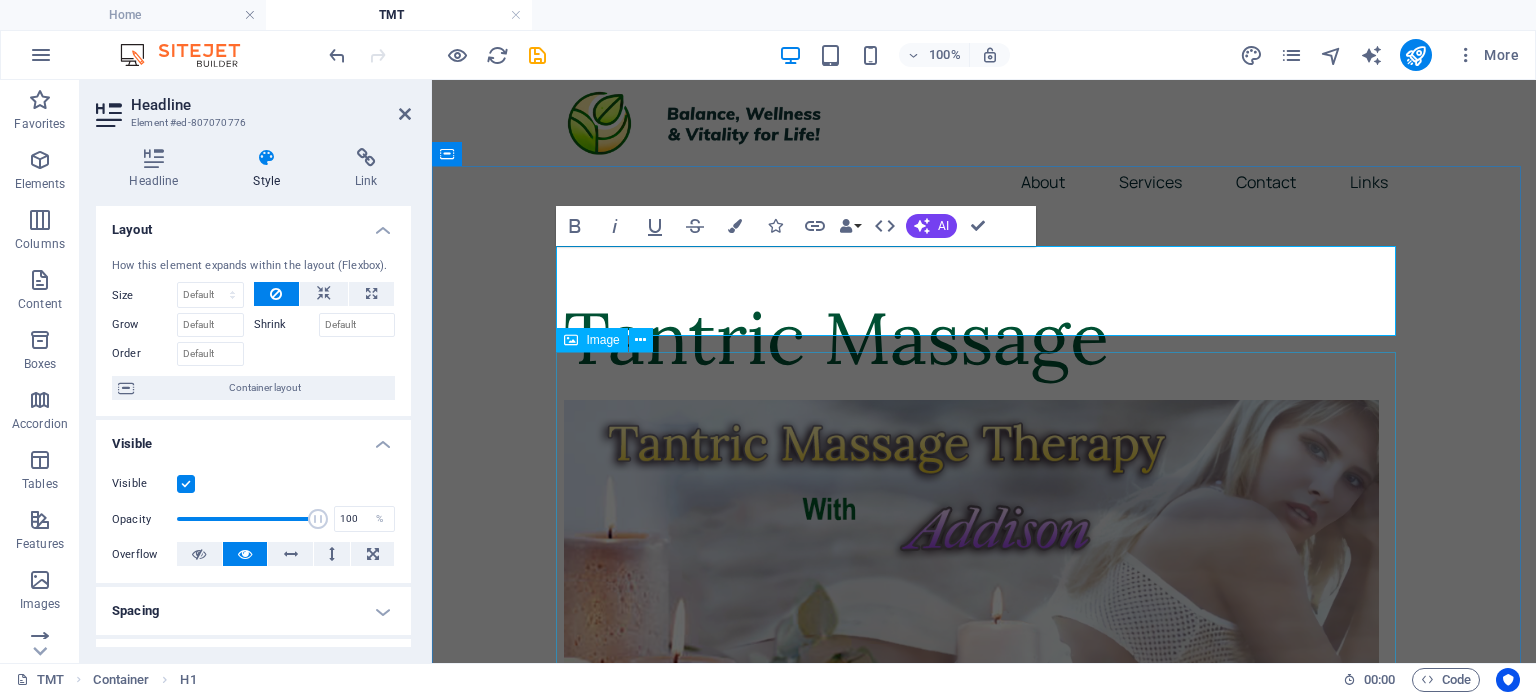 type 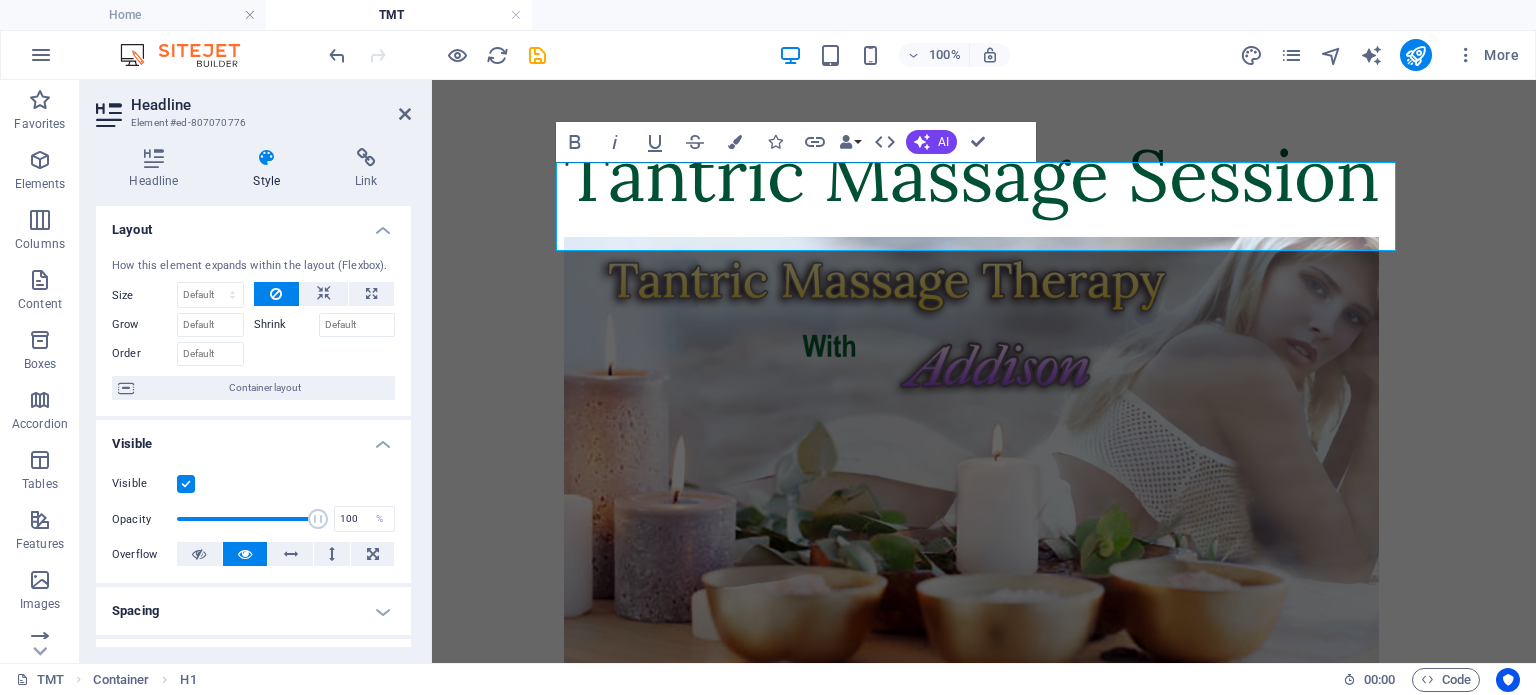 scroll, scrollTop: 0, scrollLeft: 0, axis: both 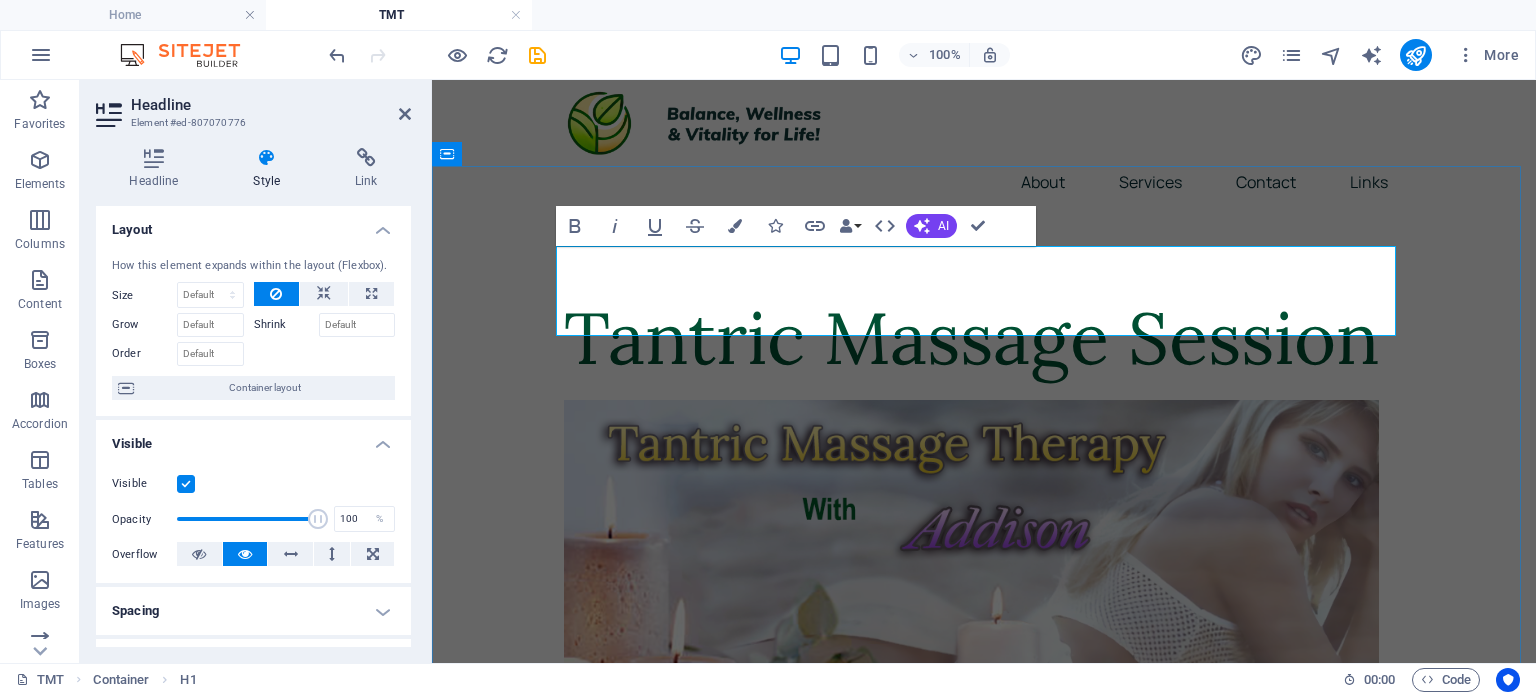 click on "Tantric Massage Session" at bounding box center [984, 338] 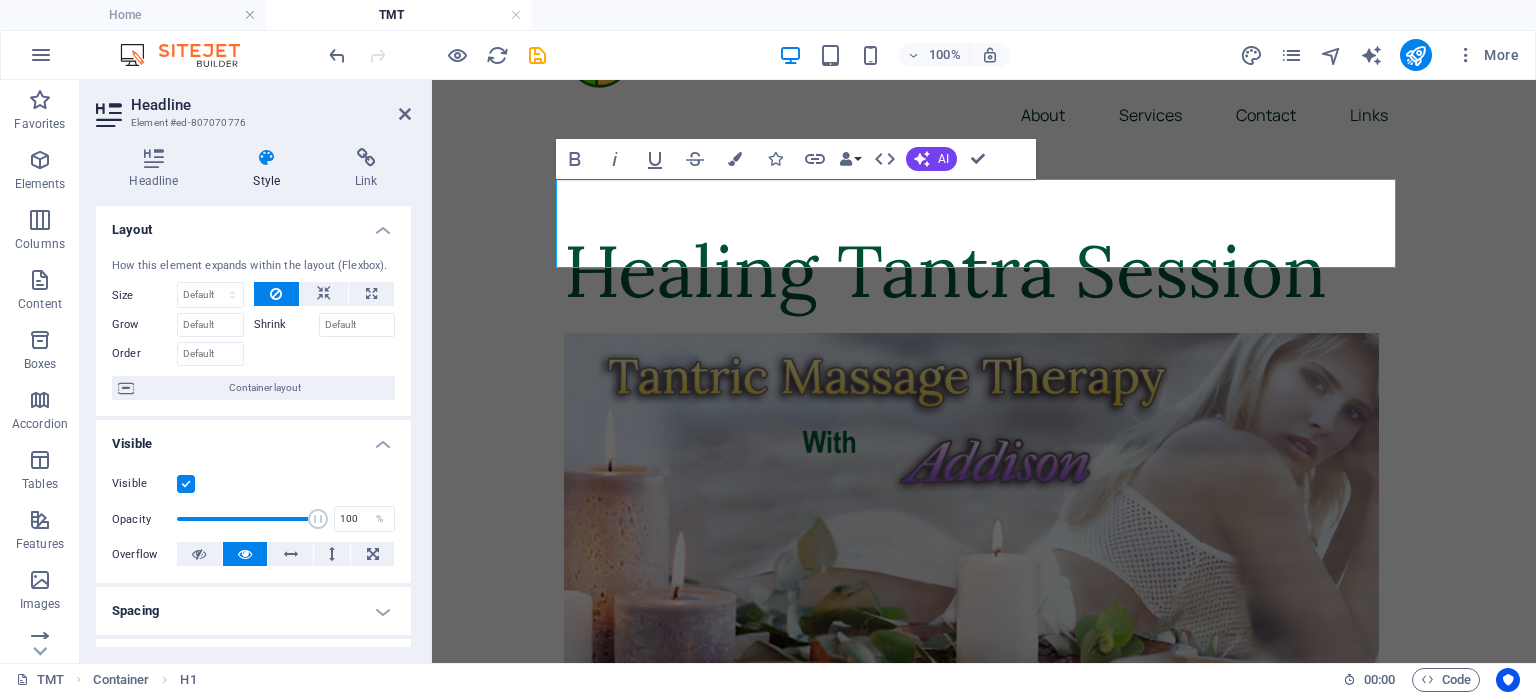 scroll, scrollTop: 69, scrollLeft: 0, axis: vertical 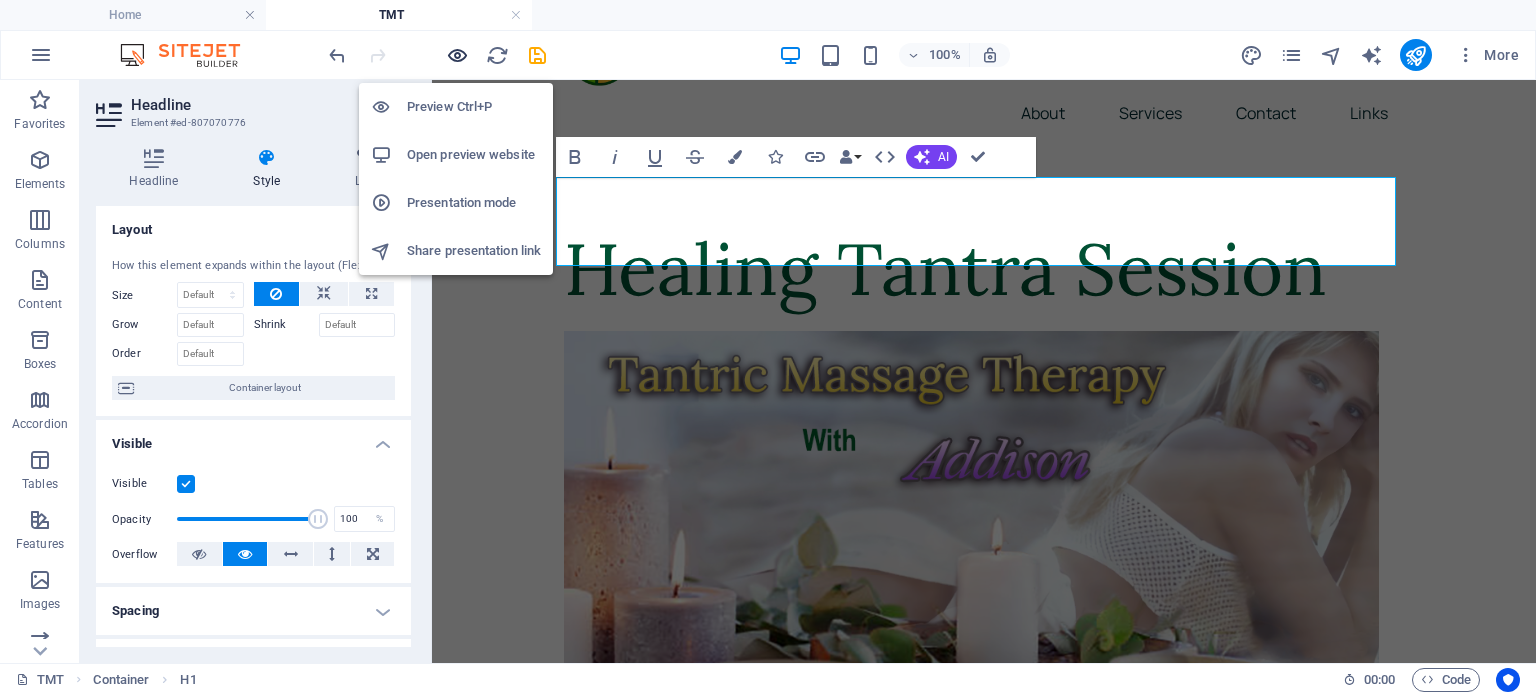 click at bounding box center [457, 55] 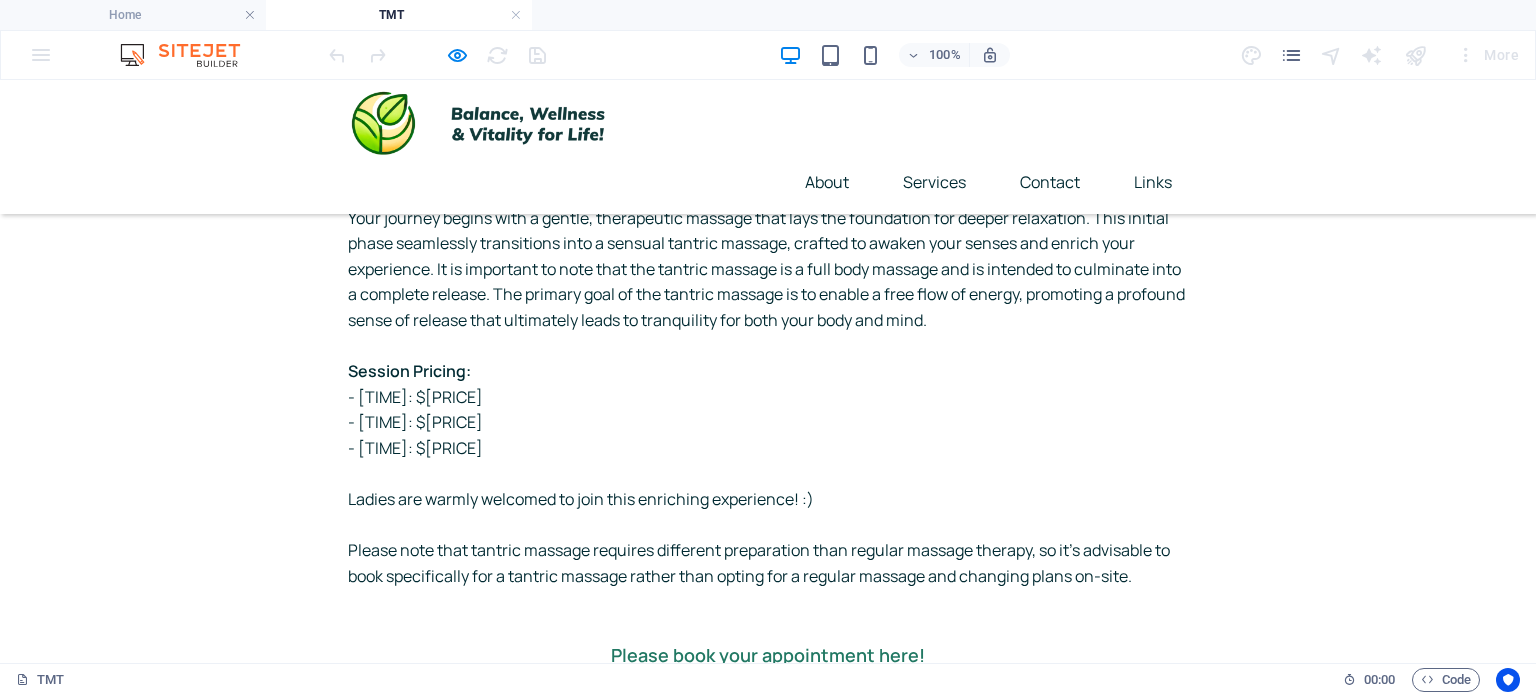 scroll, scrollTop: 0, scrollLeft: 0, axis: both 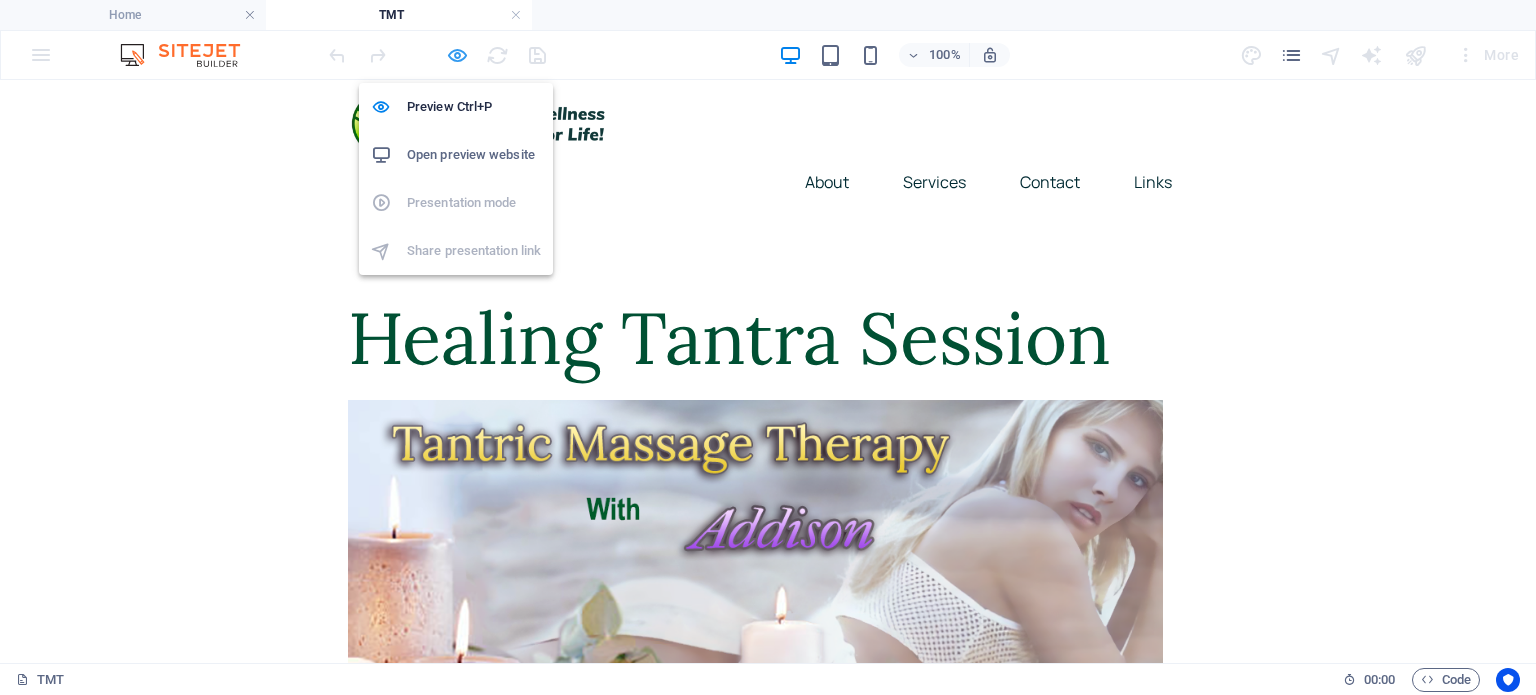 click at bounding box center (457, 55) 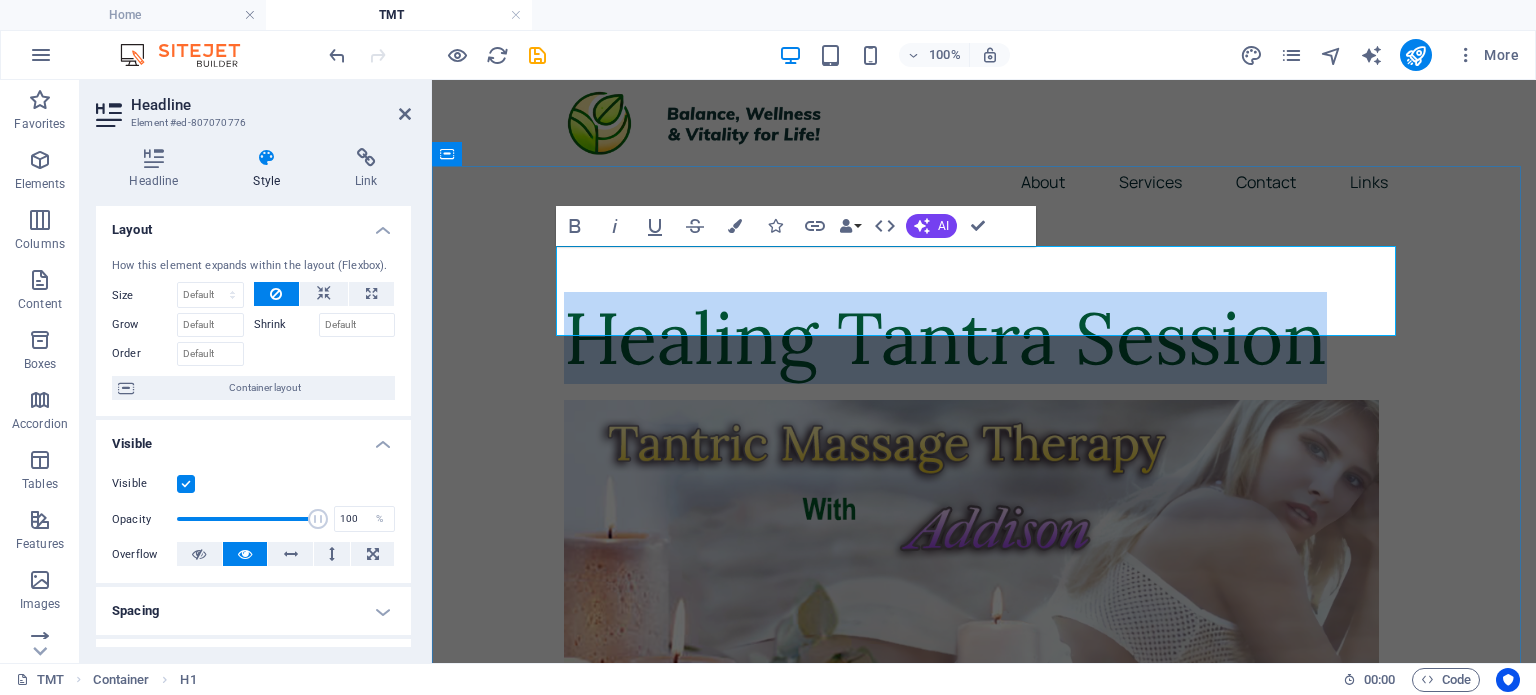 click on "Healing Tantra Session" at bounding box center [984, 338] 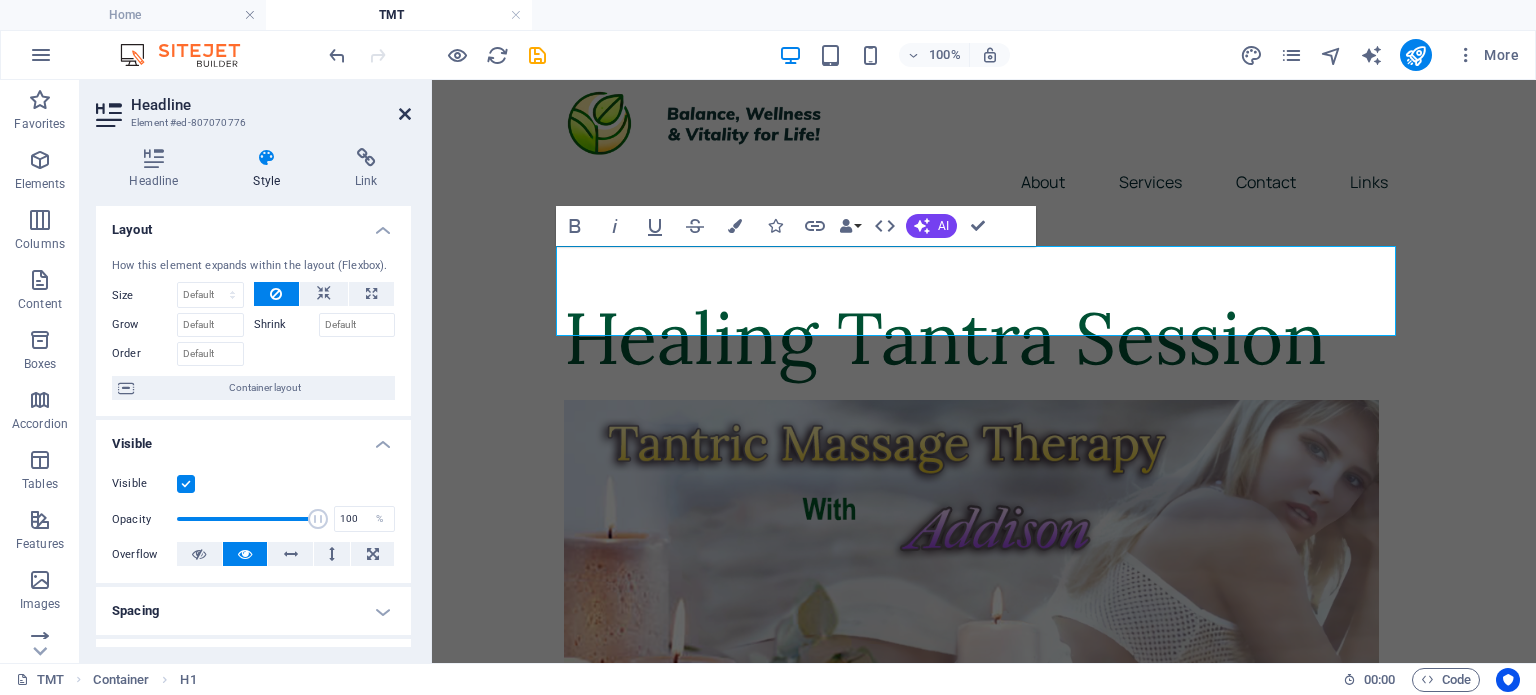 click at bounding box center [405, 114] 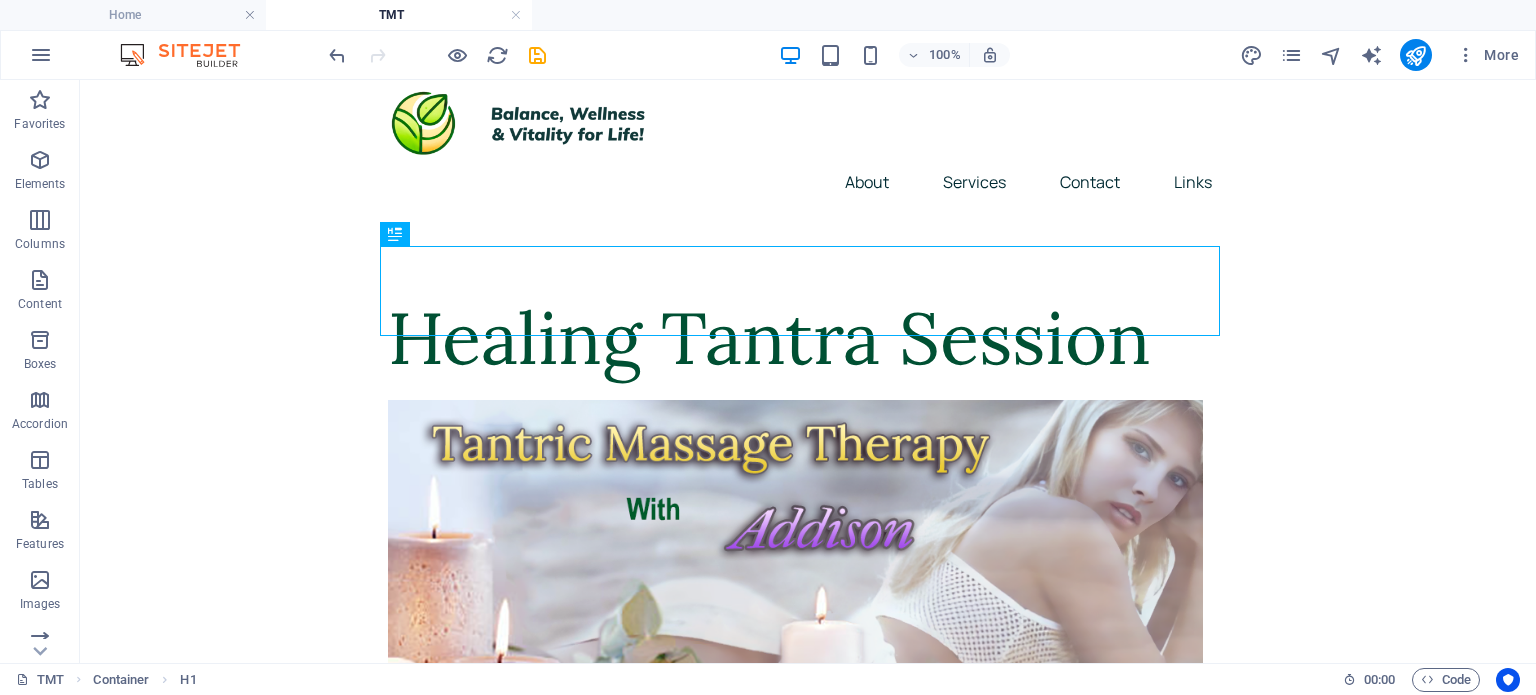 scroll, scrollTop: 273, scrollLeft: 0, axis: vertical 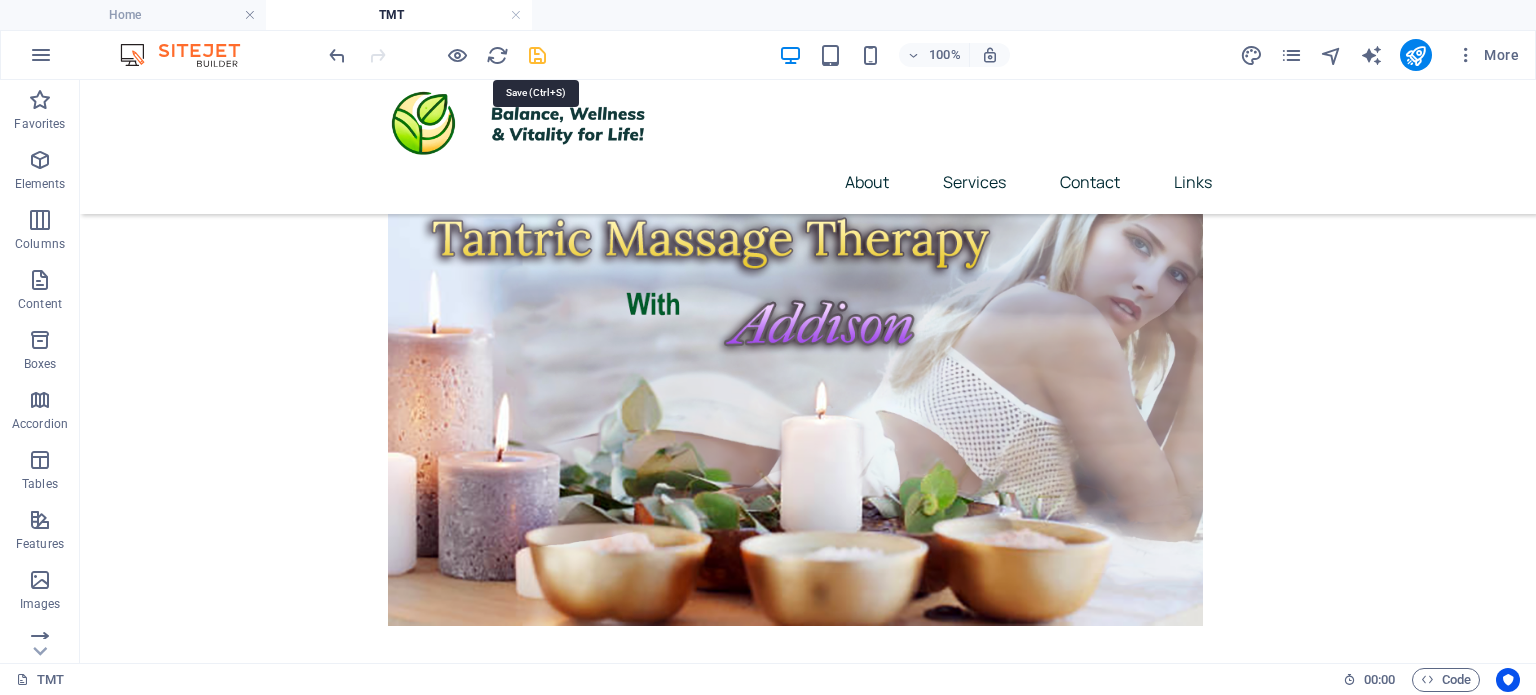 click at bounding box center [537, 55] 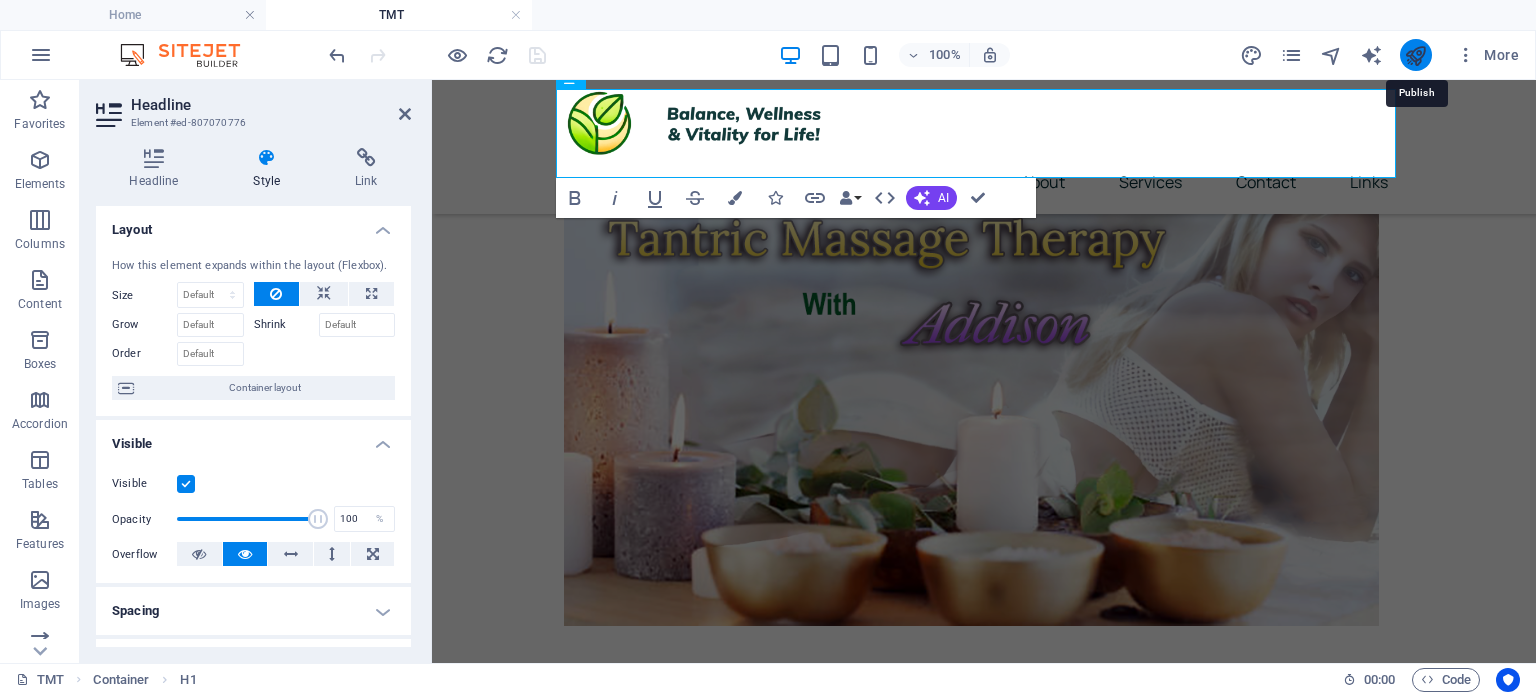 click at bounding box center [1415, 55] 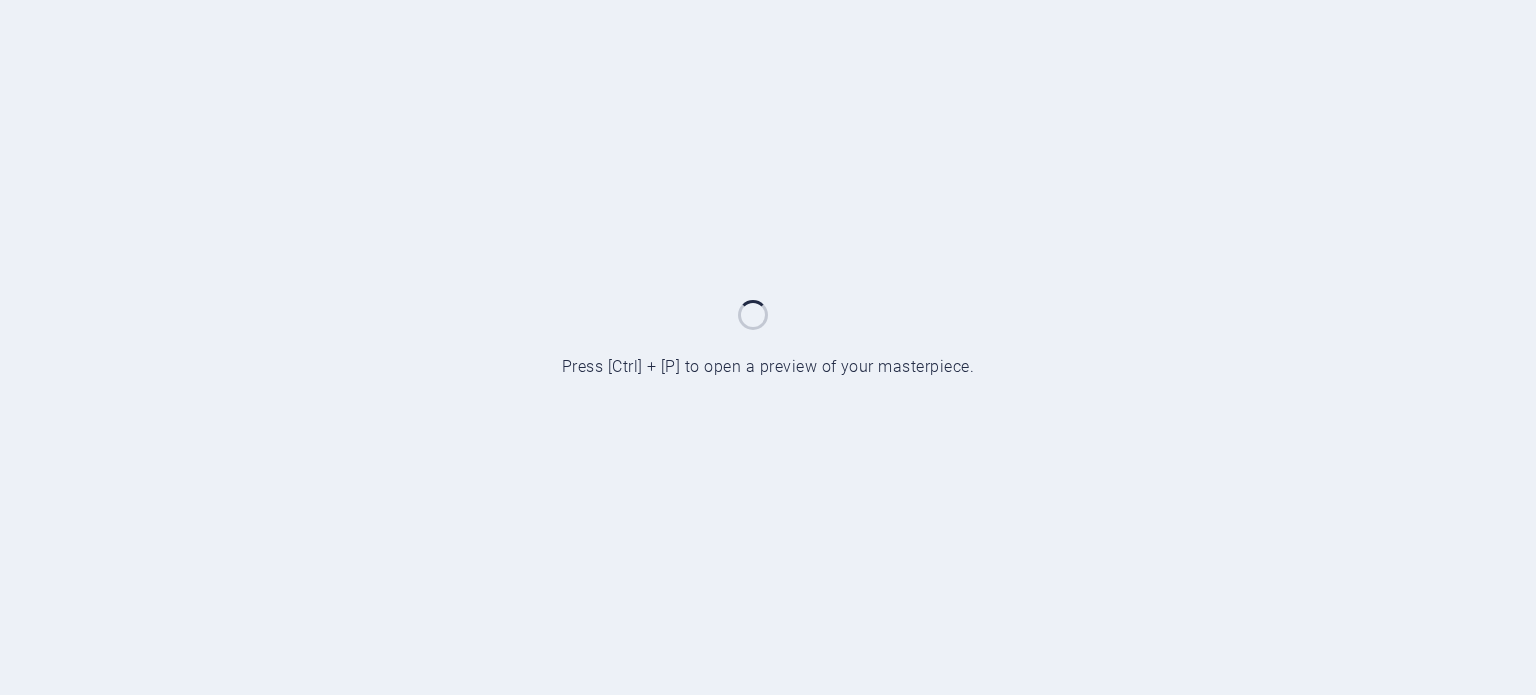 scroll, scrollTop: 0, scrollLeft: 0, axis: both 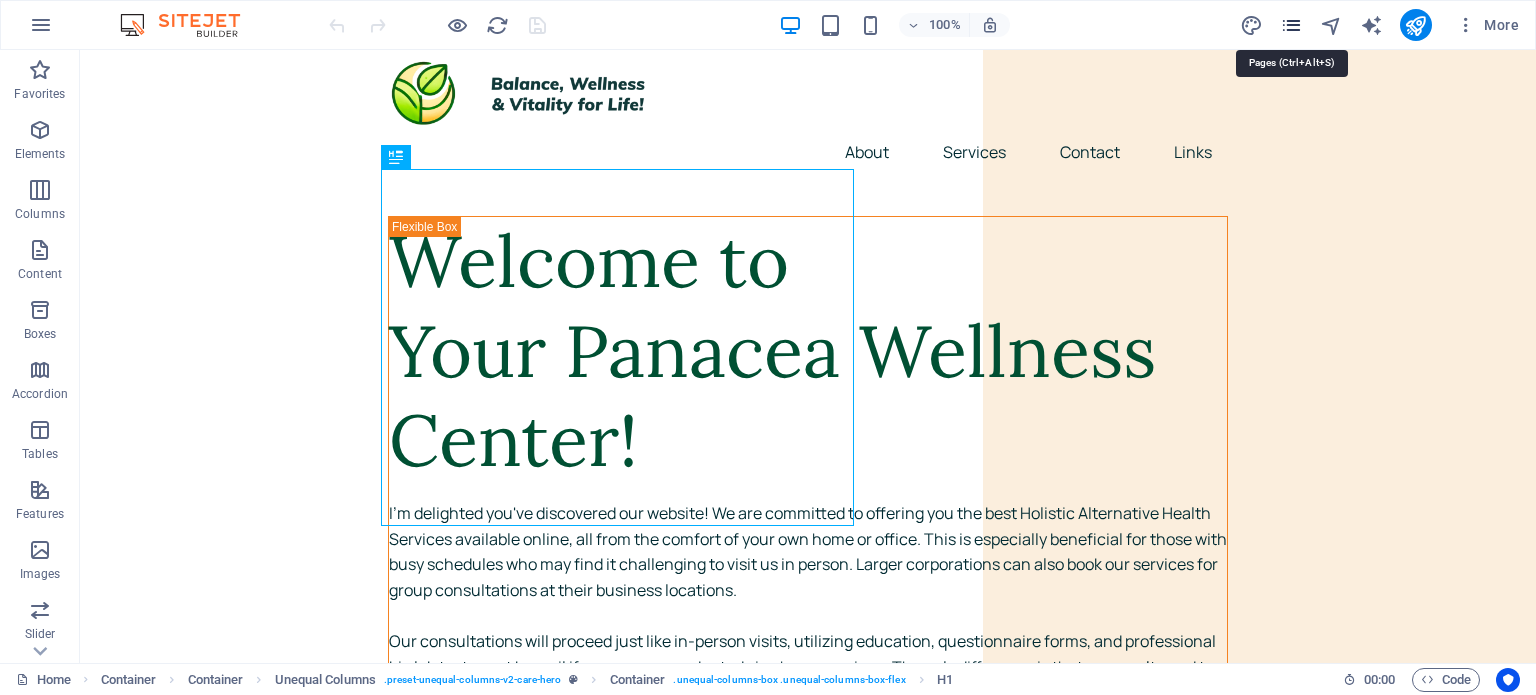 click at bounding box center [1291, 25] 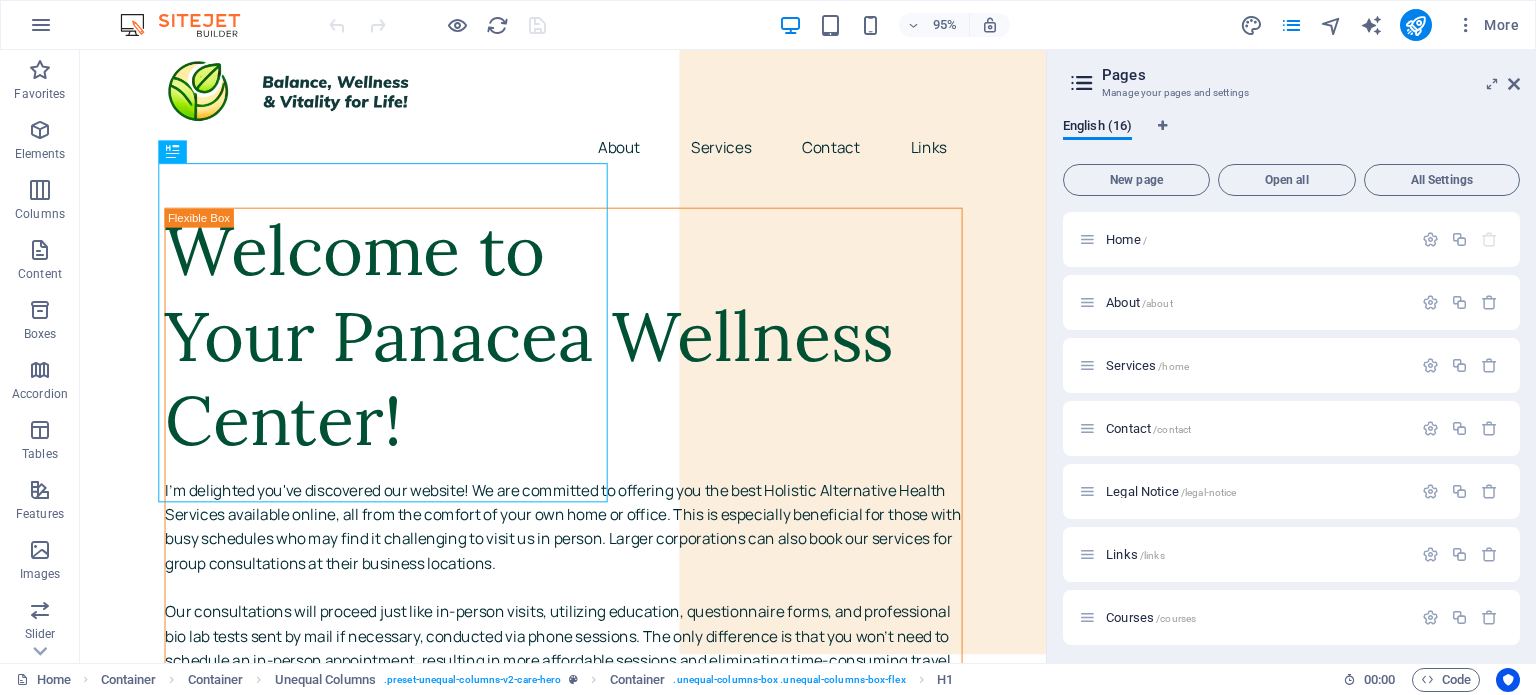 scroll, scrollTop: 380, scrollLeft: 0, axis: vertical 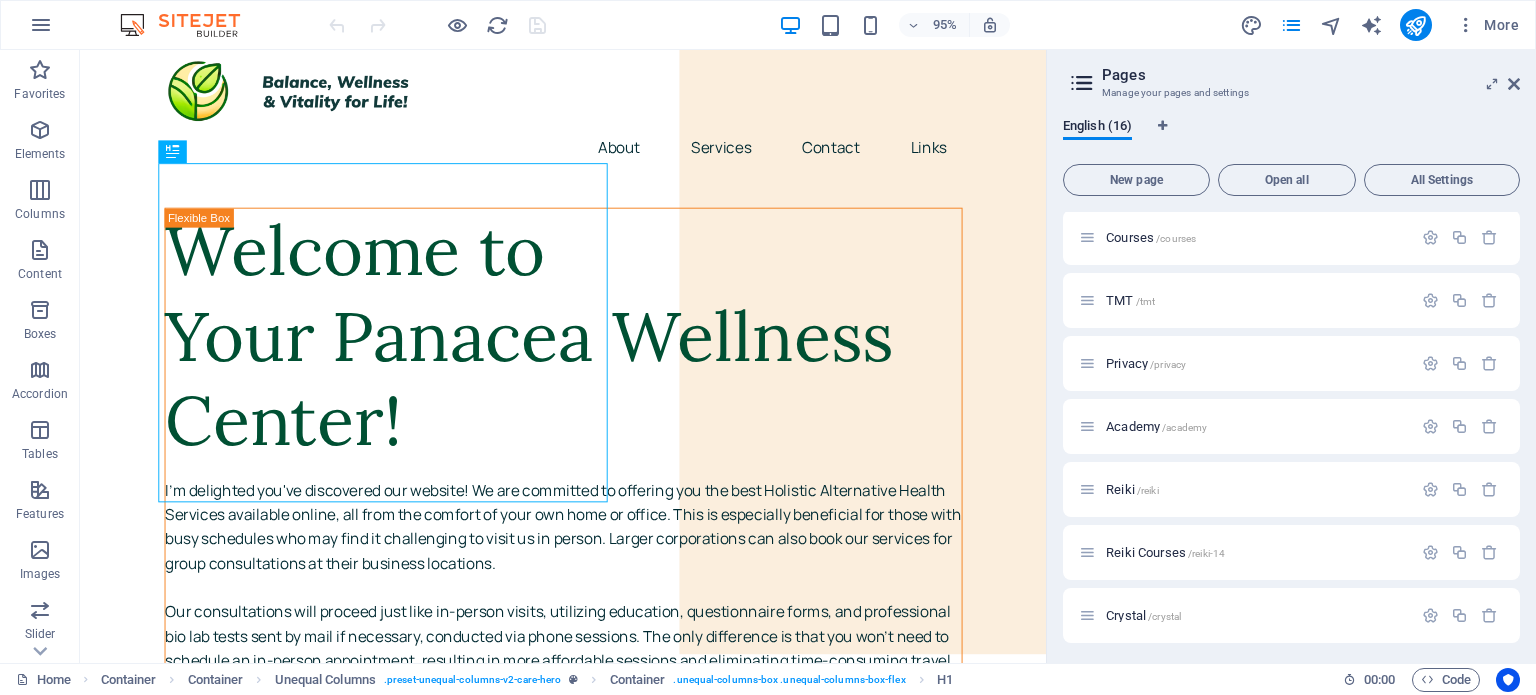 click on "Home / About /about Services /home Contact /contact Legal Notice /legal-notice Links /links Courses /courses TMT /tmt Privacy /privacy Academy /academy Reiki /reiki Reiki Courses /reiki-14 Crystal /crystal AW /aw Crystal Courses /crystal-15 New page /new-page" at bounding box center (1291, 429) 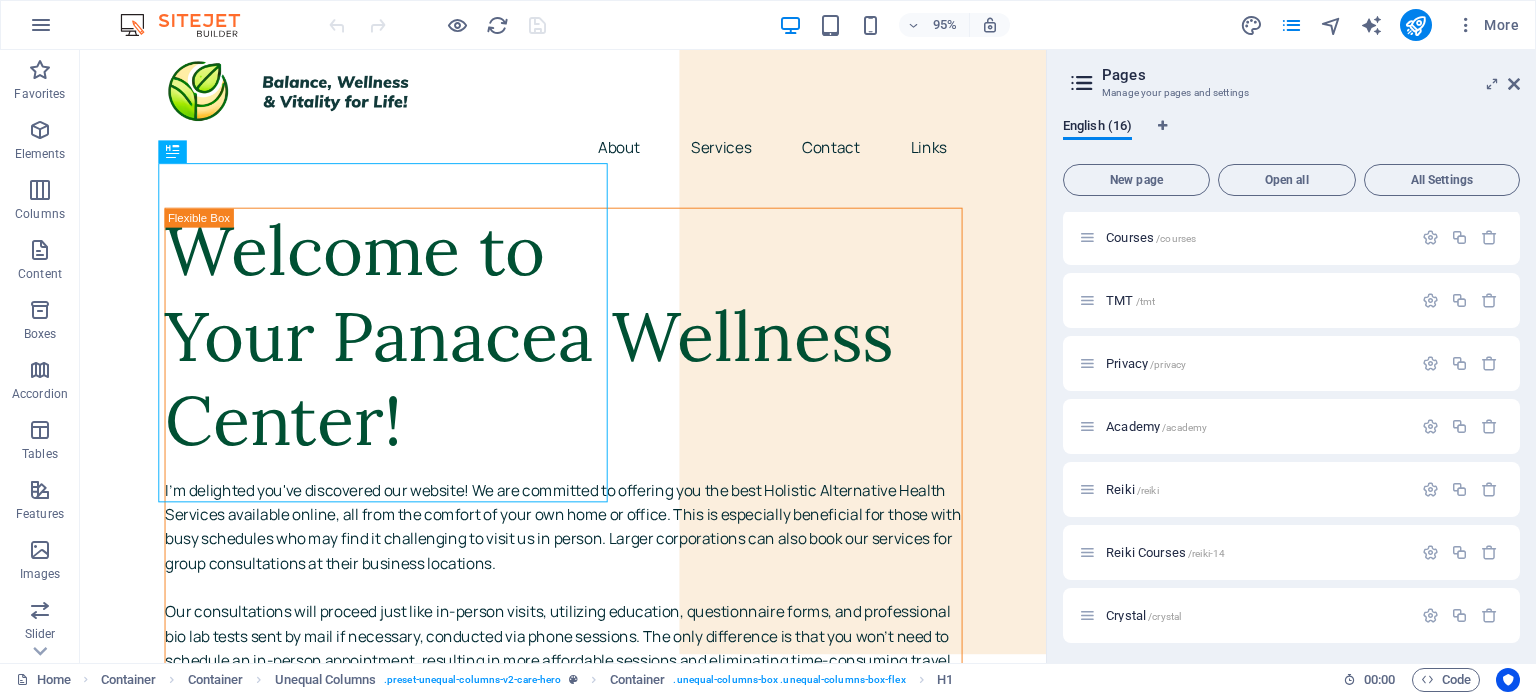 click on "English (16) New page Open all All Settings Home / About /about Services /home Contact /contact Legal Notice /legal-notice Links /links Courses /courses TMT /tmt Privacy /privacy Academy /academy Reiki /reiki Reiki Courses /reiki-14 Crystal /crystal AW /aw Crystal Courses /crystal-15 New page /new-page" at bounding box center [1291, 382] 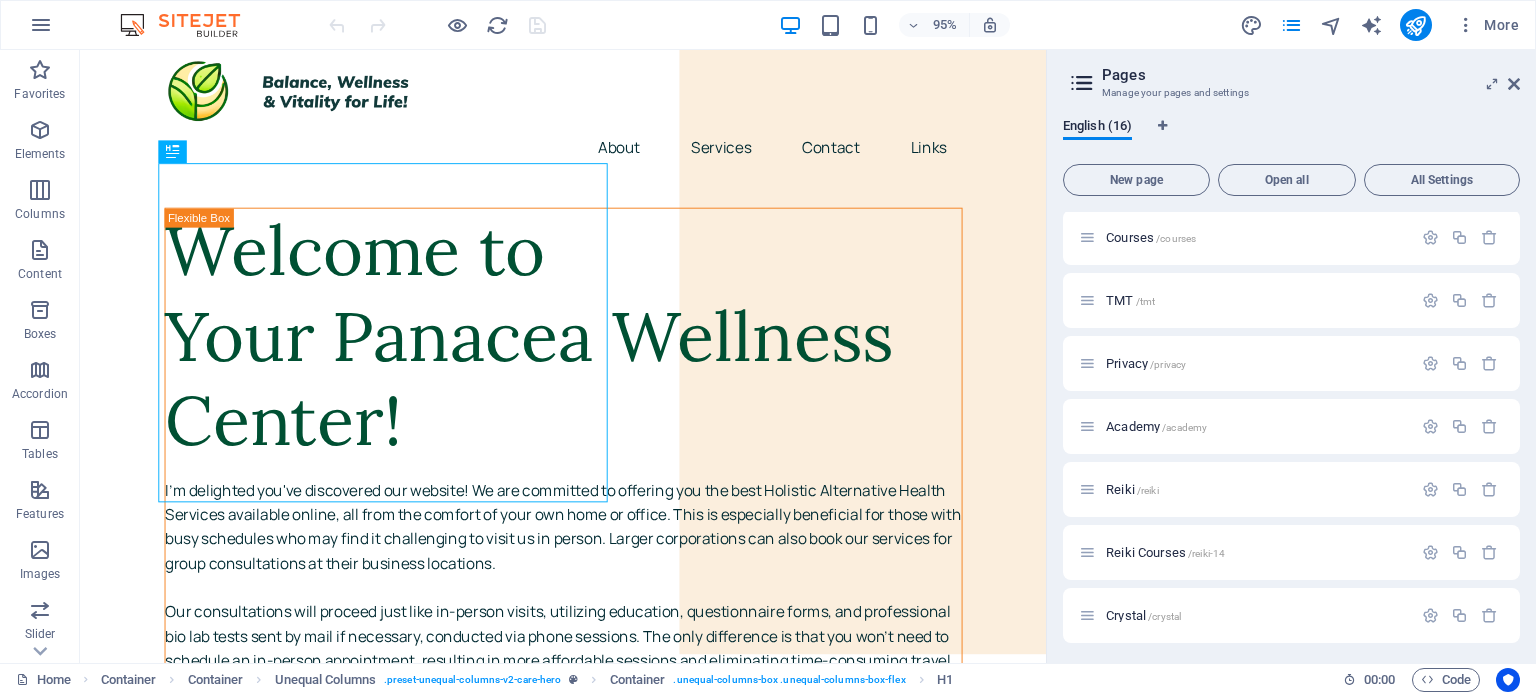 scroll, scrollTop: 572, scrollLeft: 0, axis: vertical 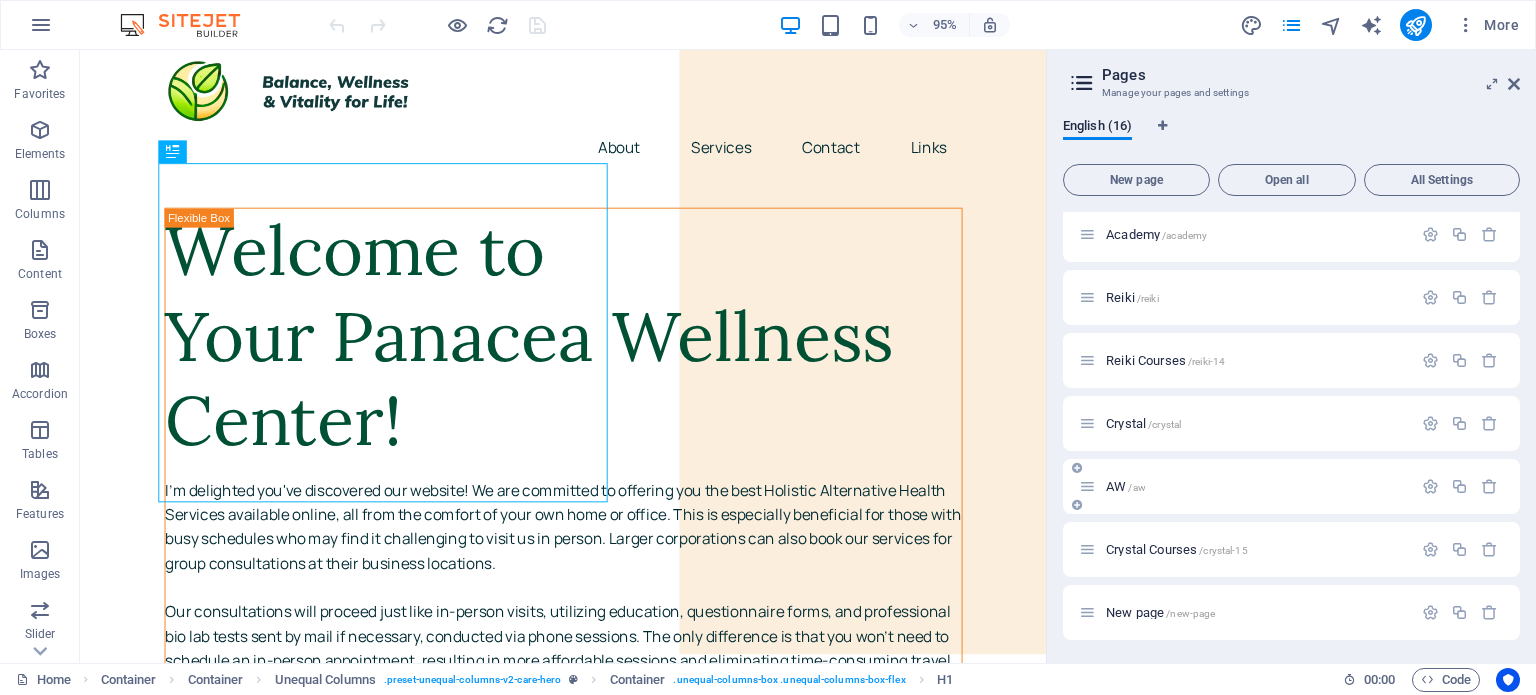 click on "AW /aw" at bounding box center [1245, 486] 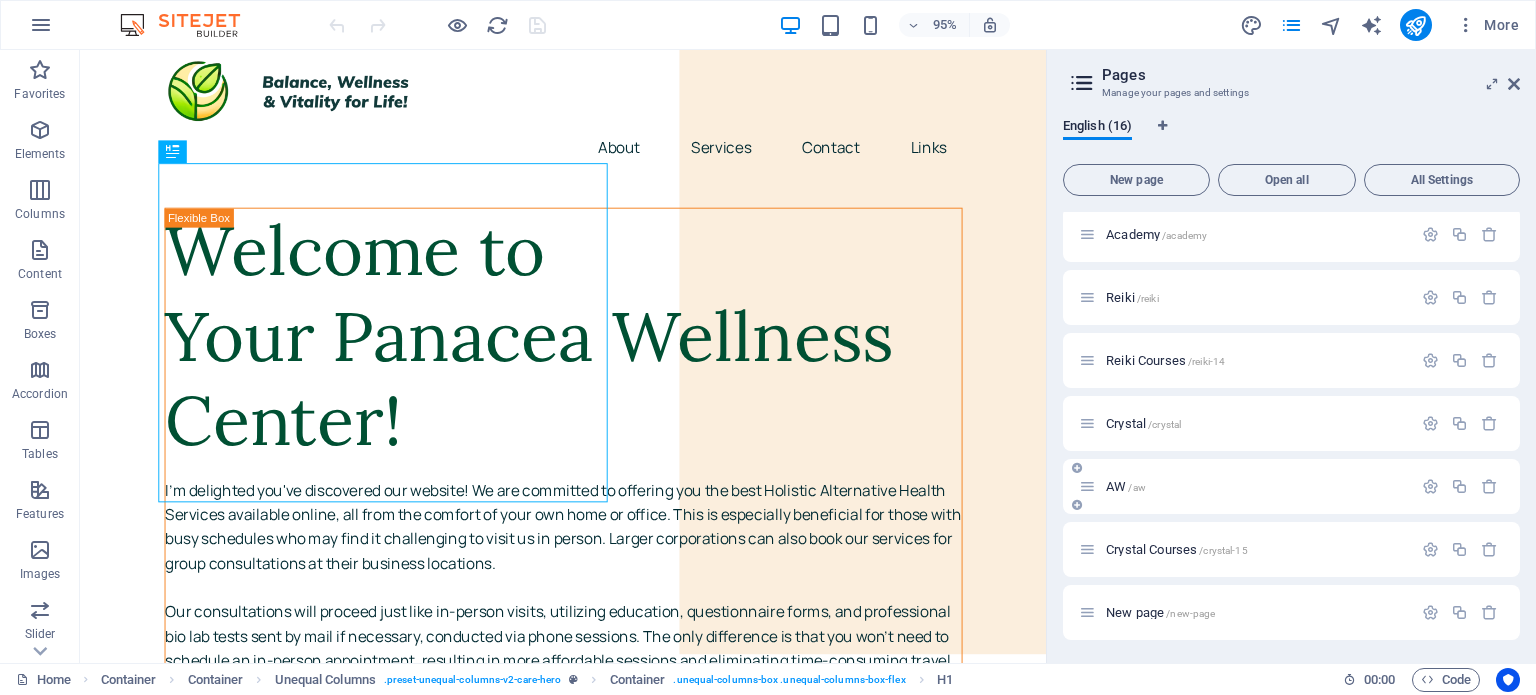 click on "AW /aw" at bounding box center [1126, 486] 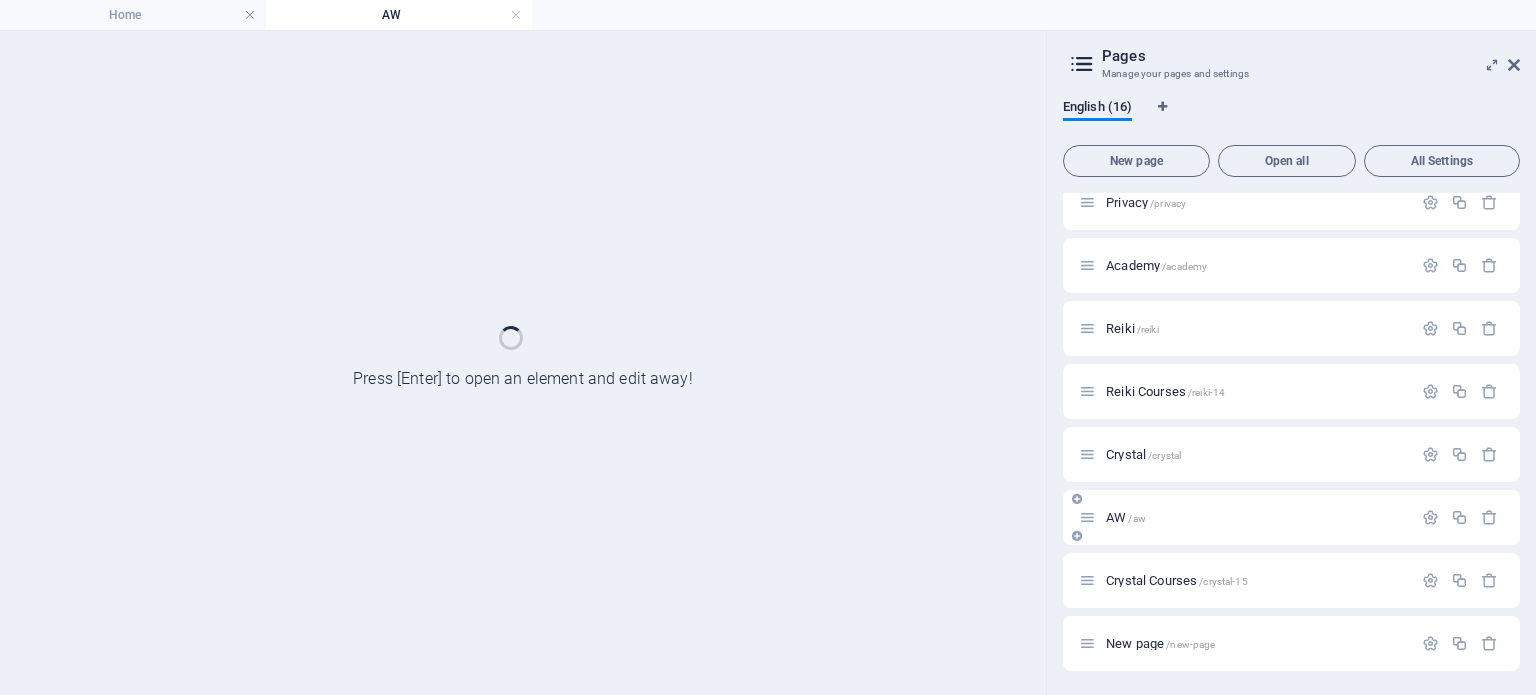 scroll, scrollTop: 521, scrollLeft: 0, axis: vertical 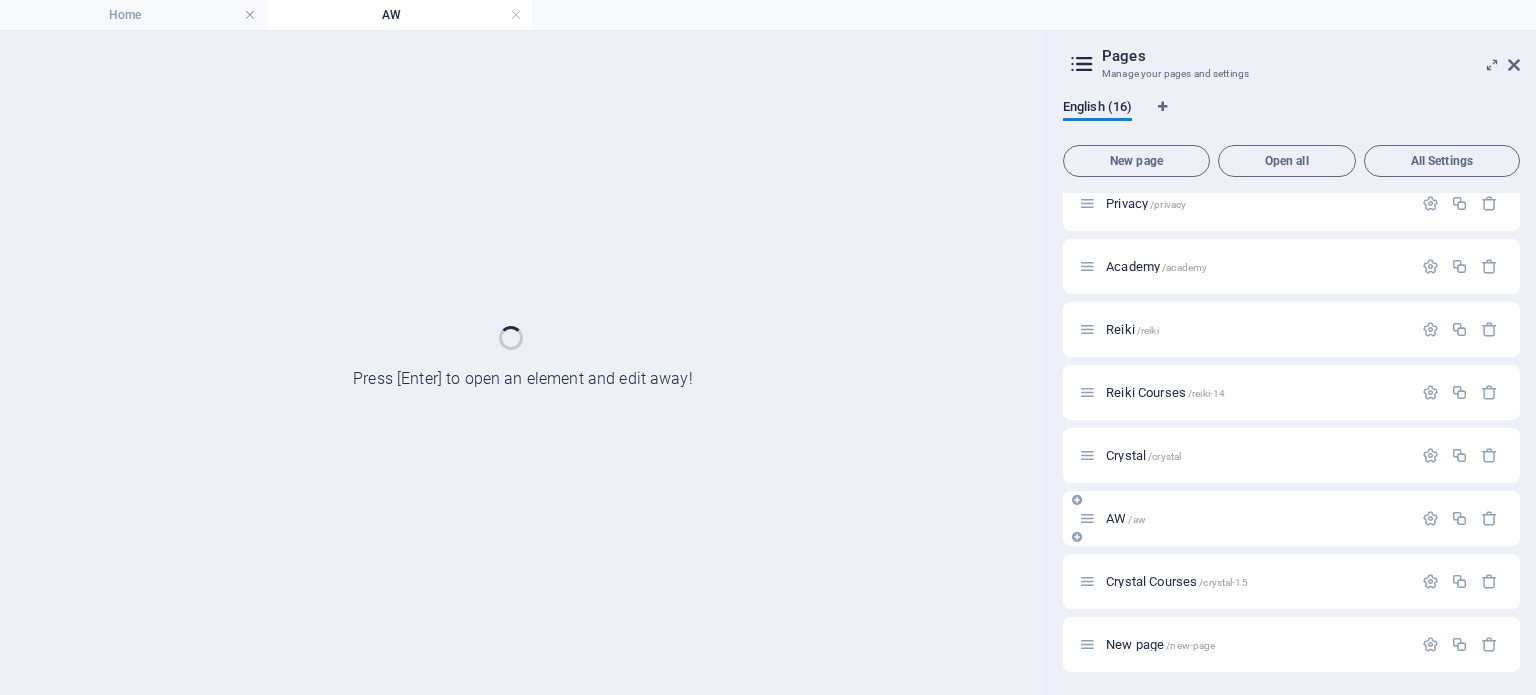 click on "Crystal /crystal" at bounding box center [1291, 455] 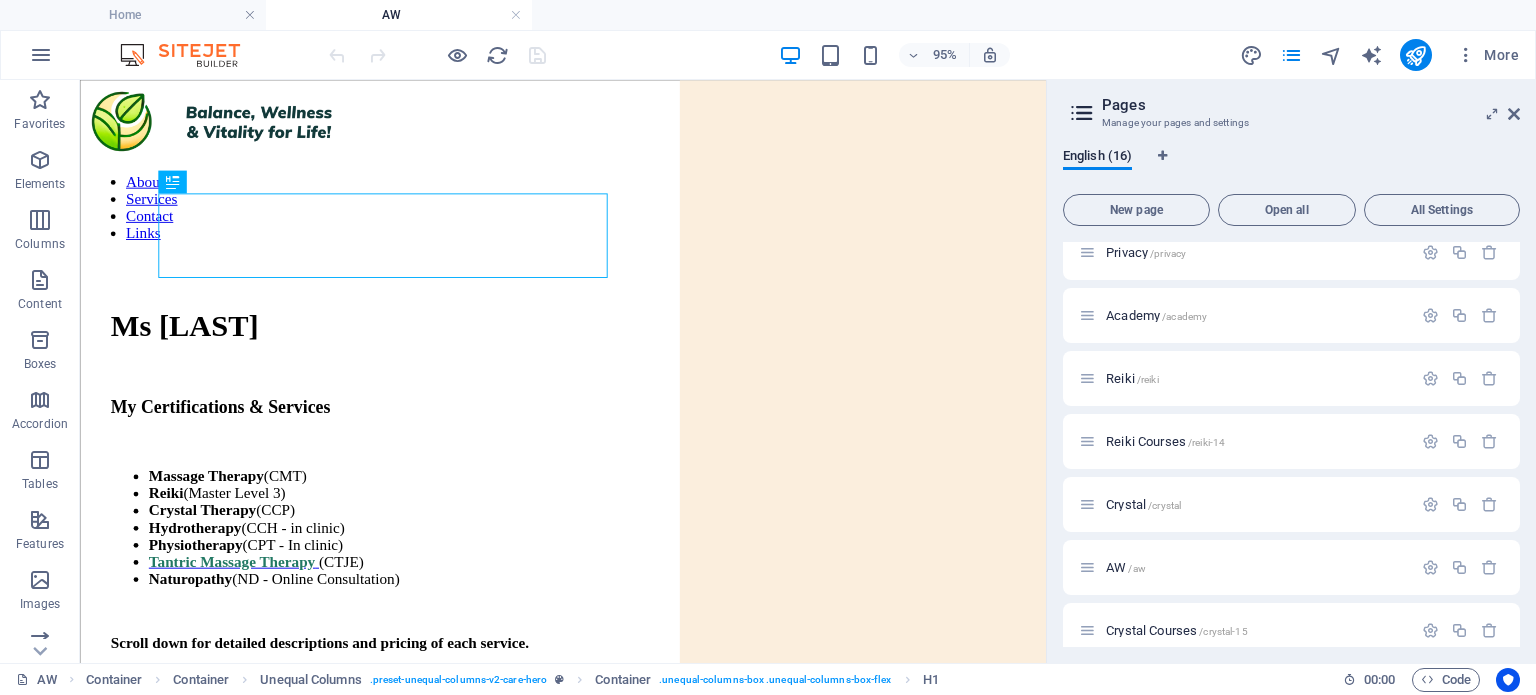 scroll, scrollTop: 0, scrollLeft: 0, axis: both 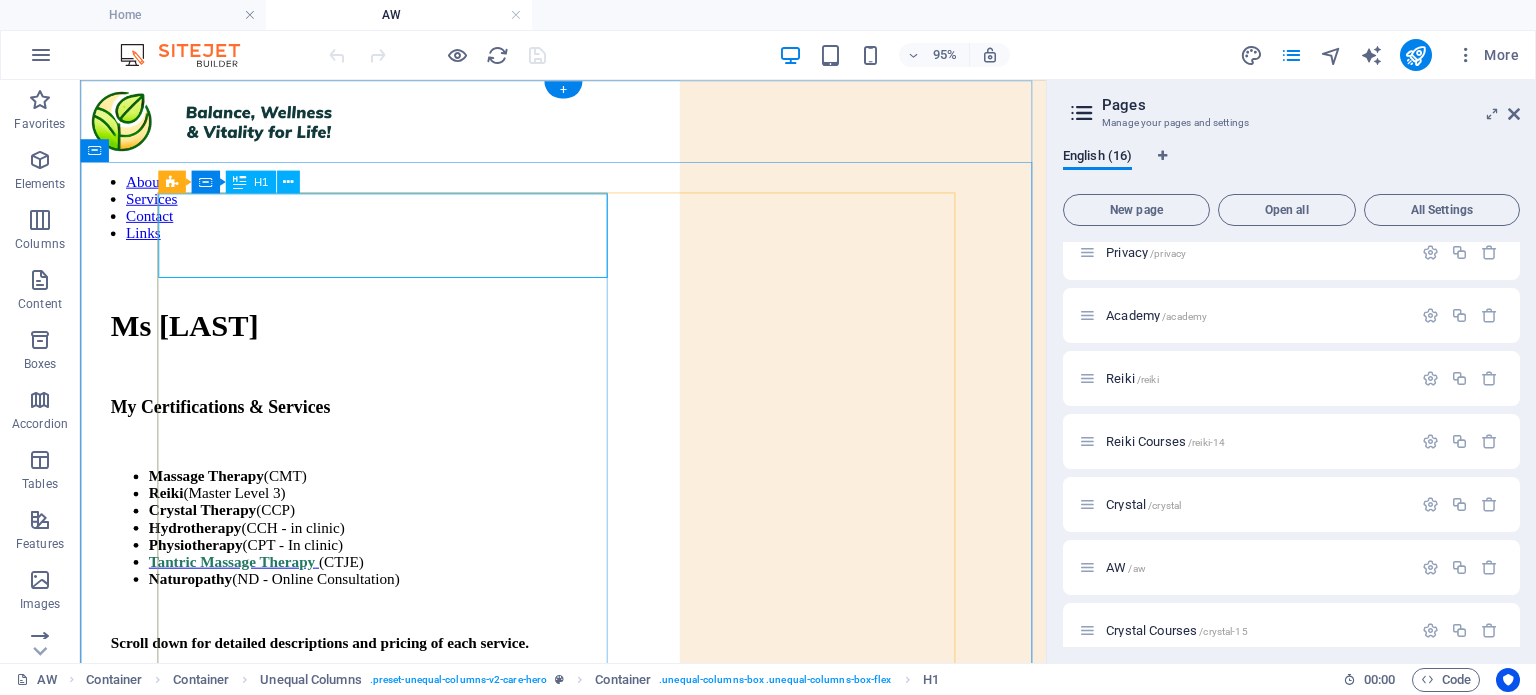 click on "Ms Addison" at bounding box center (588, 338) 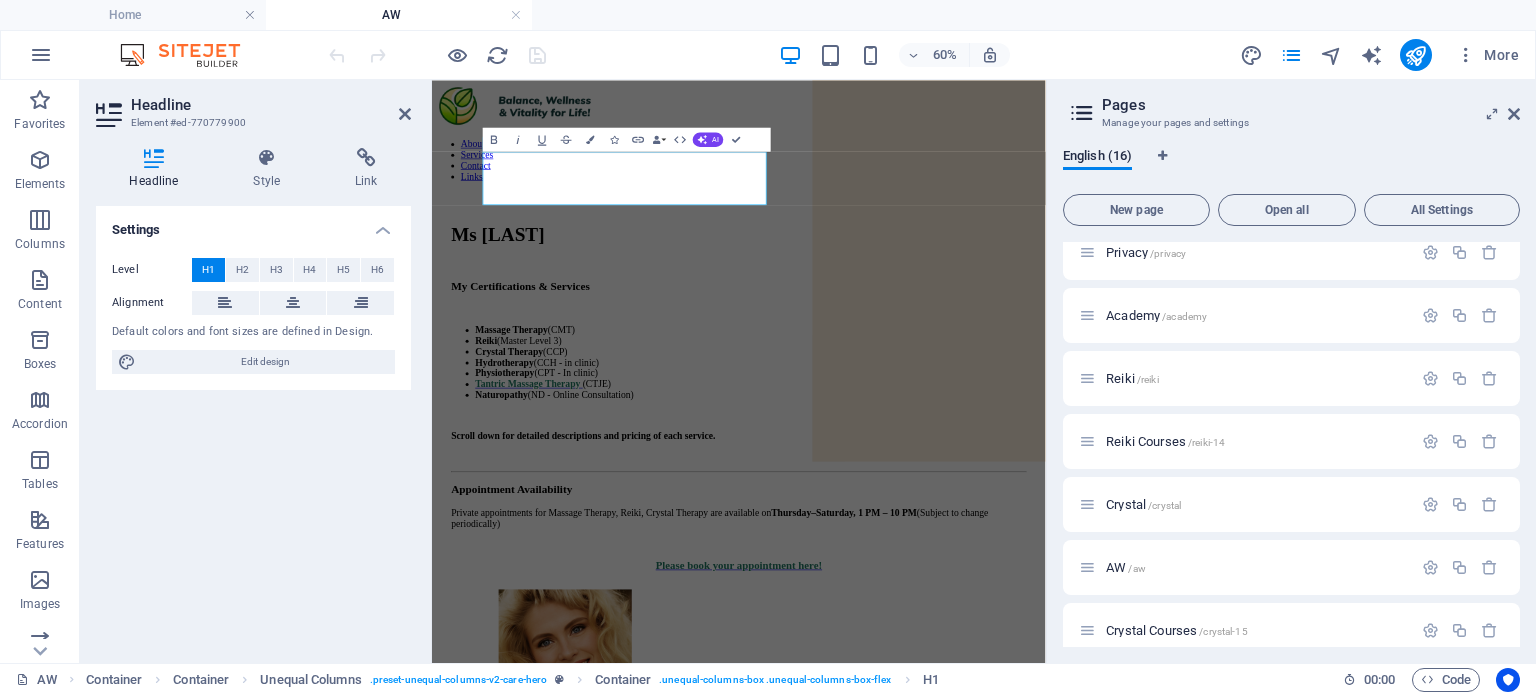 scroll, scrollTop: 167, scrollLeft: 0, axis: vertical 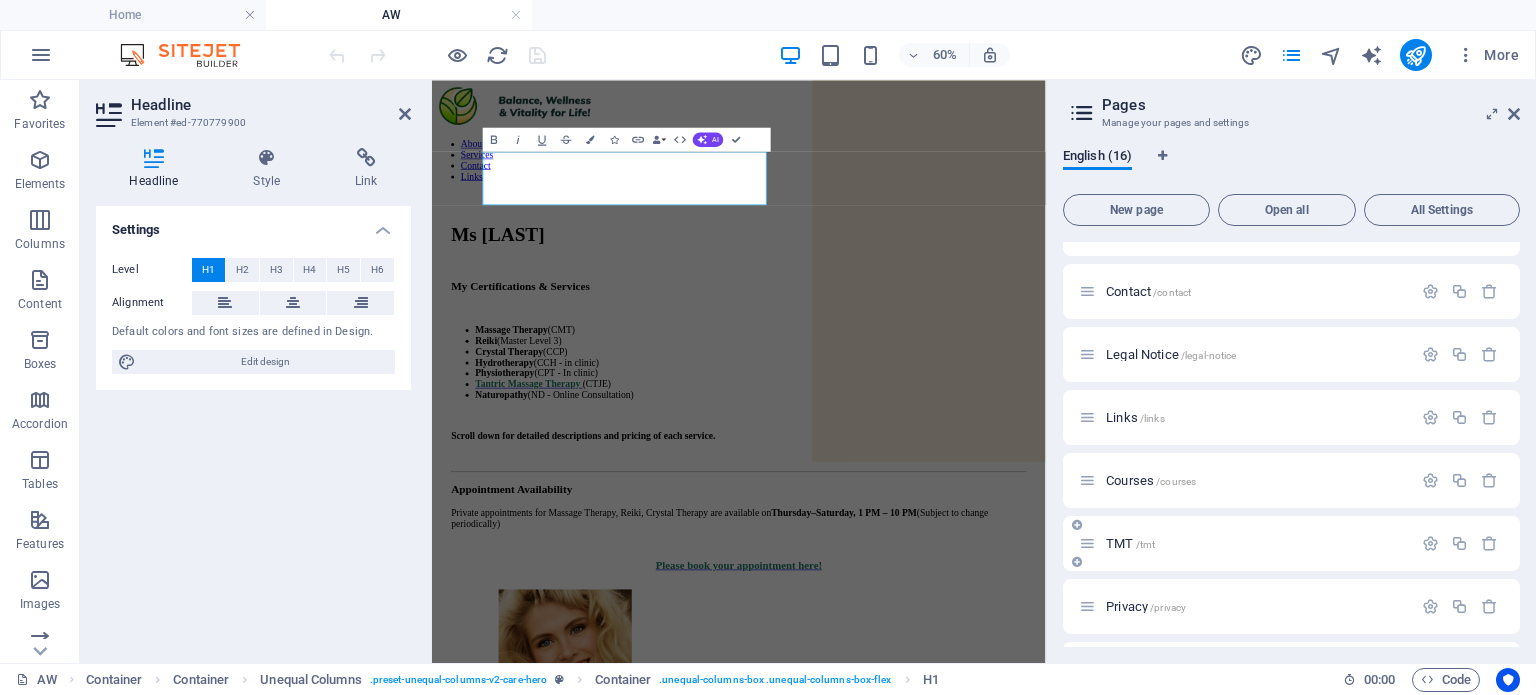 click on "TMT /tmt" at bounding box center (1130, 543) 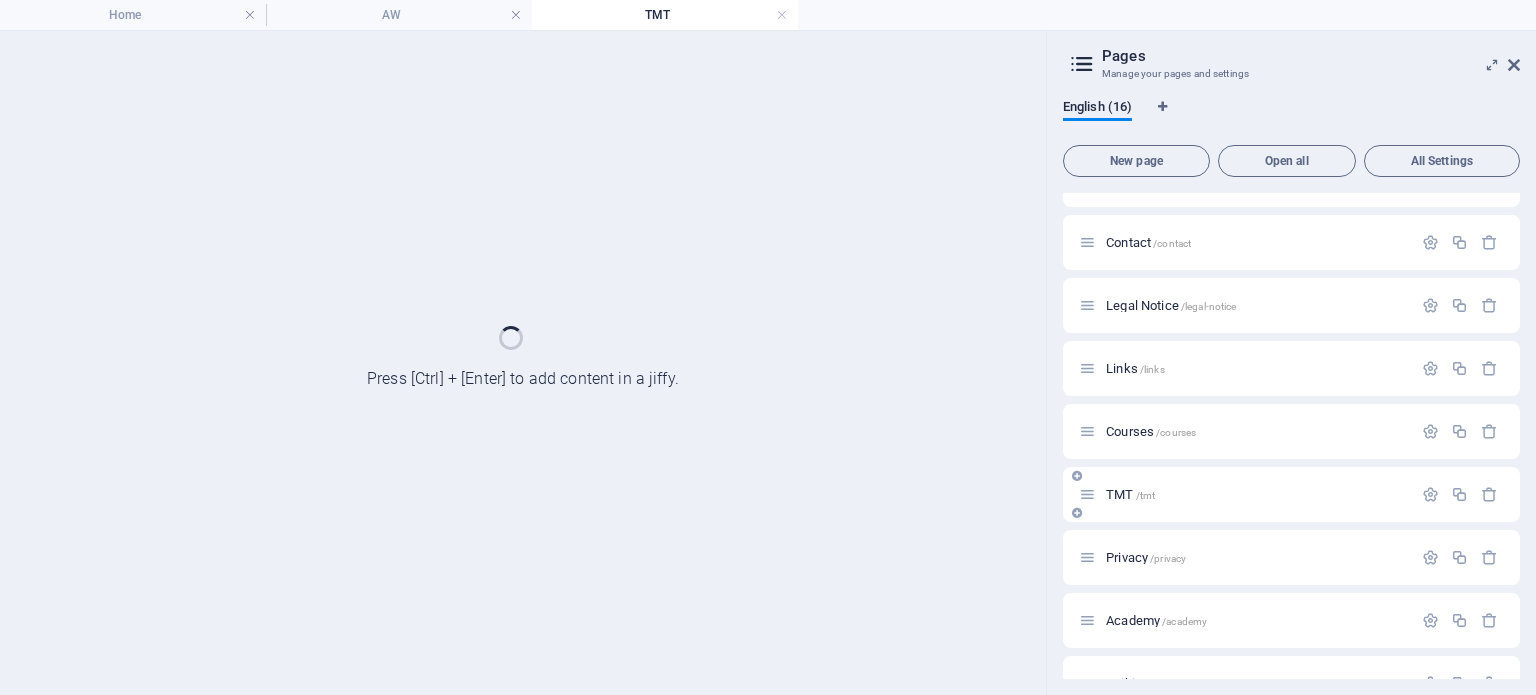 click on "Privacy /privacy" at bounding box center (1291, 557) 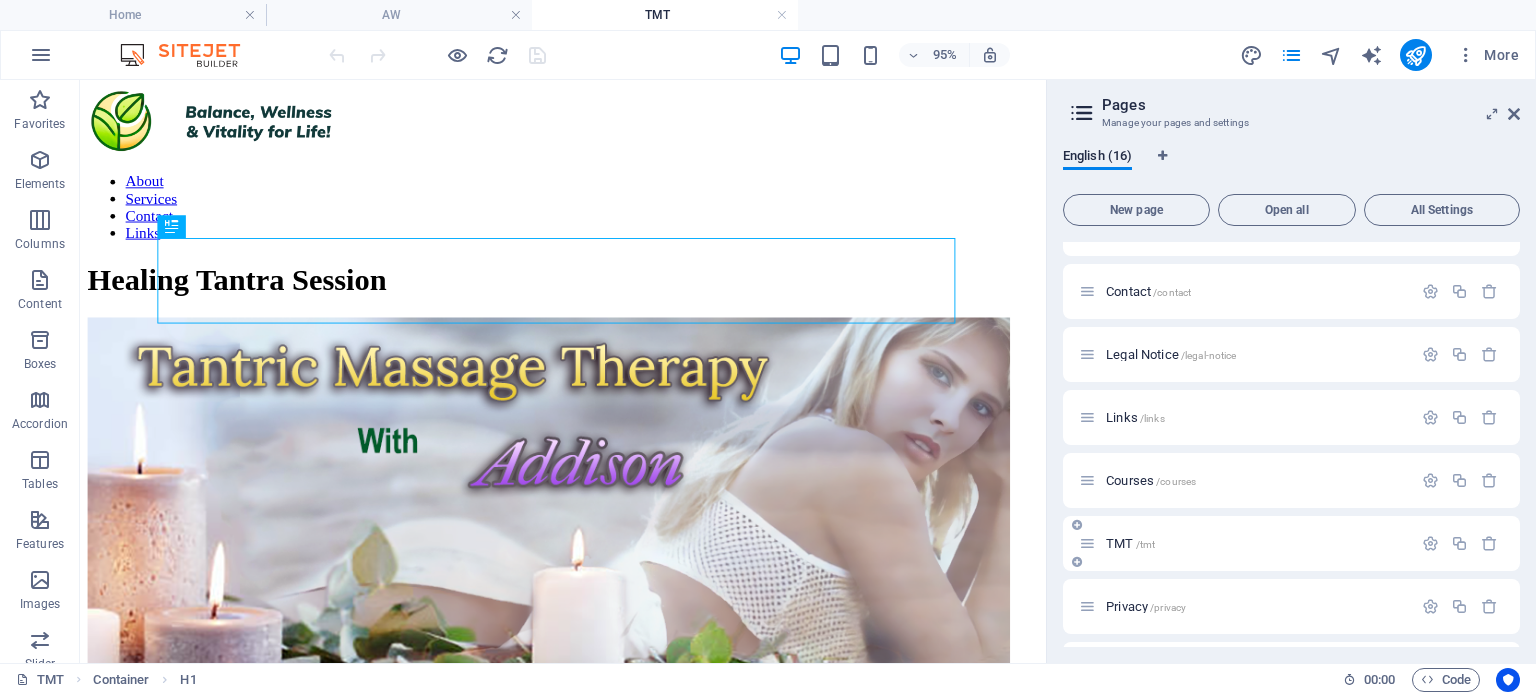 scroll, scrollTop: 0, scrollLeft: 0, axis: both 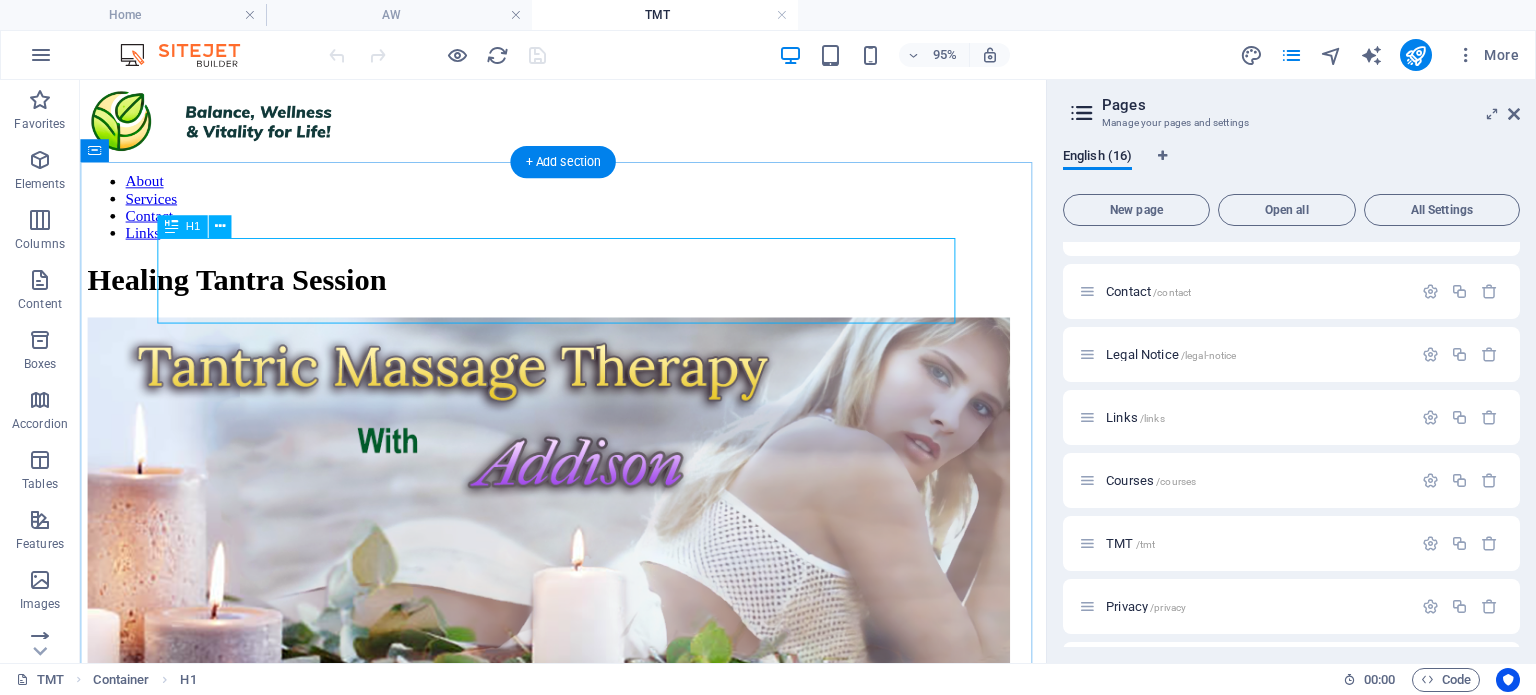 click on "Healing Tantra Session" at bounding box center (588, 290) 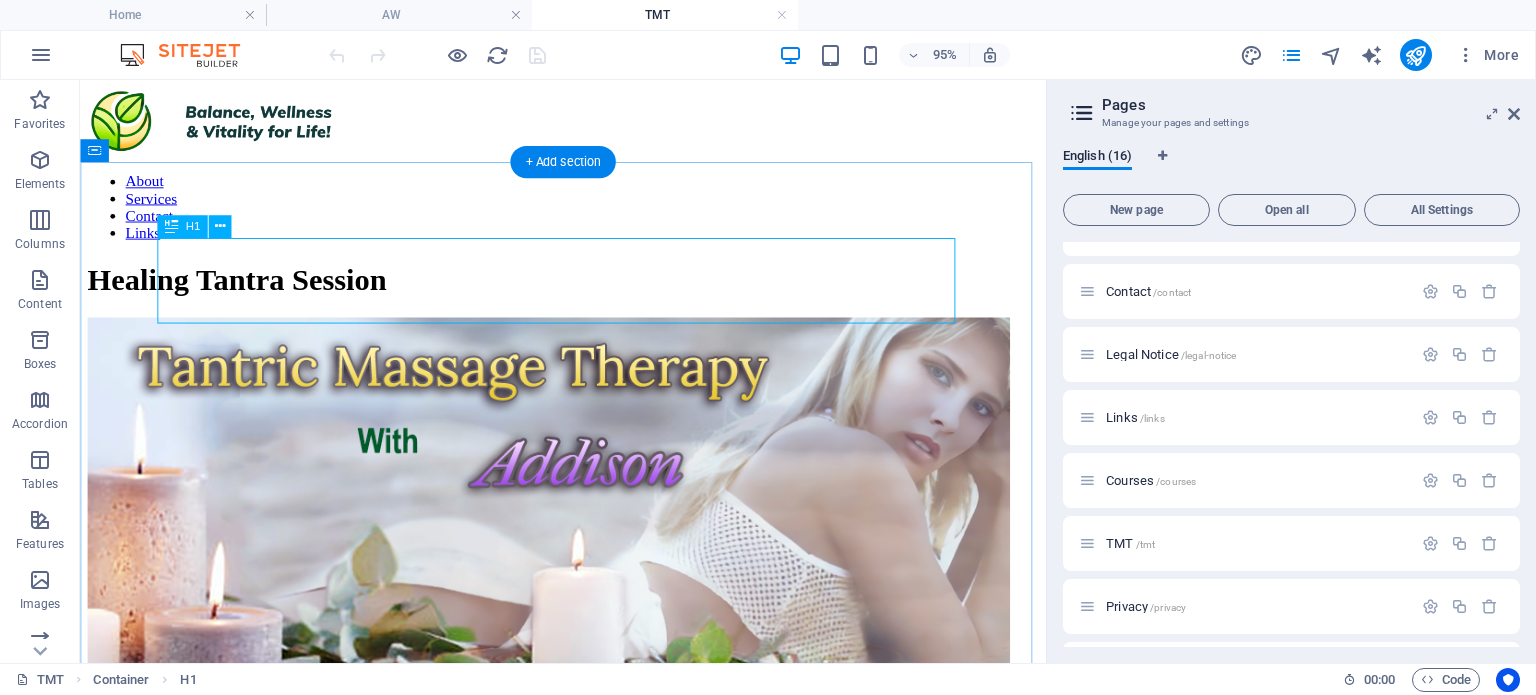 click on "Healing Tantra Session" at bounding box center [588, 290] 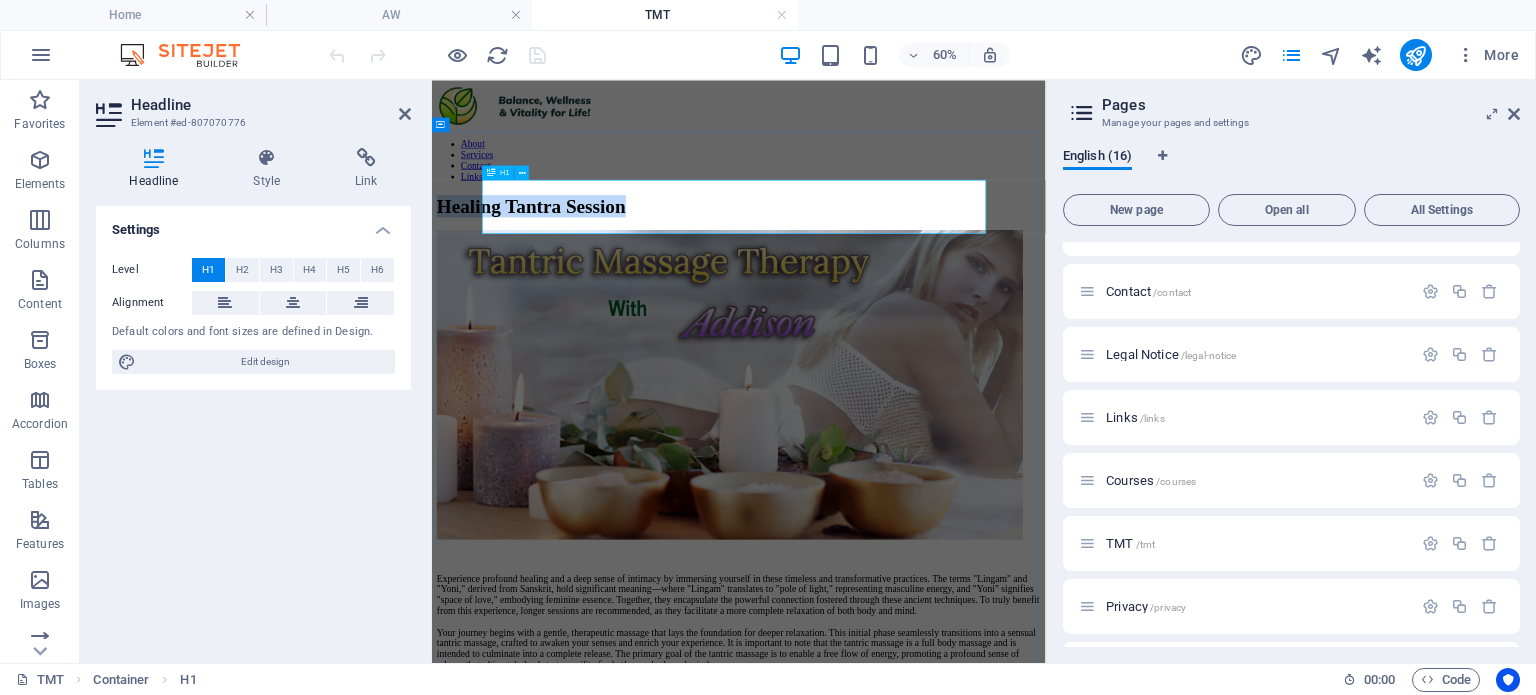 click on "Healing Tantra Session" at bounding box center (943, 290) 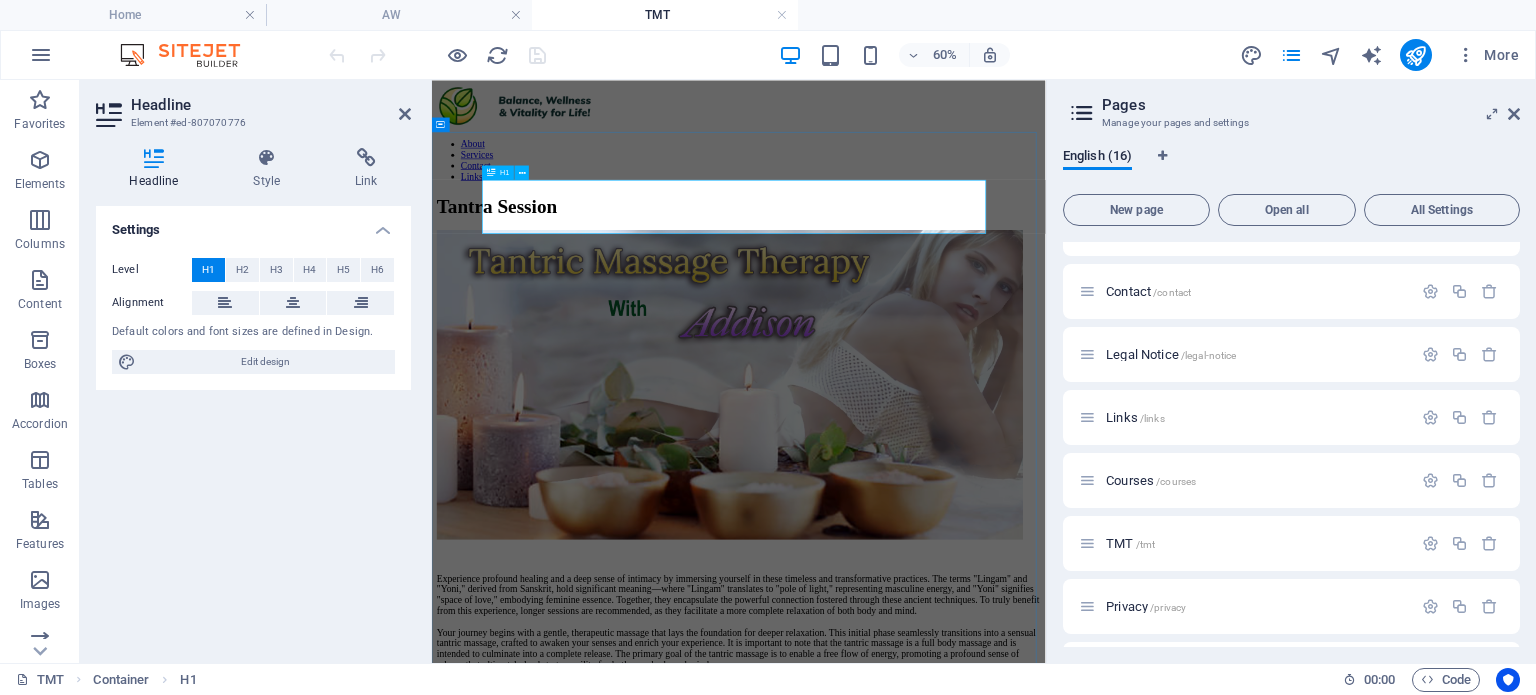 click on "Tantra Session" at bounding box center (943, 290) 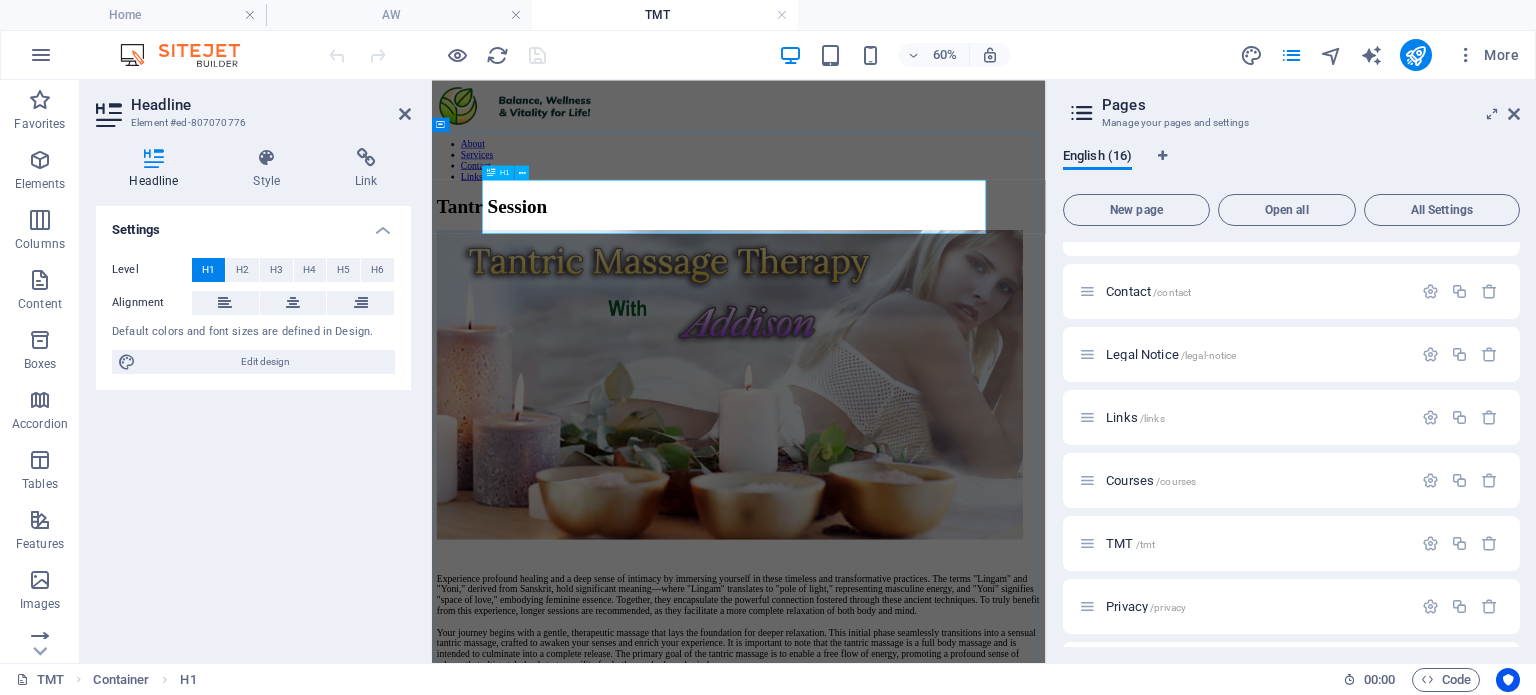 type 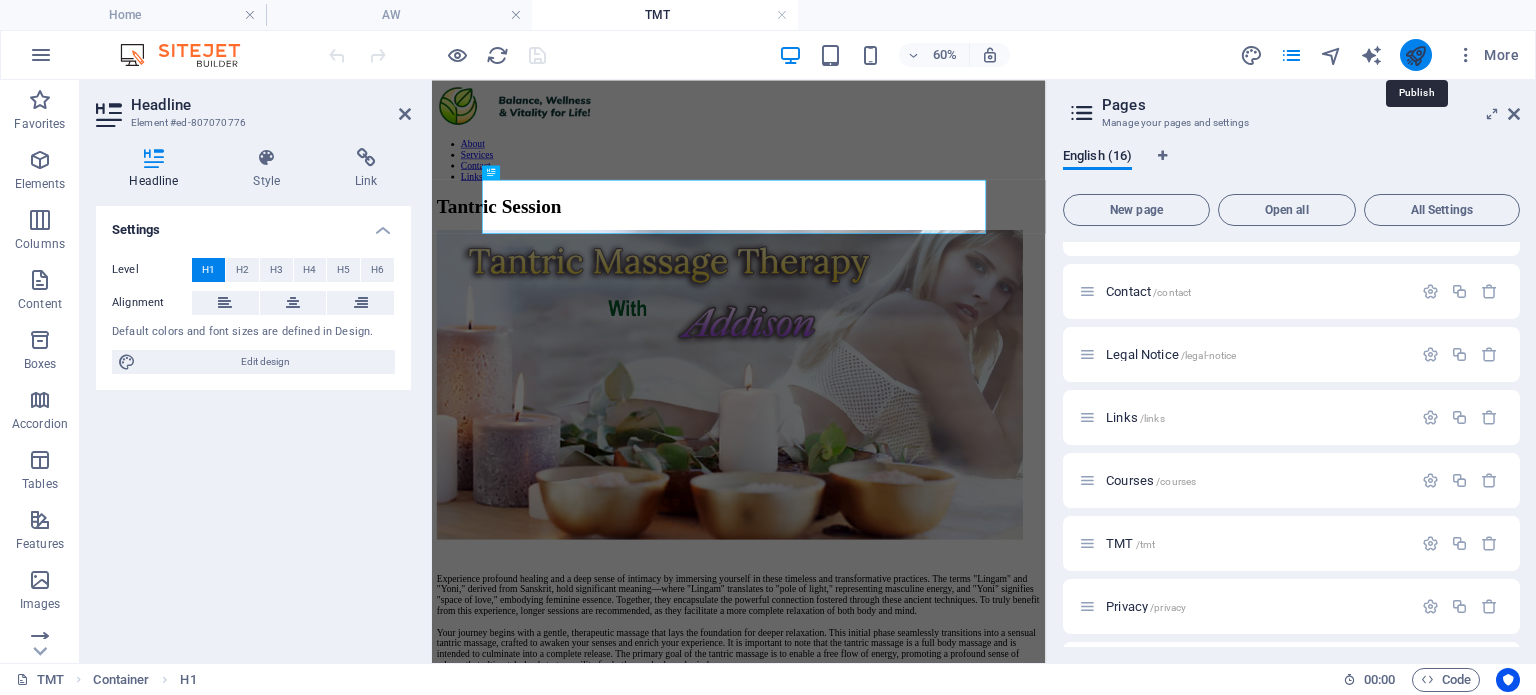 click at bounding box center [1415, 55] 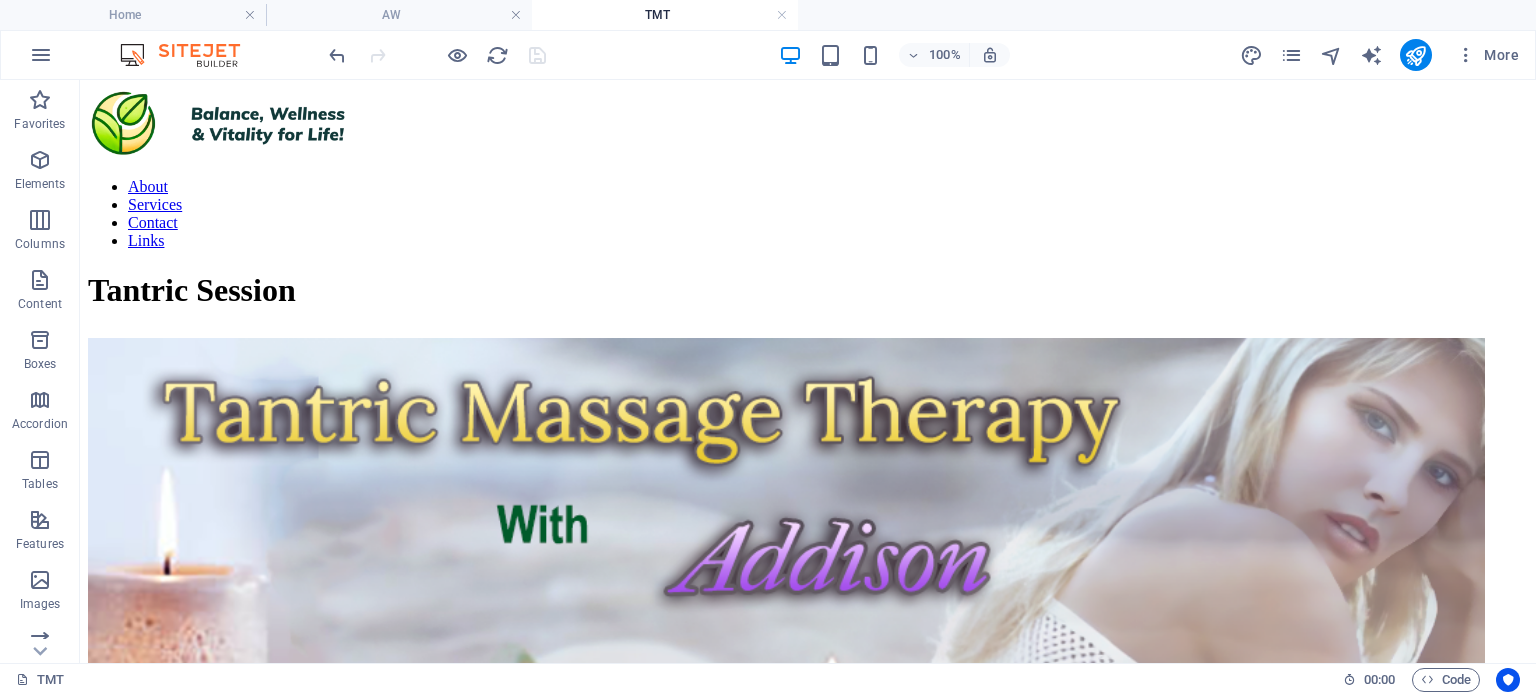 scroll, scrollTop: 509, scrollLeft: 0, axis: vertical 